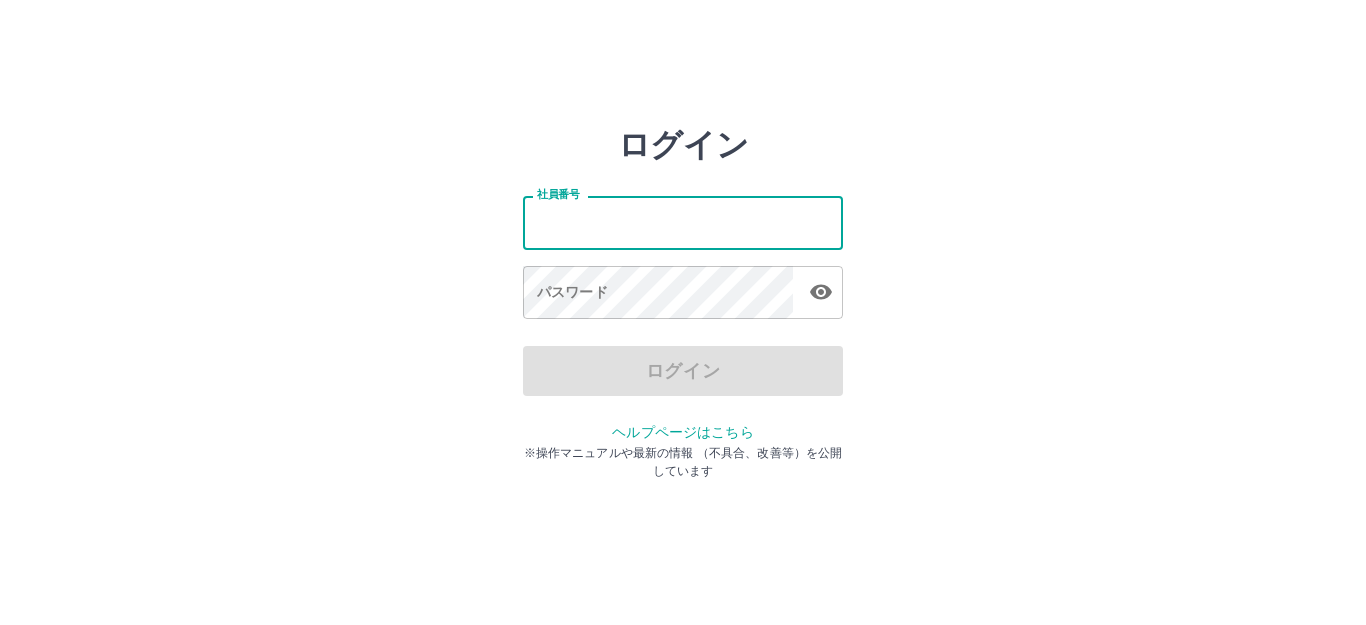 scroll, scrollTop: 0, scrollLeft: 0, axis: both 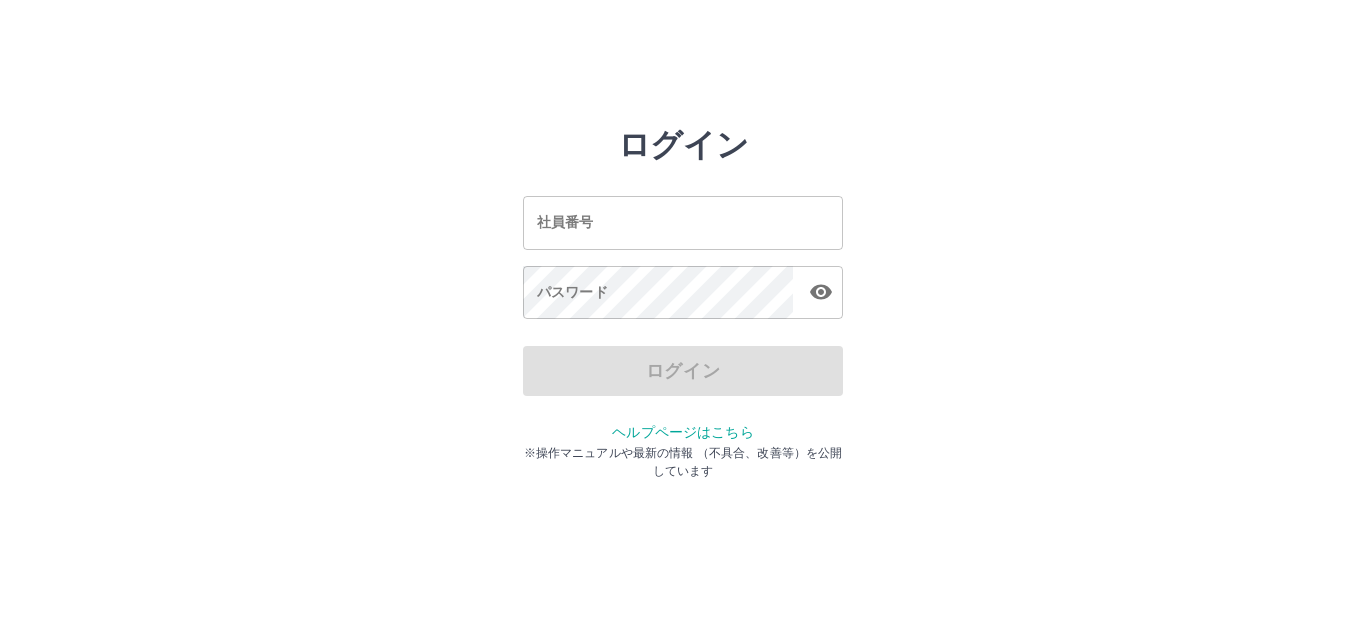 click on "社員番号 社員番号 パスワード パスワード" at bounding box center [683, 254] 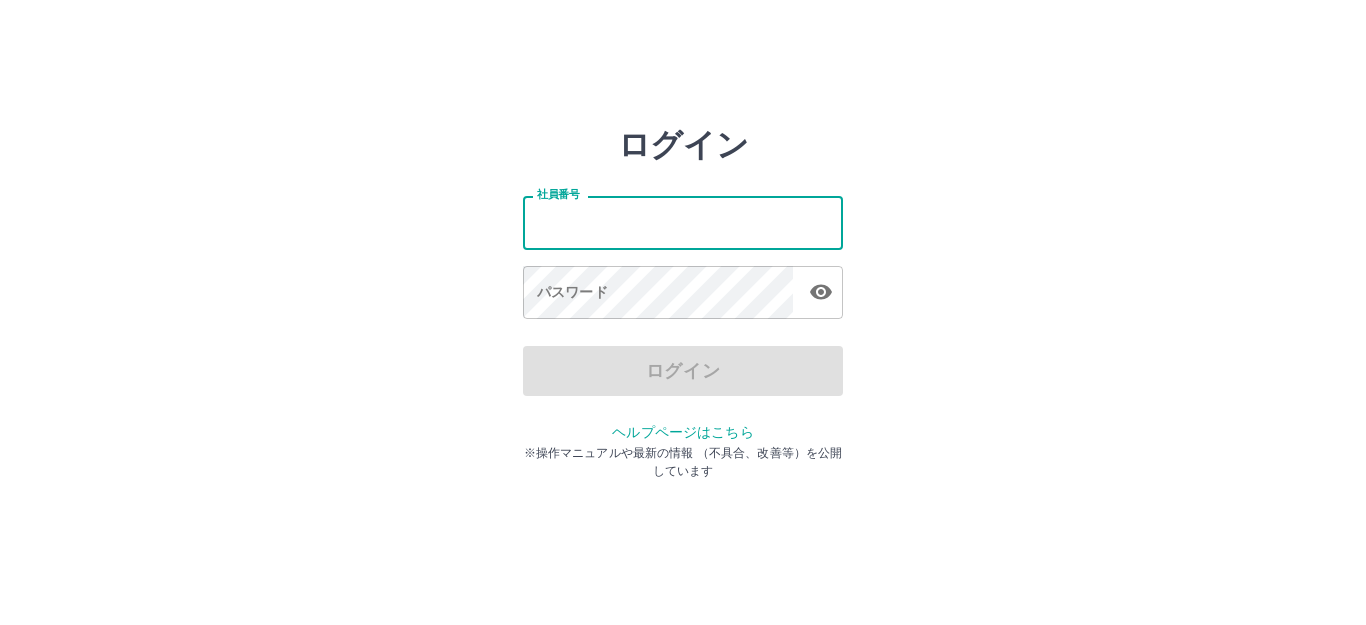 click on "社員番号" at bounding box center (683, 222) 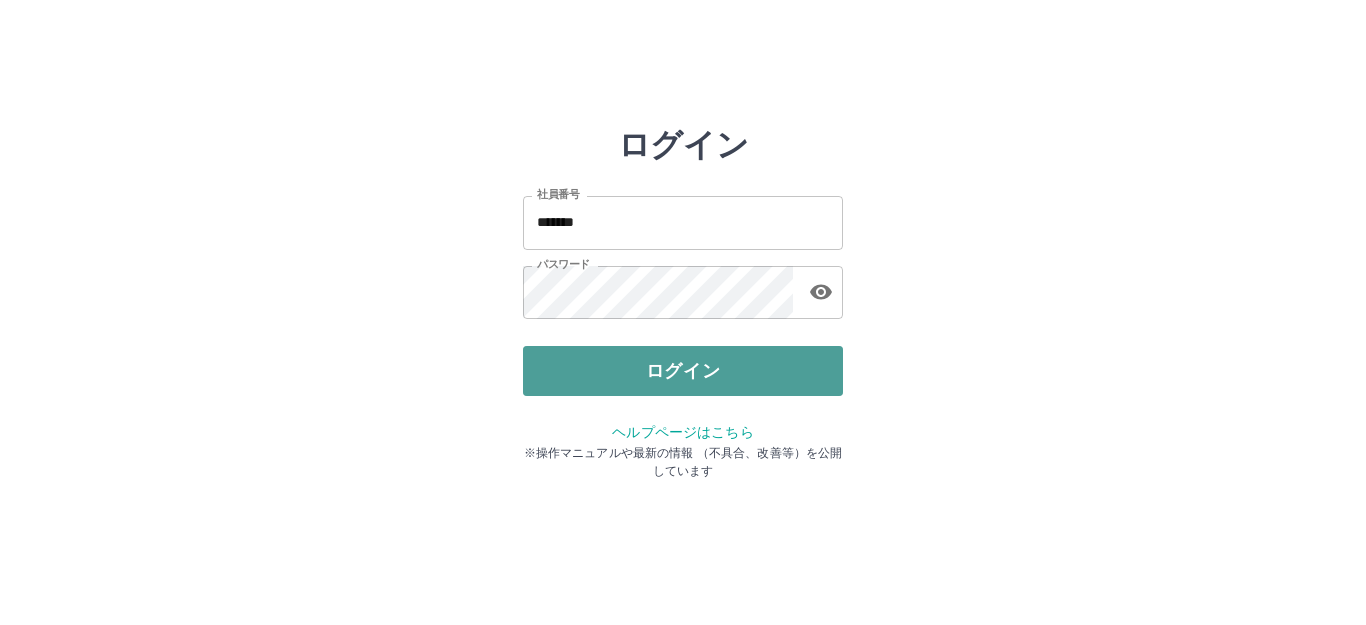 click on "ログイン" at bounding box center (683, 371) 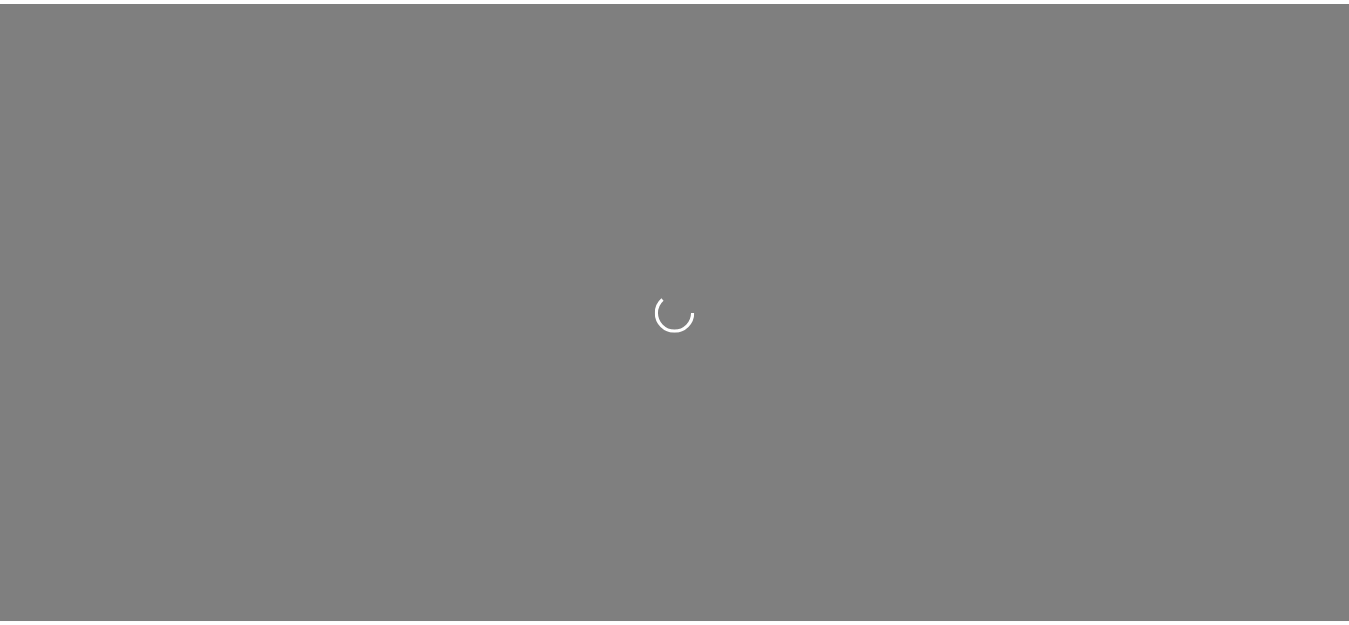 scroll, scrollTop: 0, scrollLeft: 0, axis: both 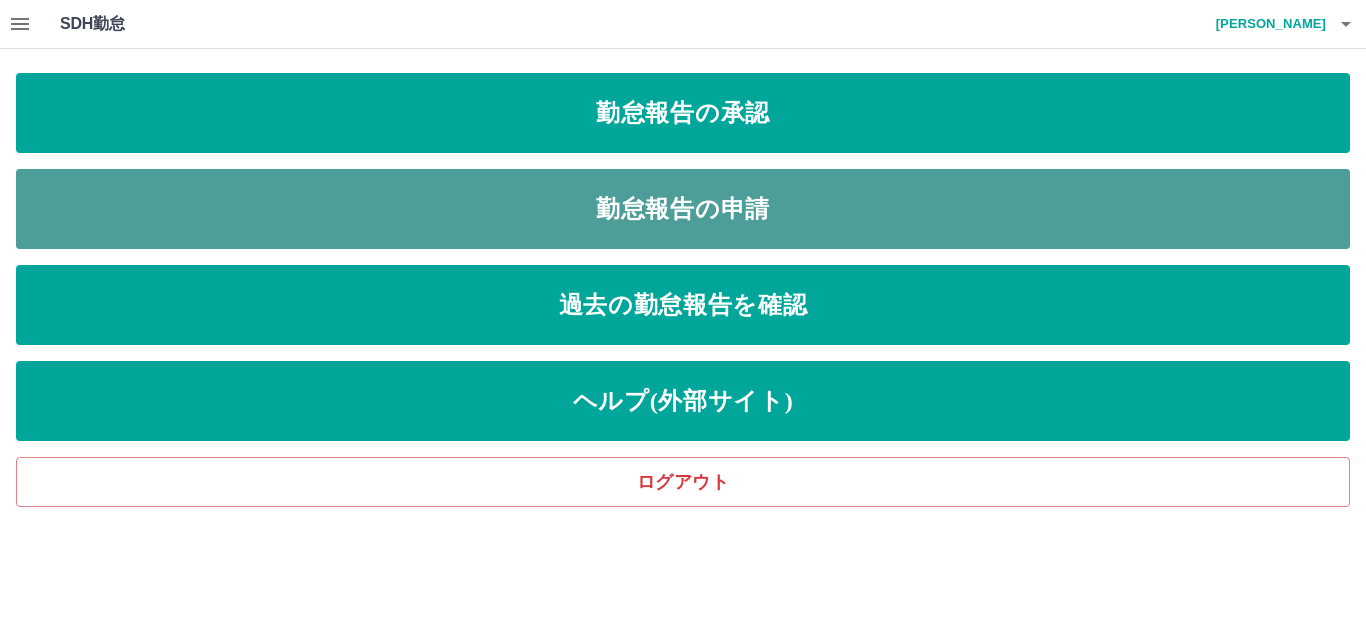 click on "勤怠報告の申請" at bounding box center (683, 209) 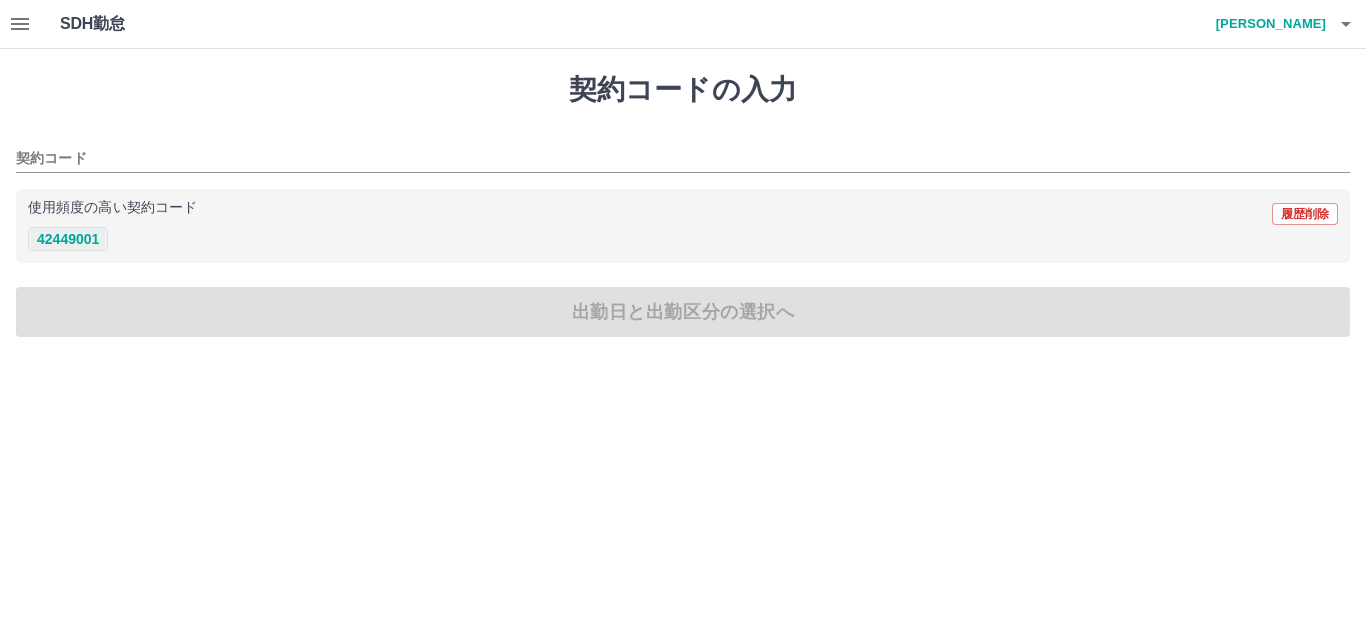 click on "42449001" at bounding box center (68, 239) 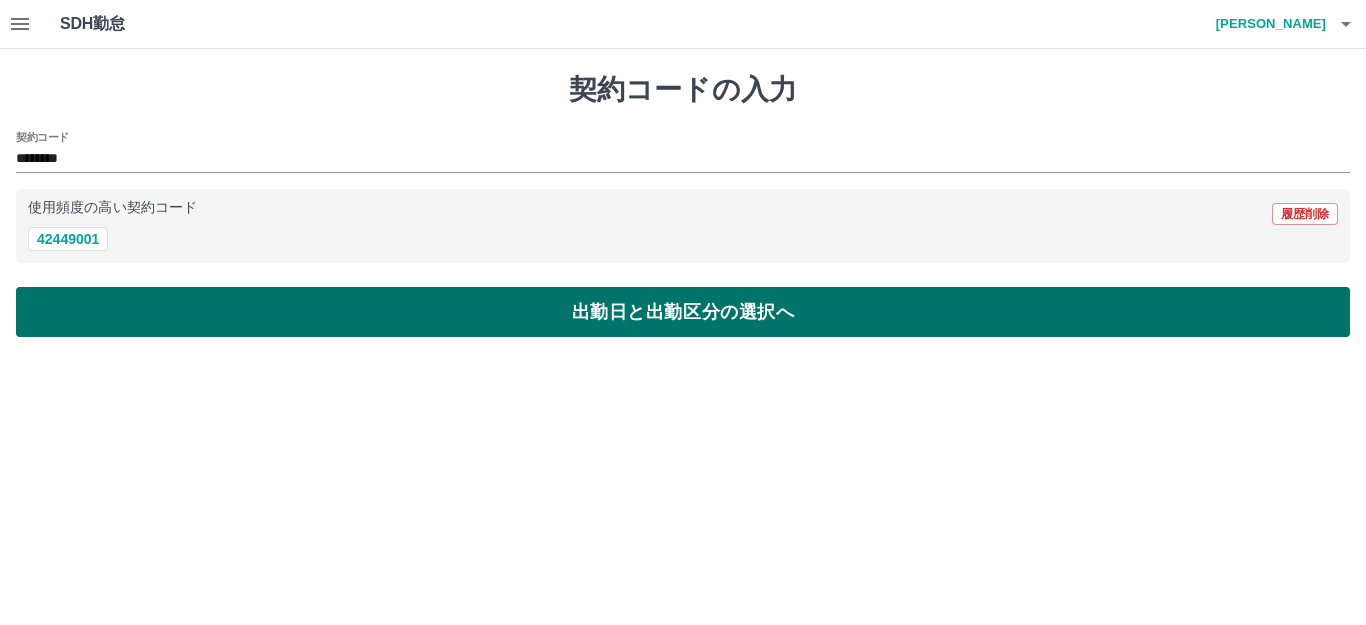 click on "出勤日と出勤区分の選択へ" at bounding box center [683, 312] 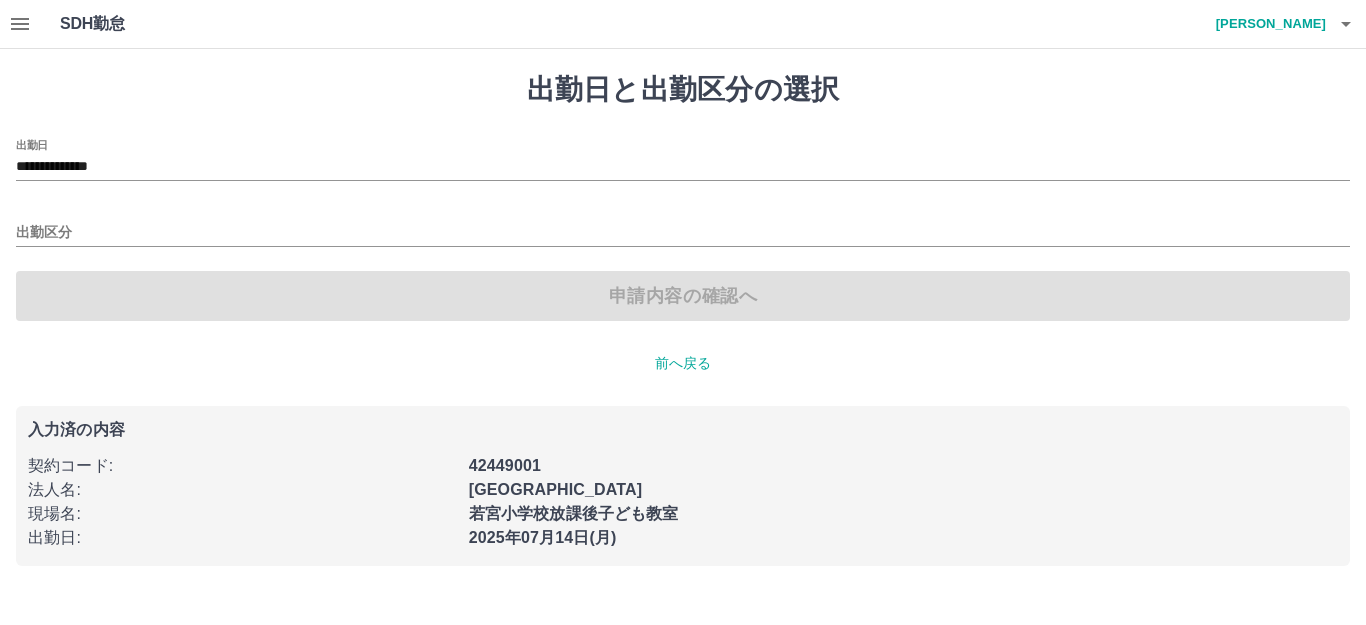 click on "出勤区分" at bounding box center (683, 226) 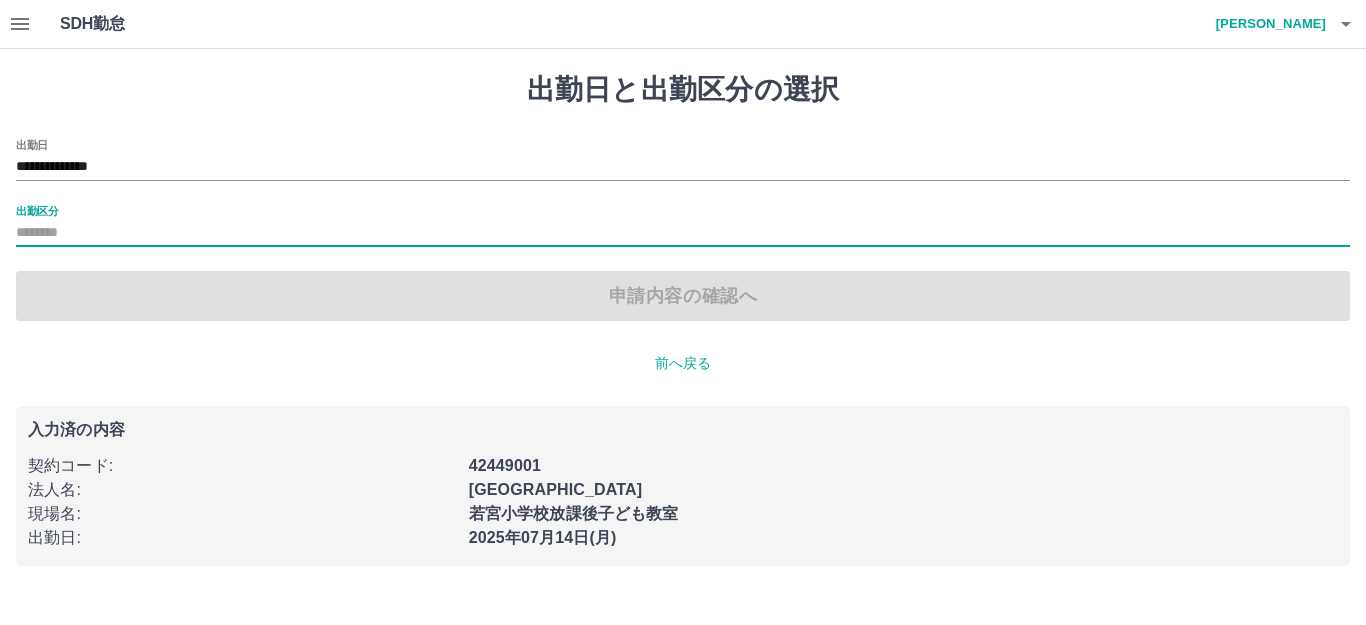 click on "出勤区分" at bounding box center (683, 233) 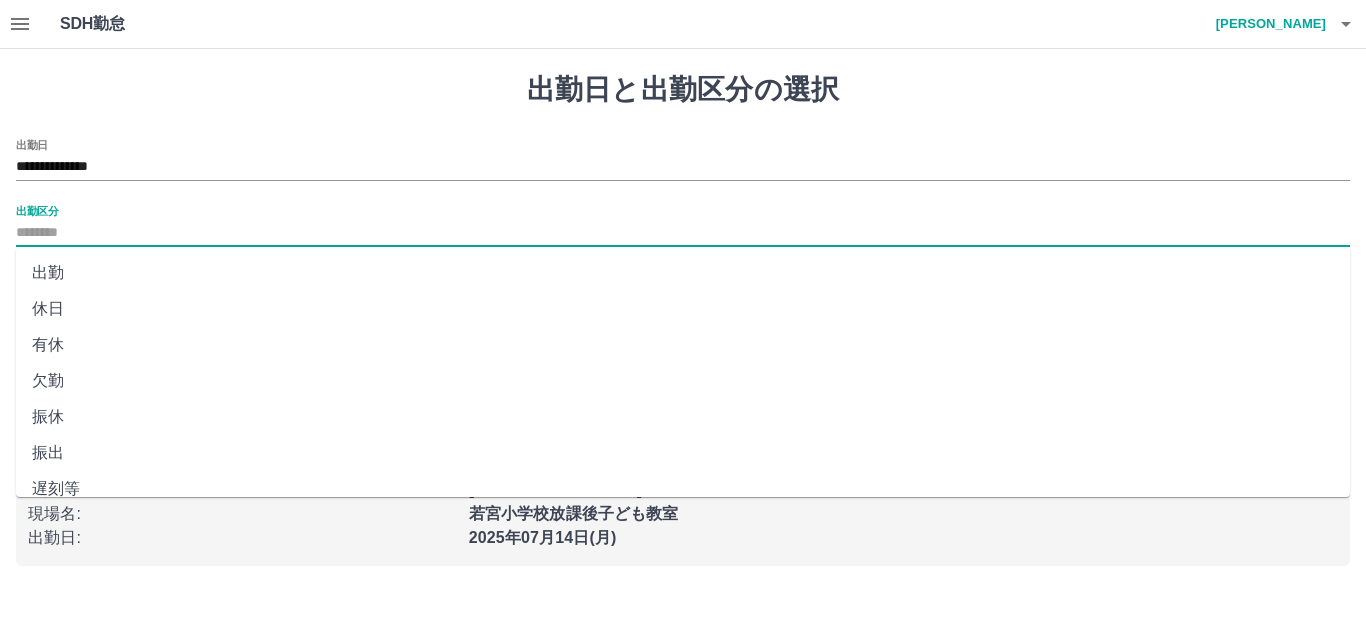click on "出勤" at bounding box center (683, 273) 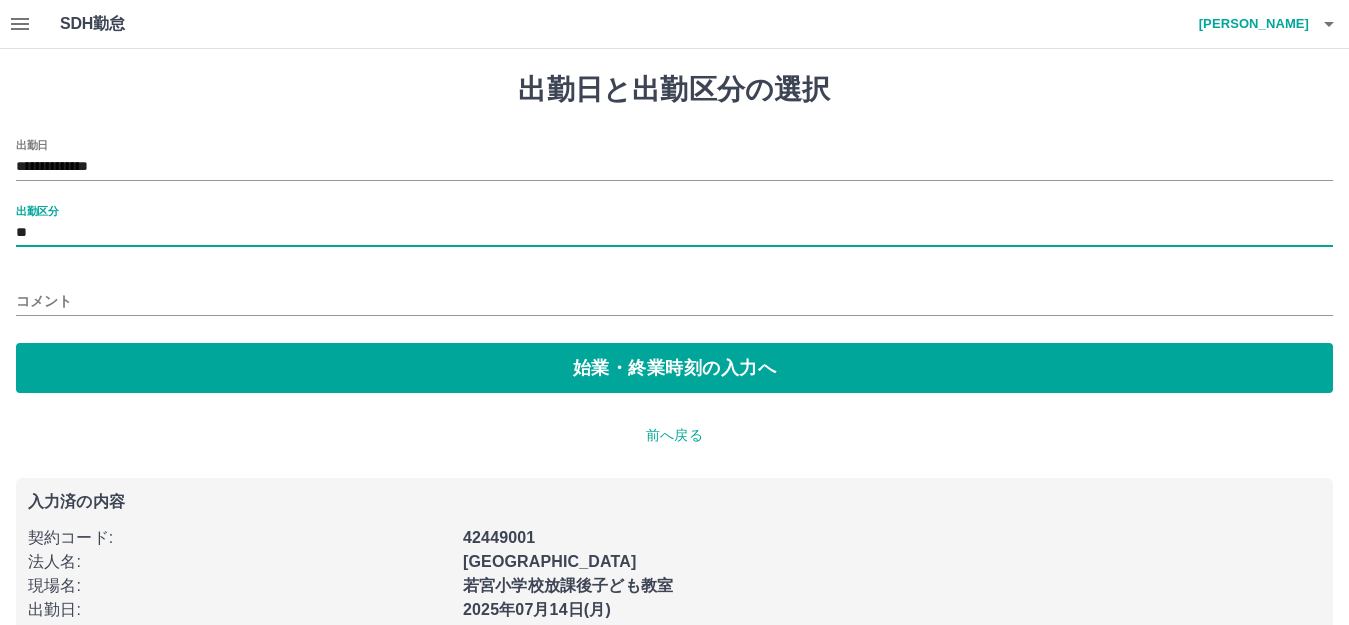 click on "コメント" at bounding box center [674, 295] 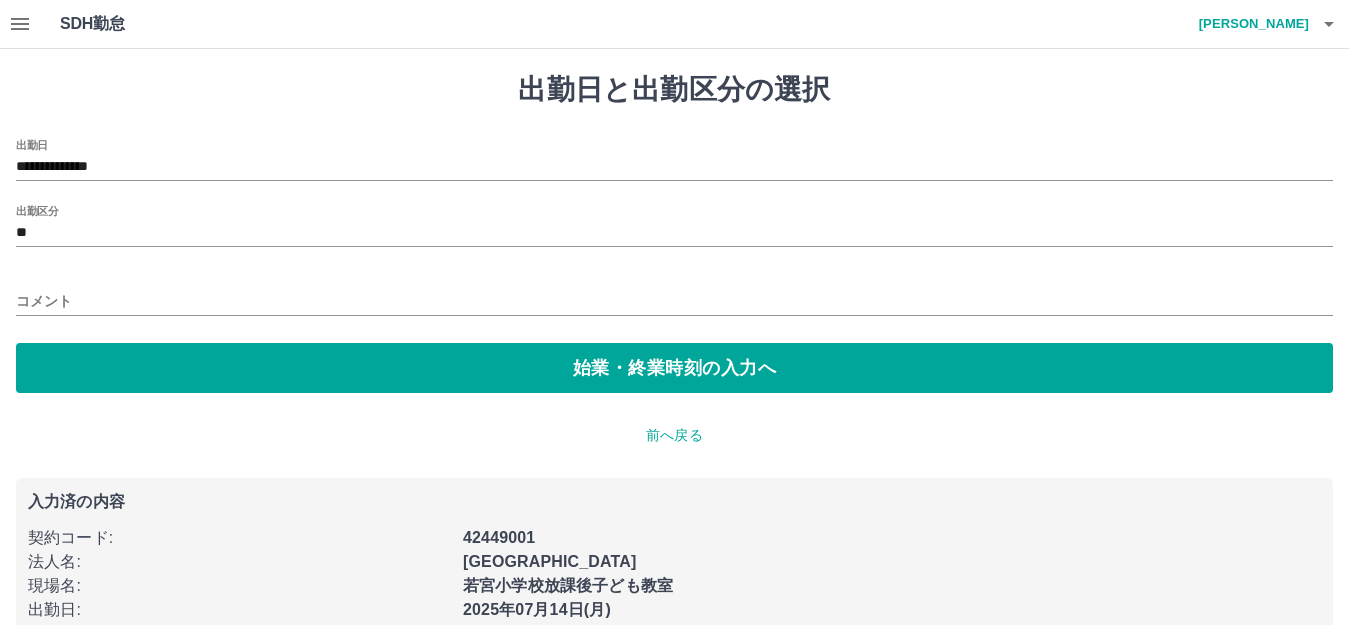click on "**********" at bounding box center [674, 266] 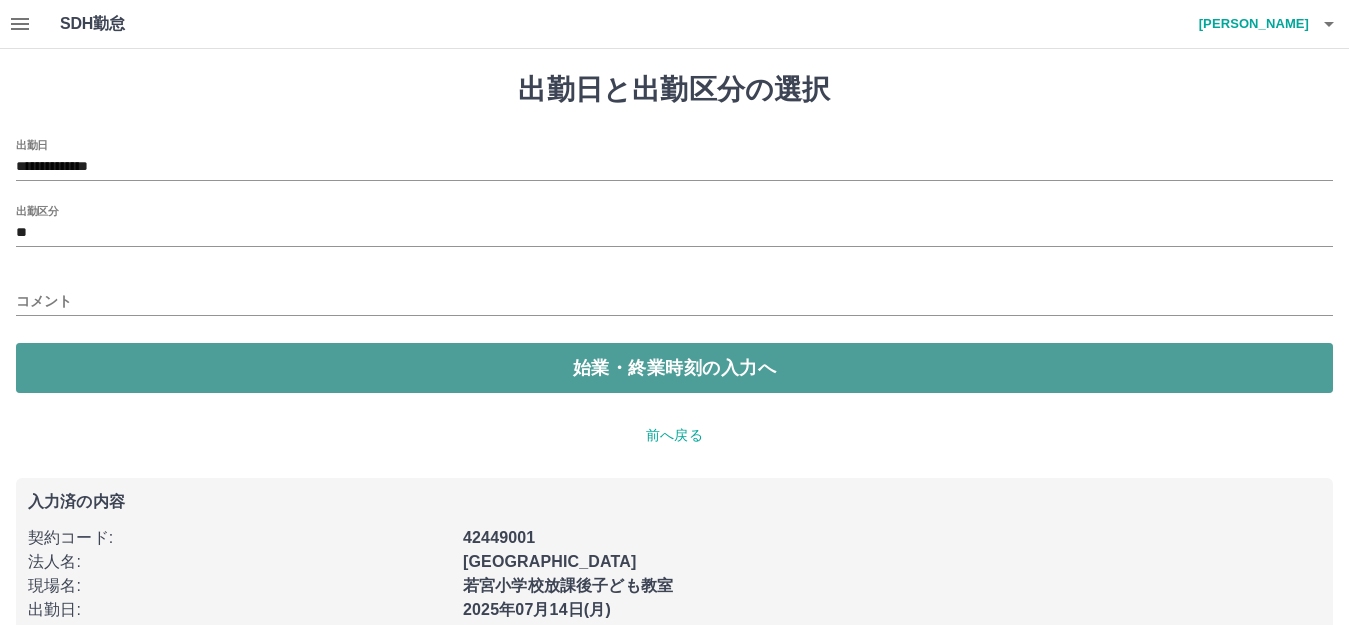 click on "始業・終業時刻の入力へ" at bounding box center (674, 368) 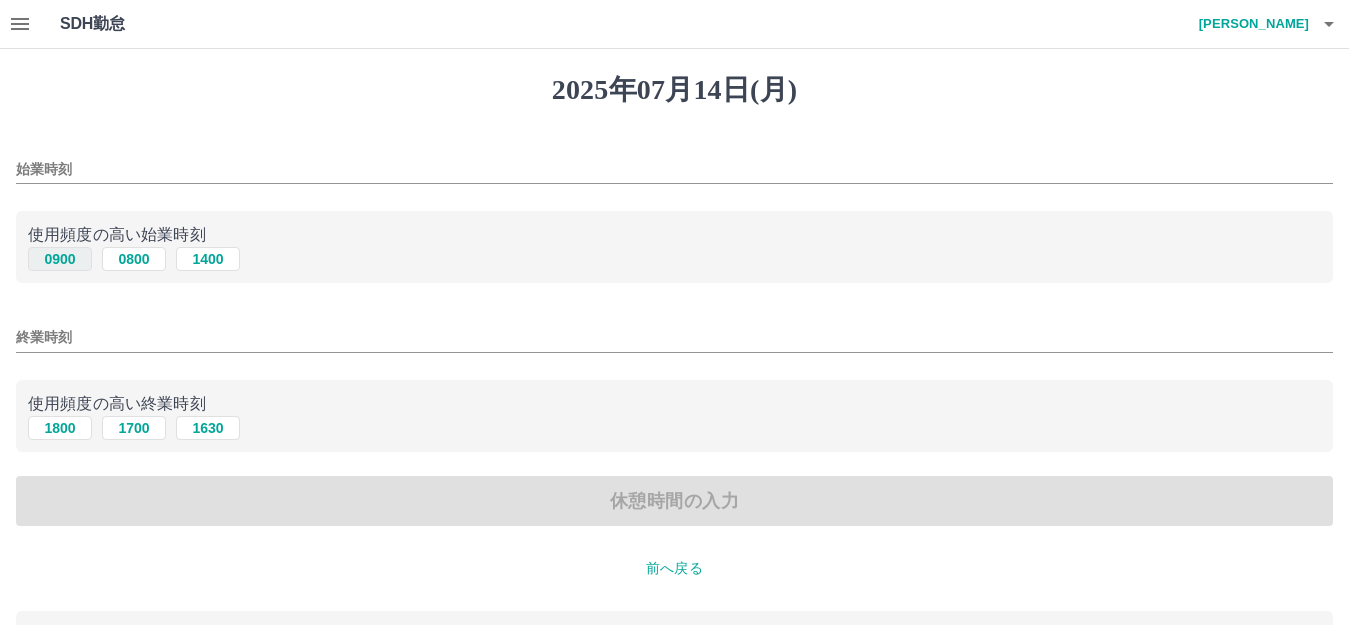 click on "0900" at bounding box center [60, 259] 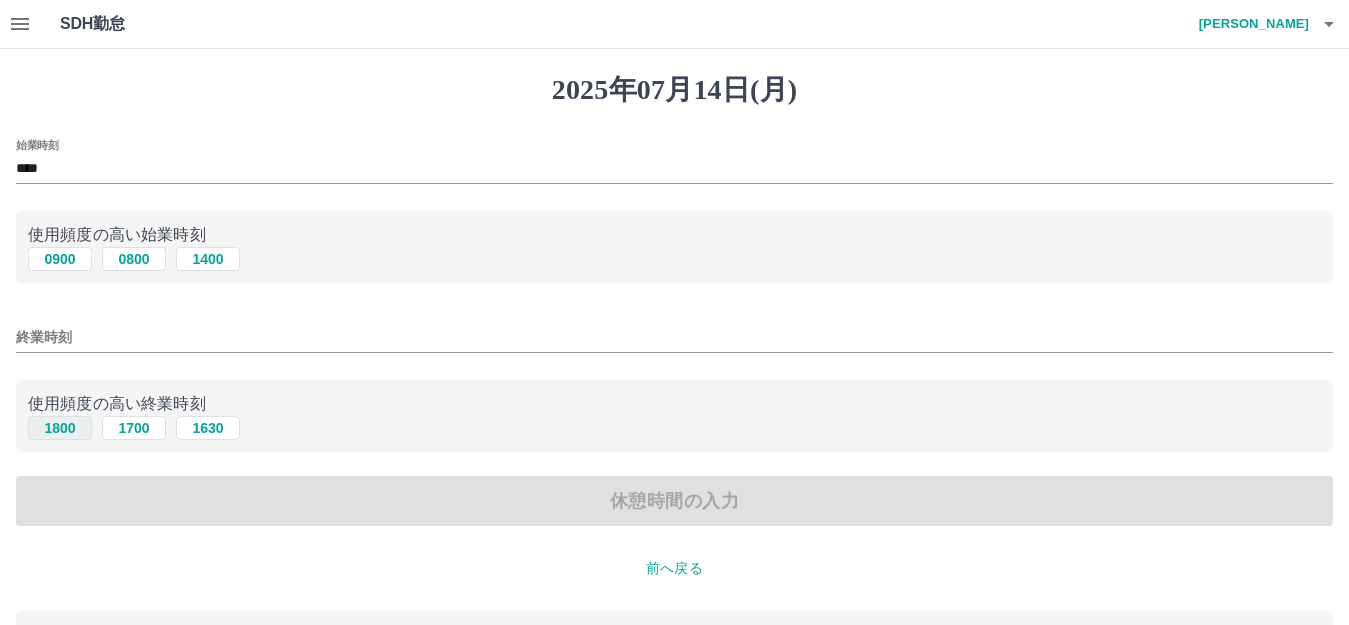 click on "1800" at bounding box center (60, 428) 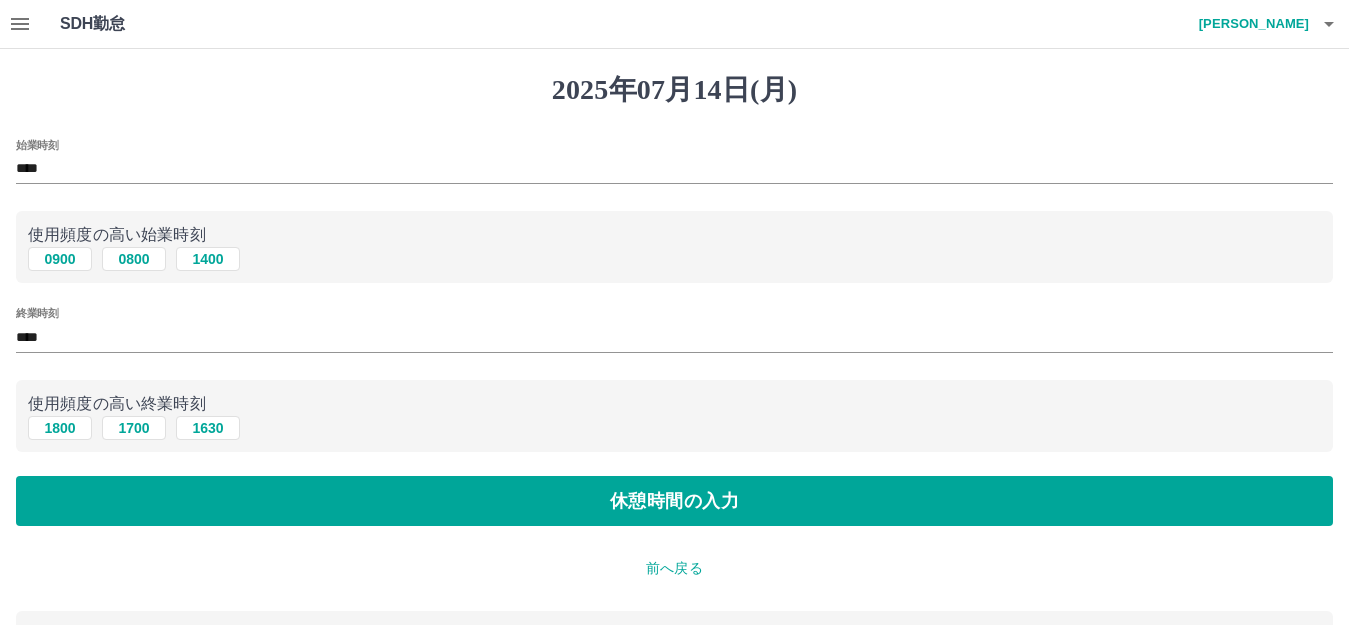 click on "始業時刻 **** 使用頻度の高い始業時刻 0900 0800 1400 終業時刻 **** 使用頻度の高い終業時刻 1800 1700 1630 休憩時間の入力" at bounding box center [674, 333] 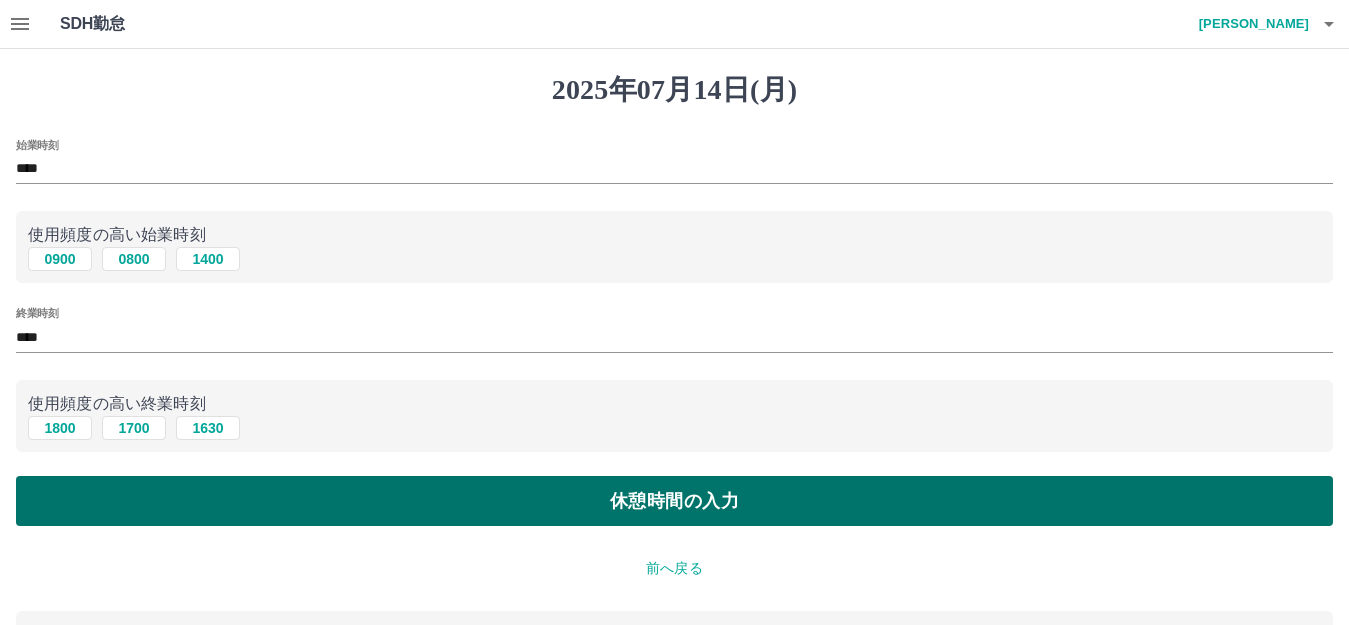 click on "休憩時間の入力" at bounding box center [674, 501] 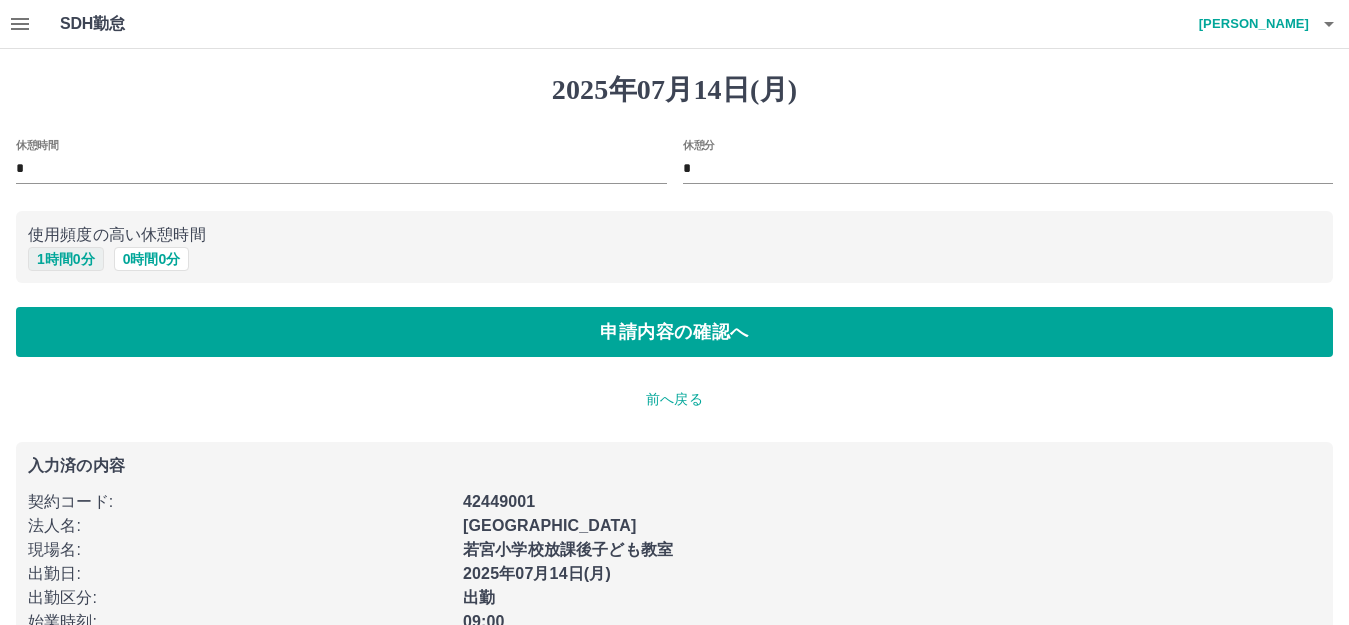 click on "1 時間 0 分" at bounding box center (66, 259) 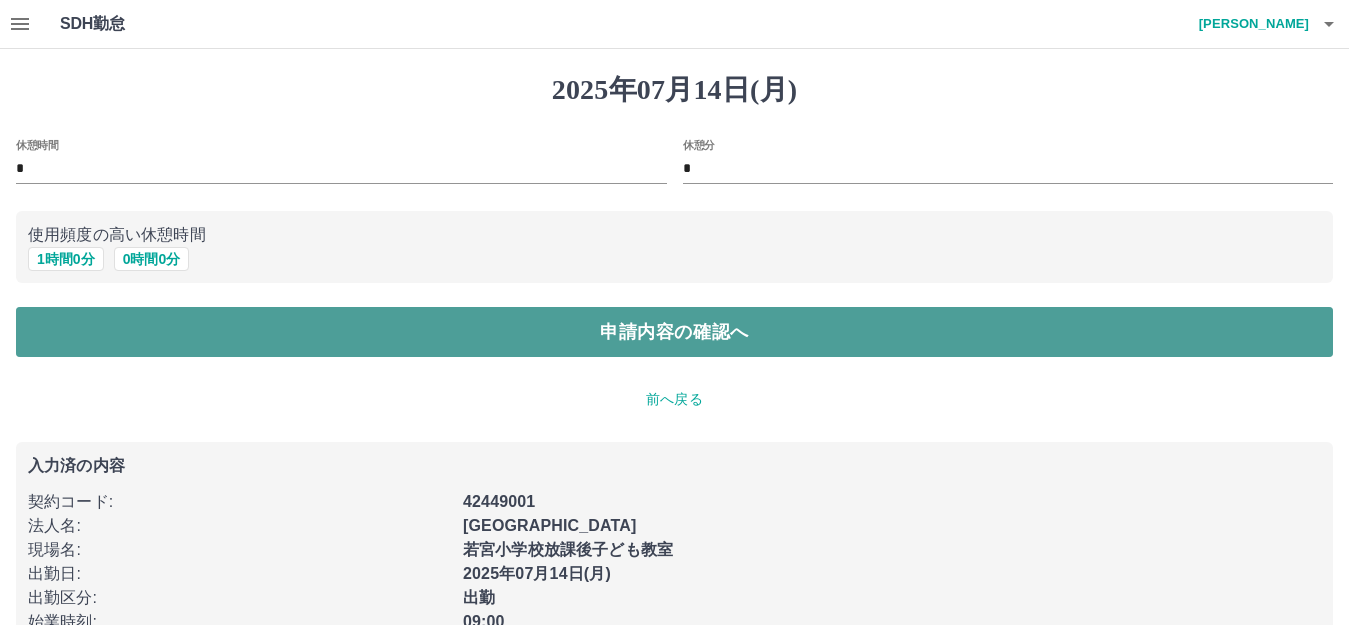 click on "申請内容の確認へ" at bounding box center [674, 332] 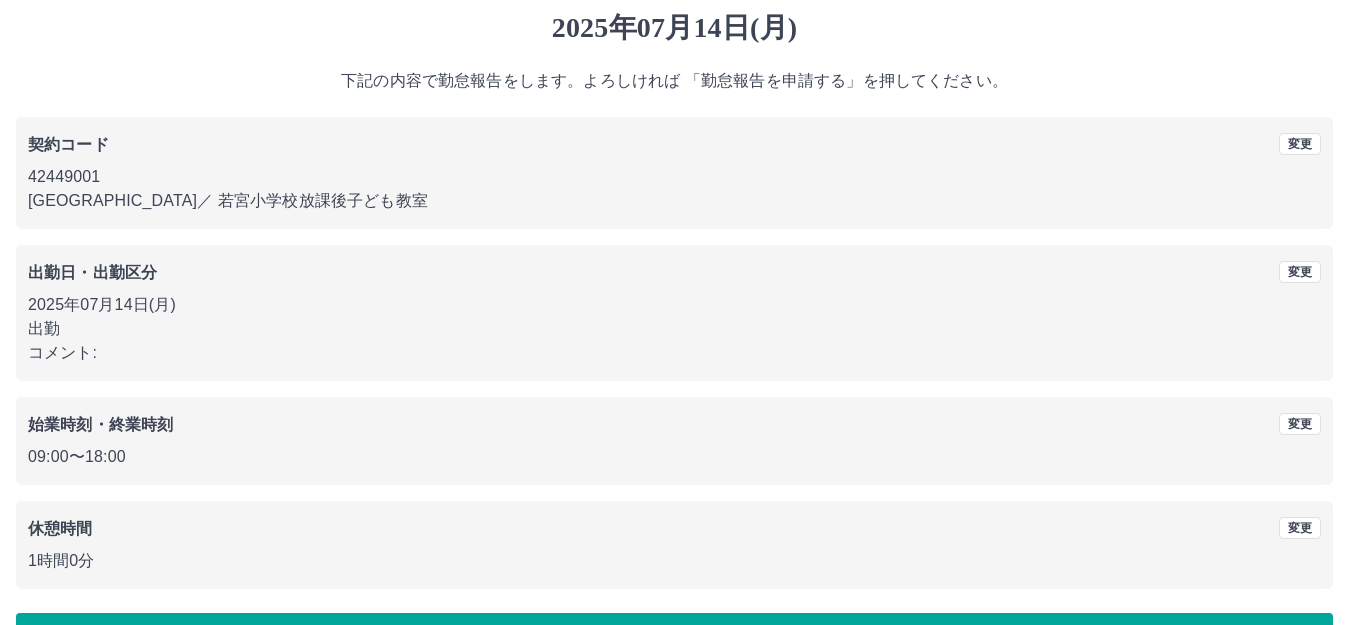 scroll, scrollTop: 124, scrollLeft: 0, axis: vertical 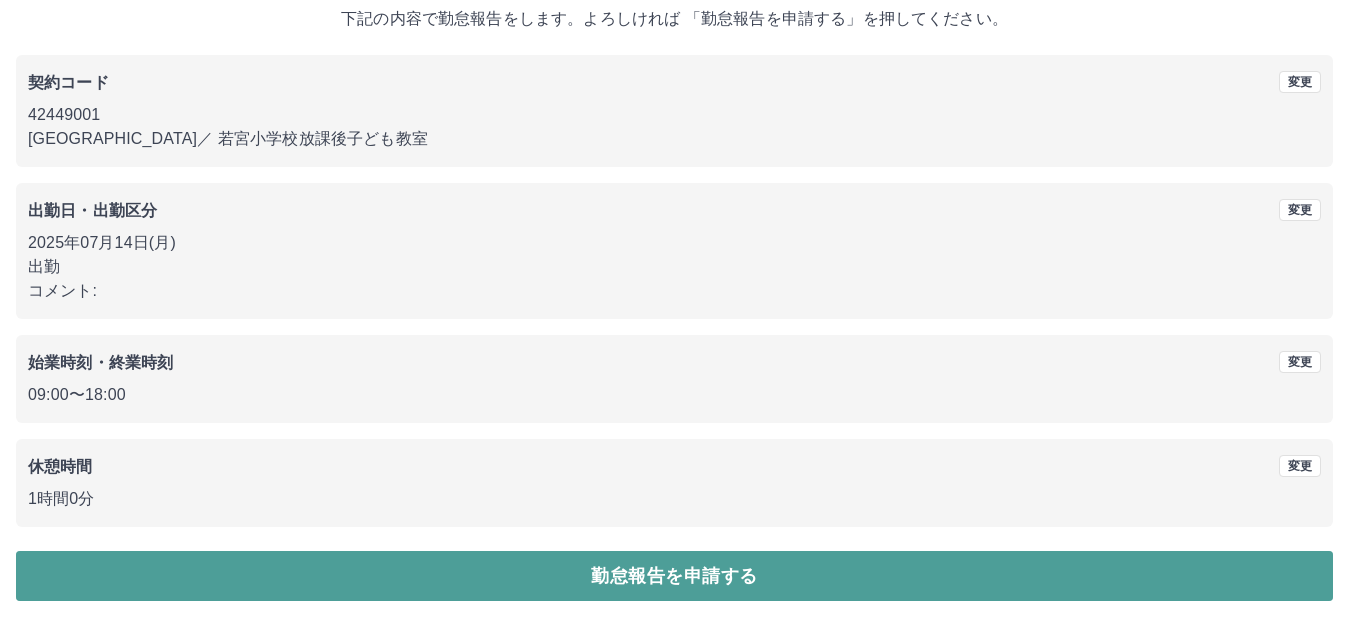 click on "勤怠報告を申請する" at bounding box center [674, 576] 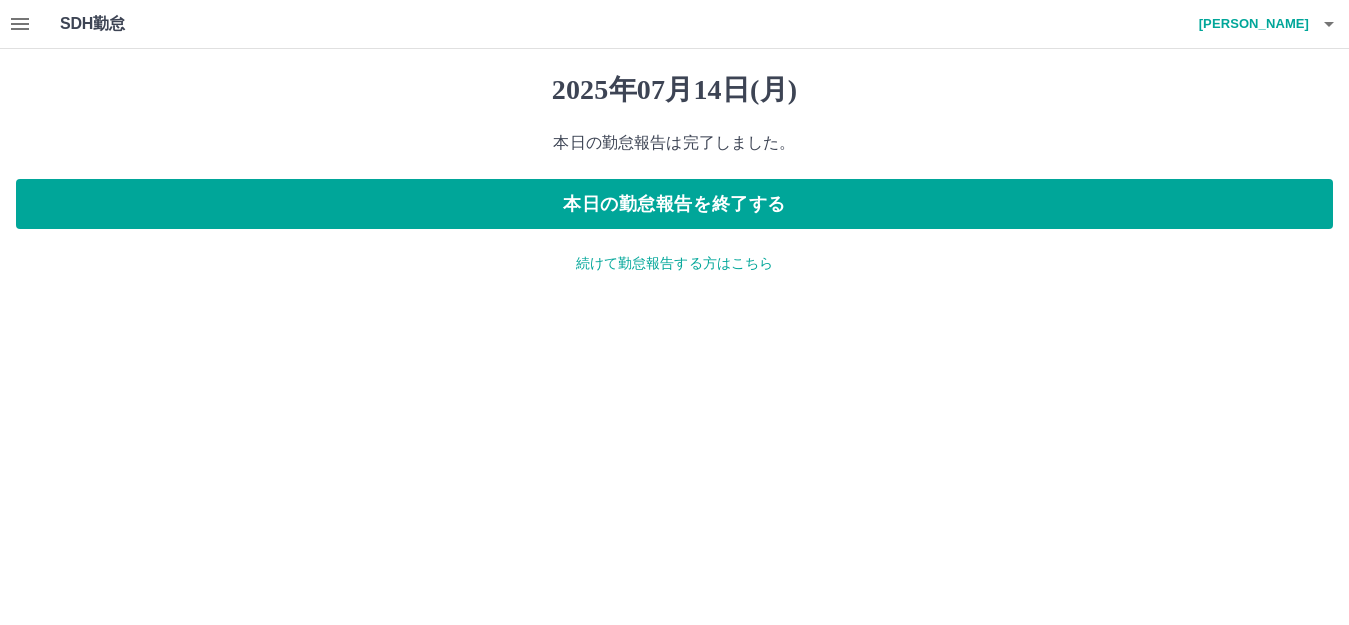 scroll, scrollTop: 0, scrollLeft: 0, axis: both 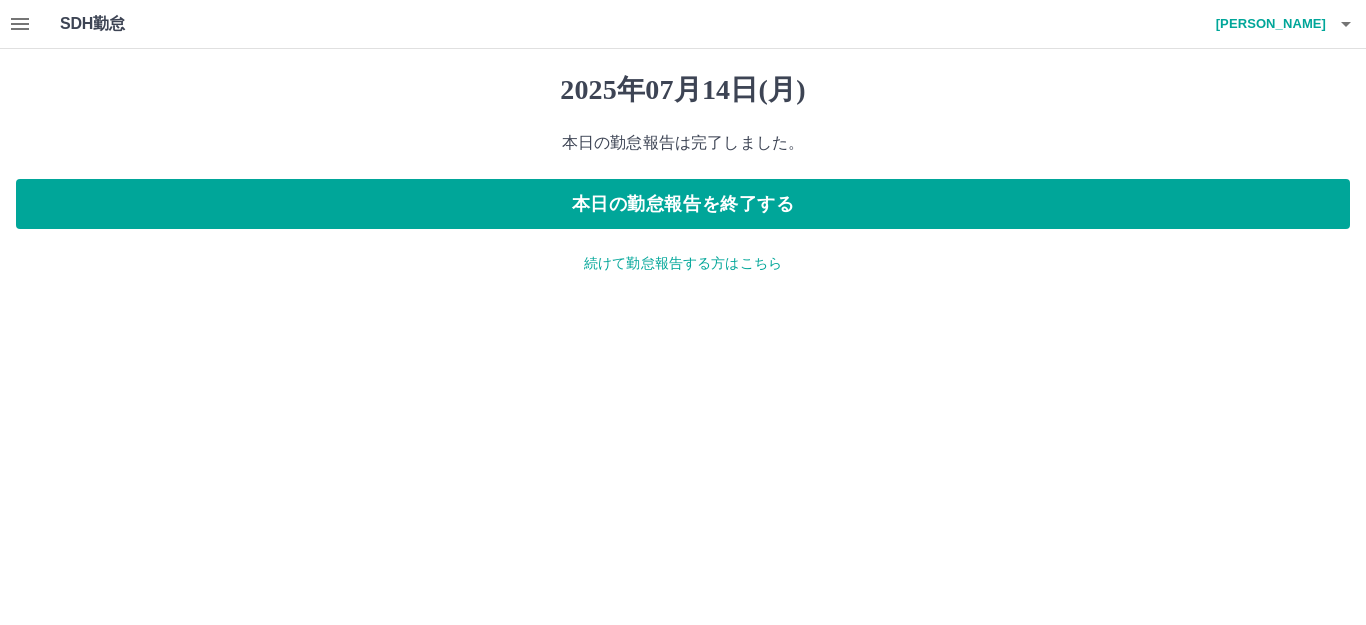 click at bounding box center [20, 24] 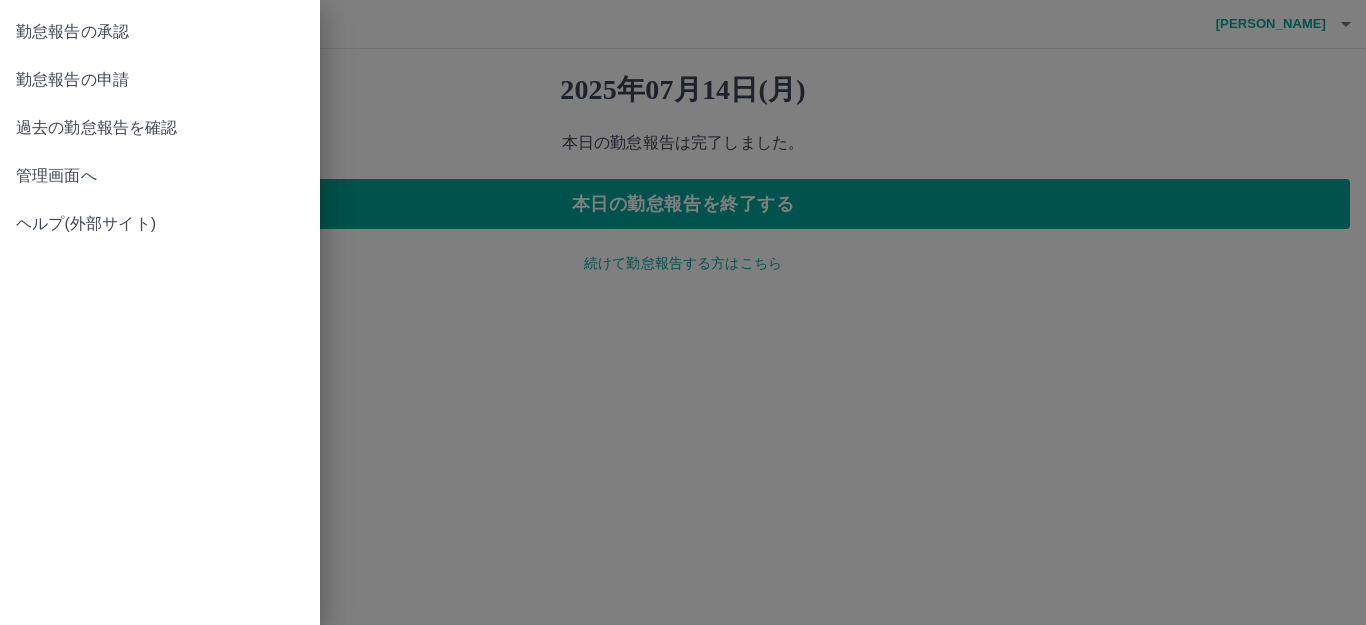 click on "過去の勤怠報告を確認" at bounding box center (160, 128) 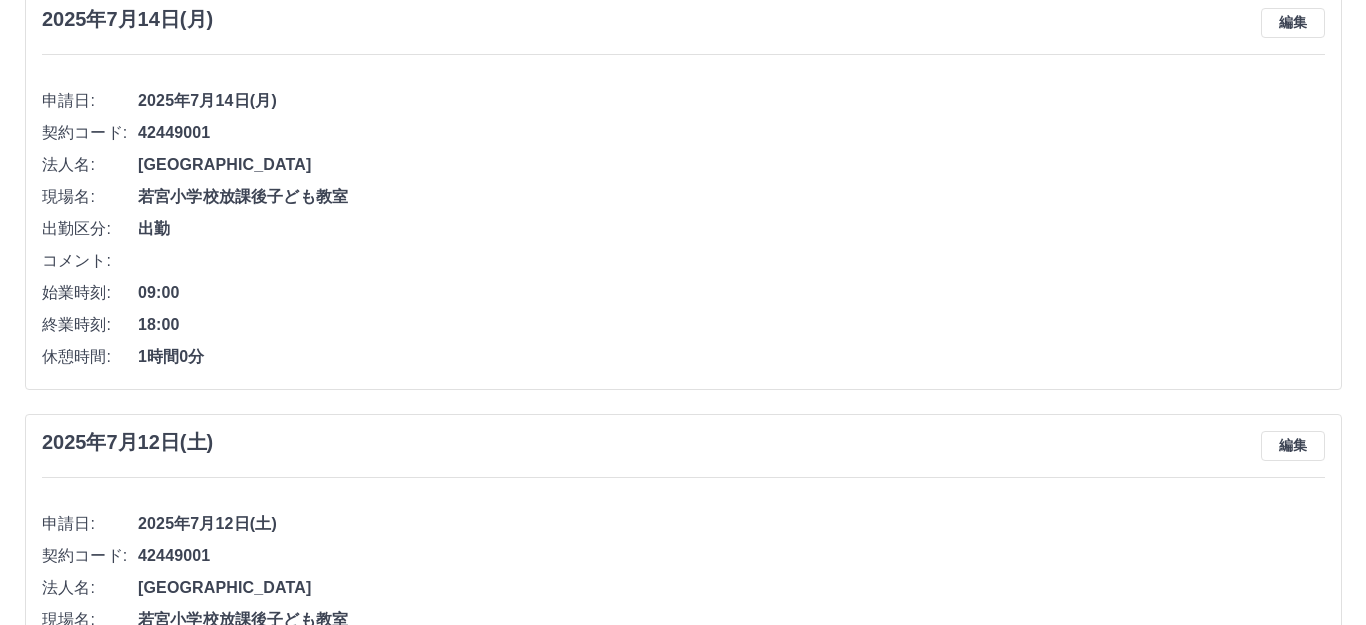 scroll, scrollTop: 0, scrollLeft: 0, axis: both 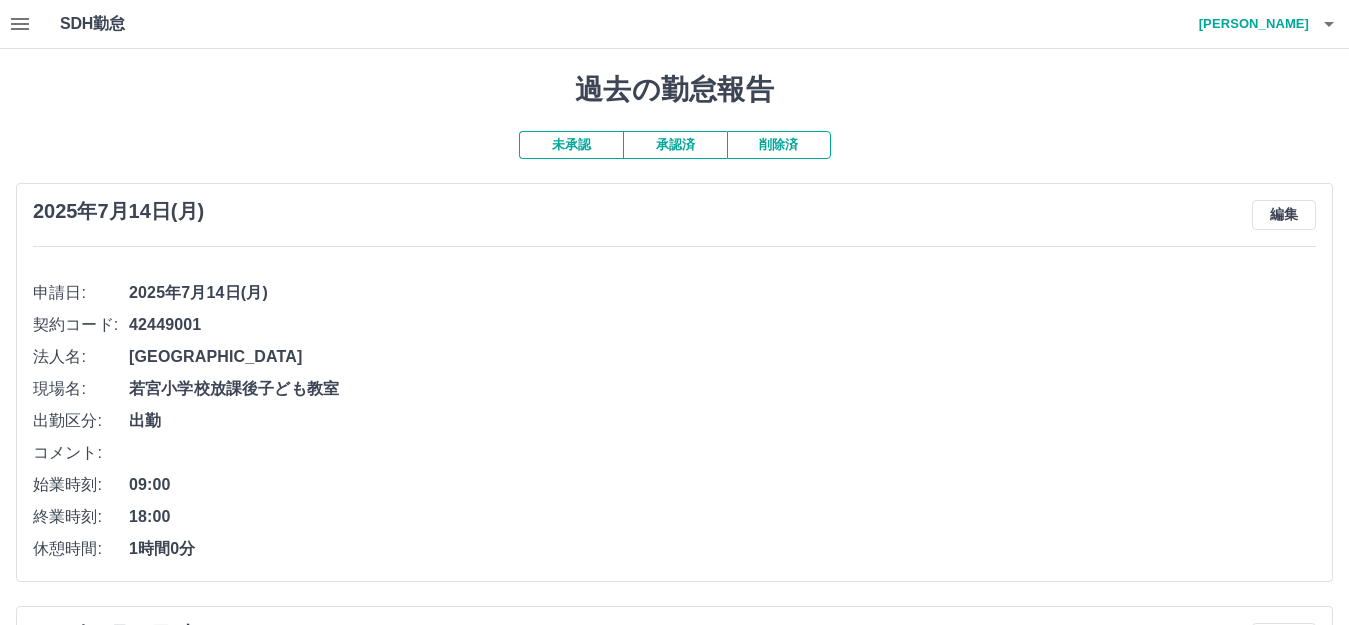 click 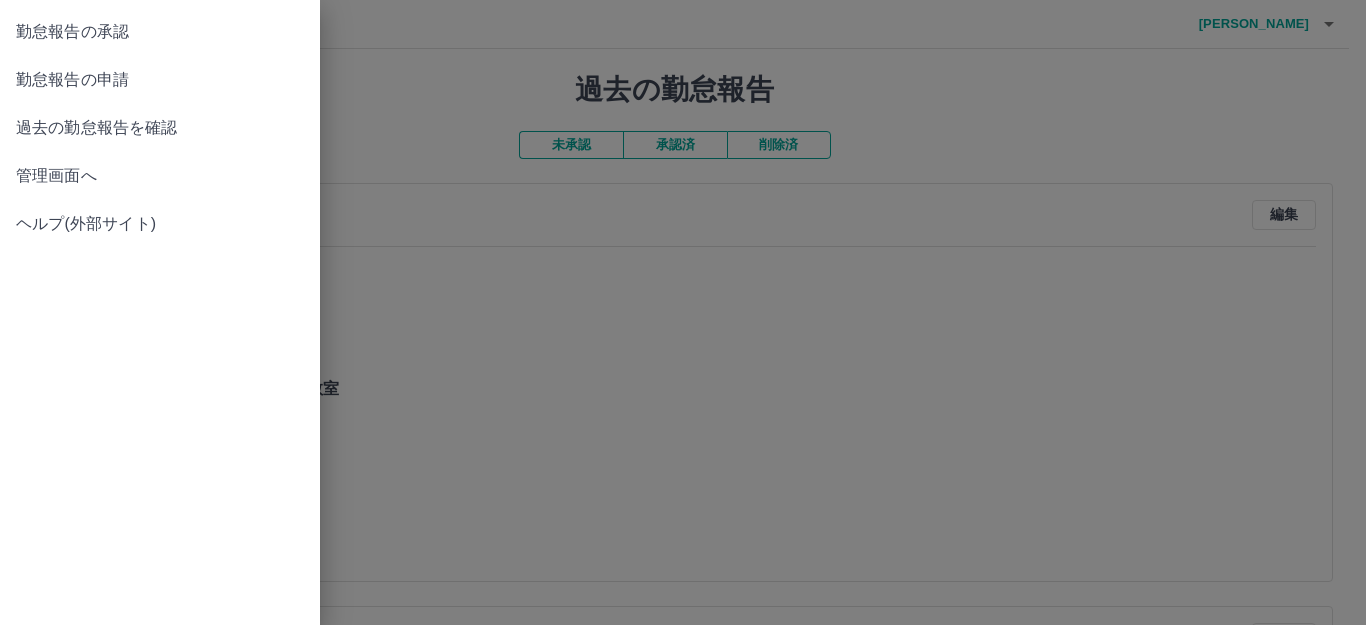 click on "勤怠報告の申請" at bounding box center [160, 80] 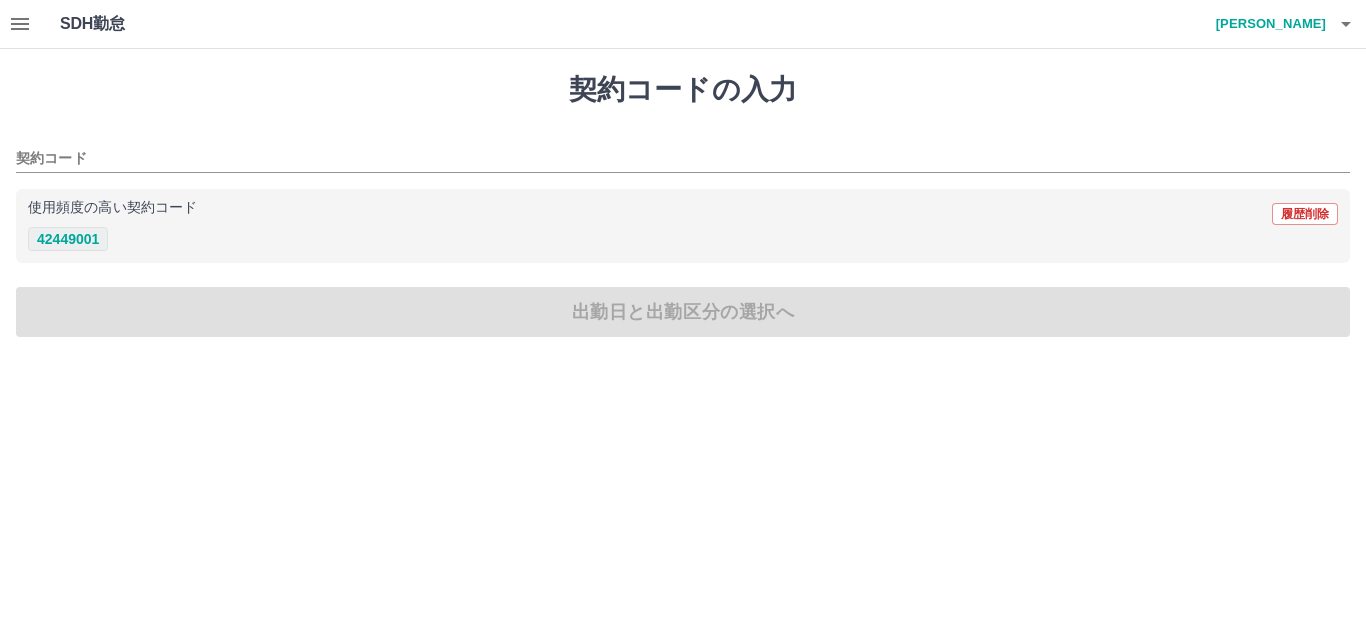 click on "42449001" at bounding box center [68, 239] 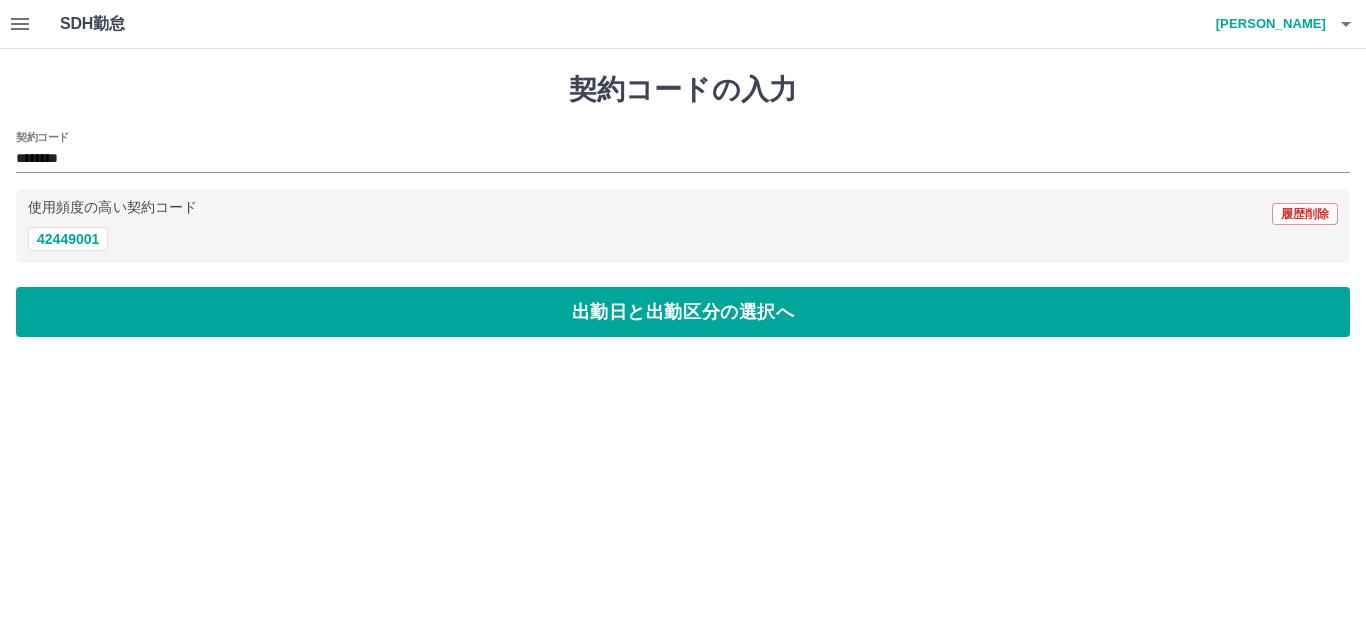 click on "契約コードの入力 契約コード ******** 使用頻度の高い契約コード 履歴削除 42449001 出勤日と出勤区分の選択へ" at bounding box center [683, 205] 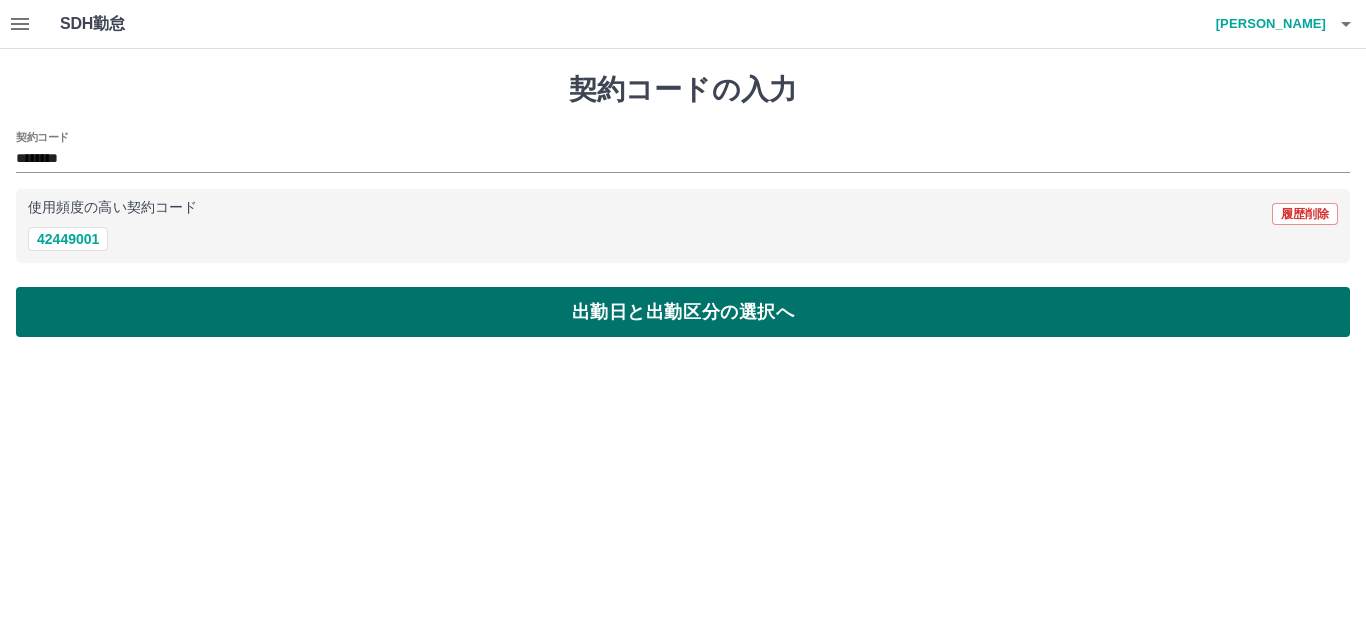 click on "出勤日と出勤区分の選択へ" at bounding box center (683, 312) 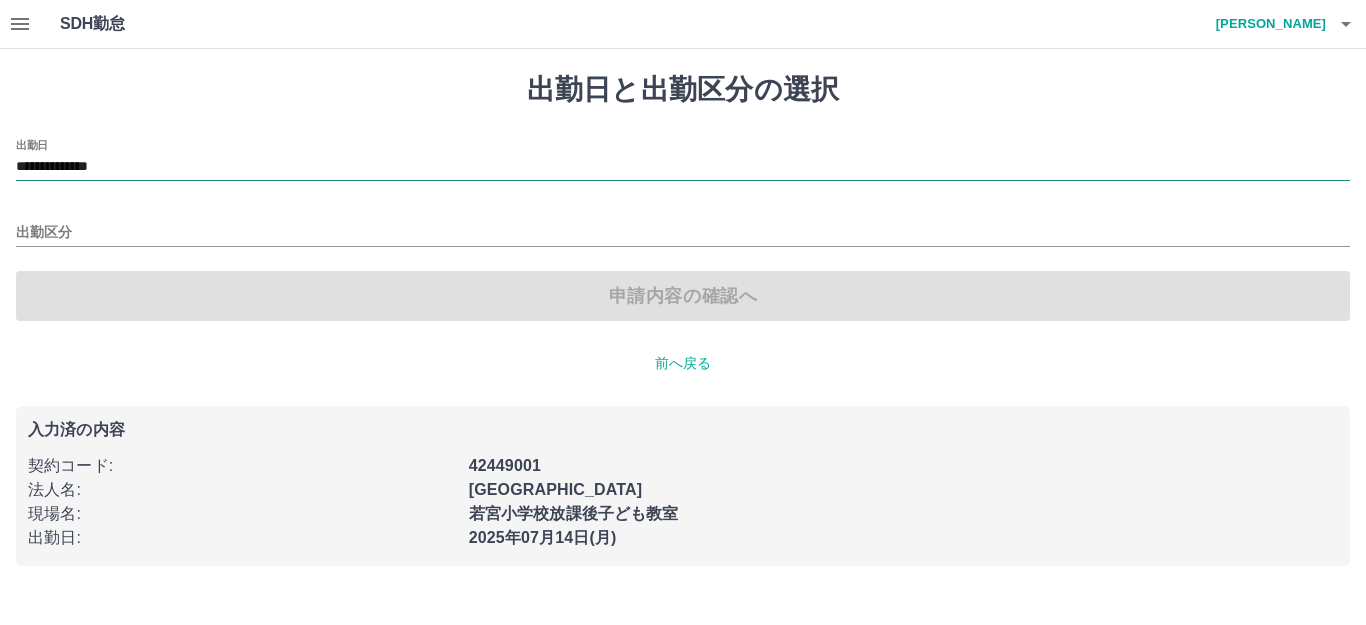 click on "**********" at bounding box center [683, 167] 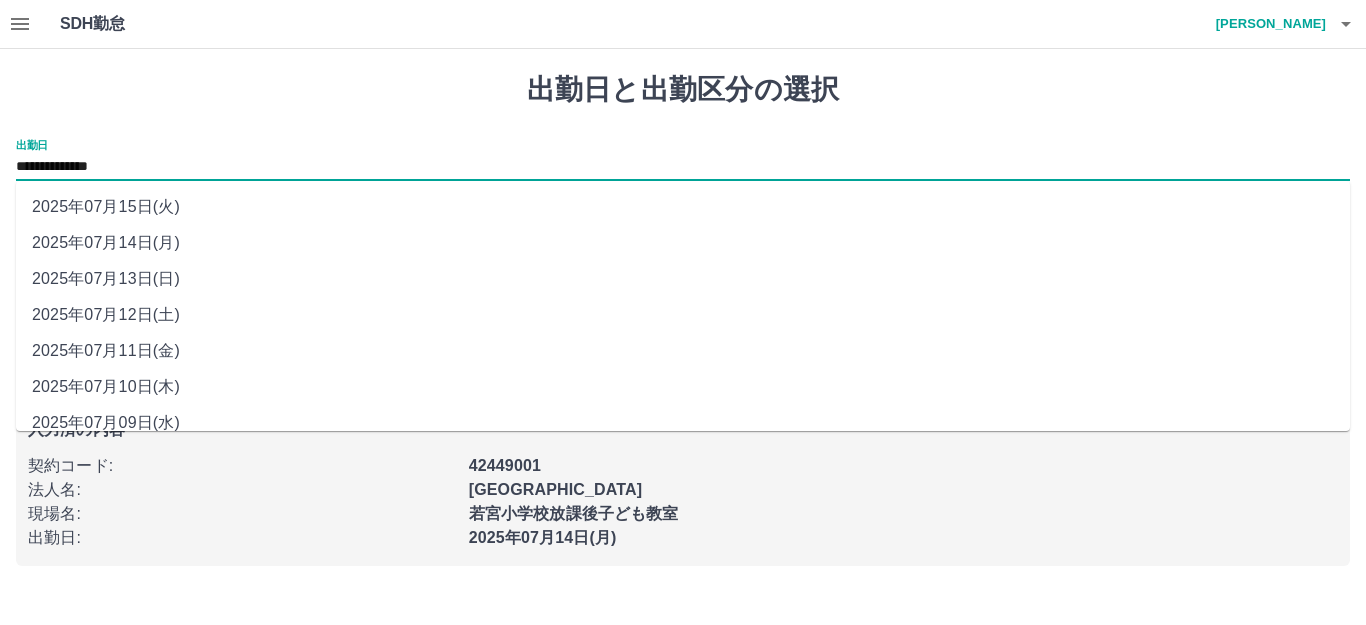 click on "2025年07月13日(日)" at bounding box center [683, 279] 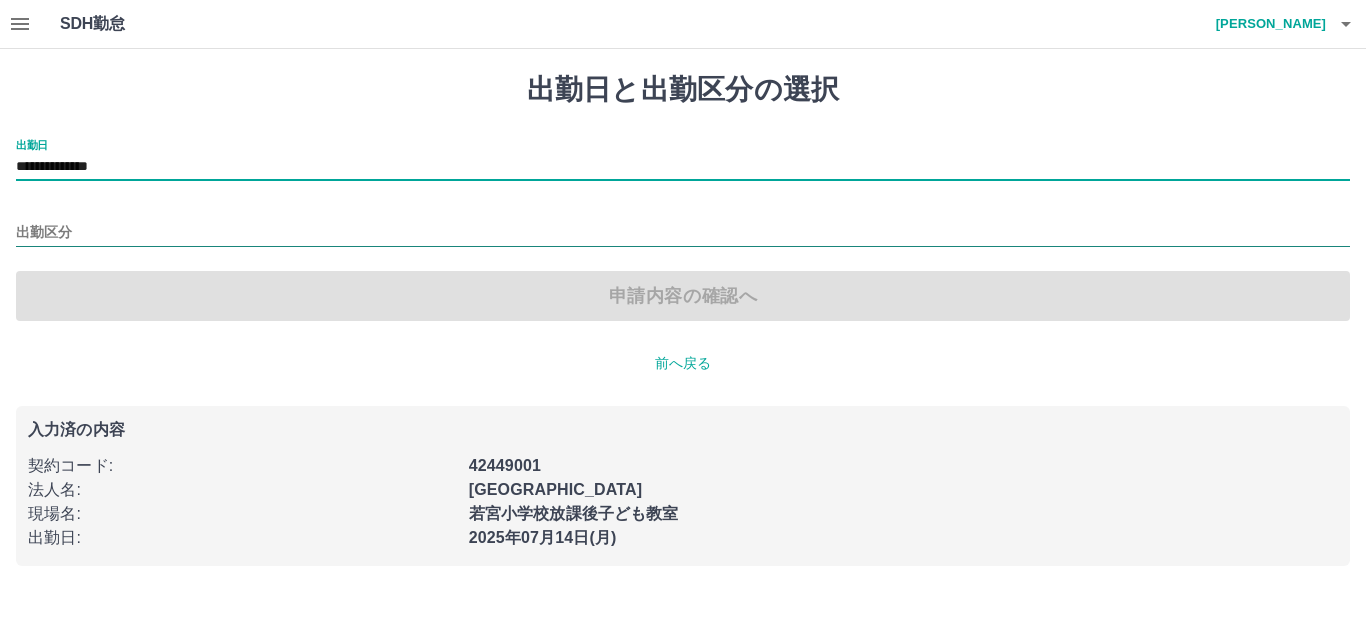 click at bounding box center [683, 234] 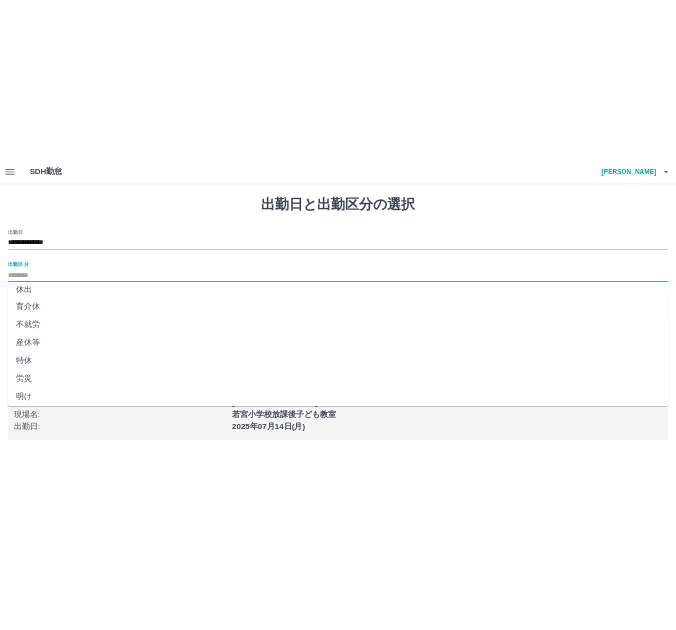 scroll, scrollTop: 414, scrollLeft: 0, axis: vertical 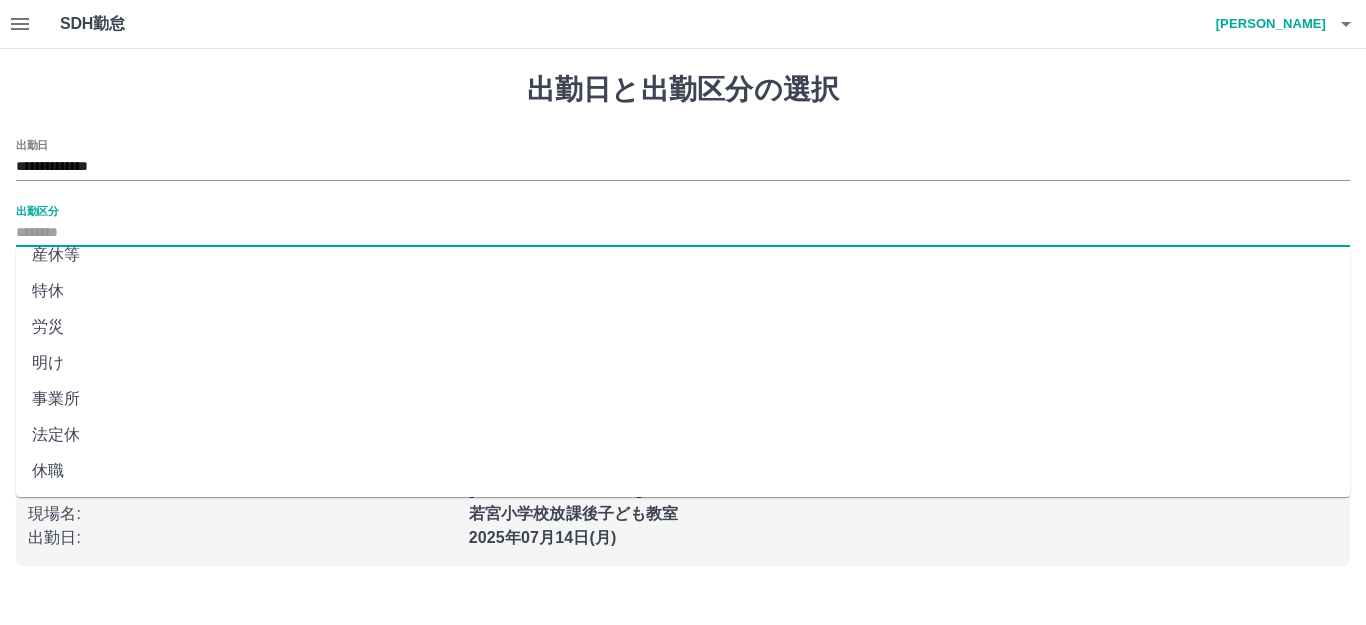 click on "法定休" at bounding box center [683, 435] 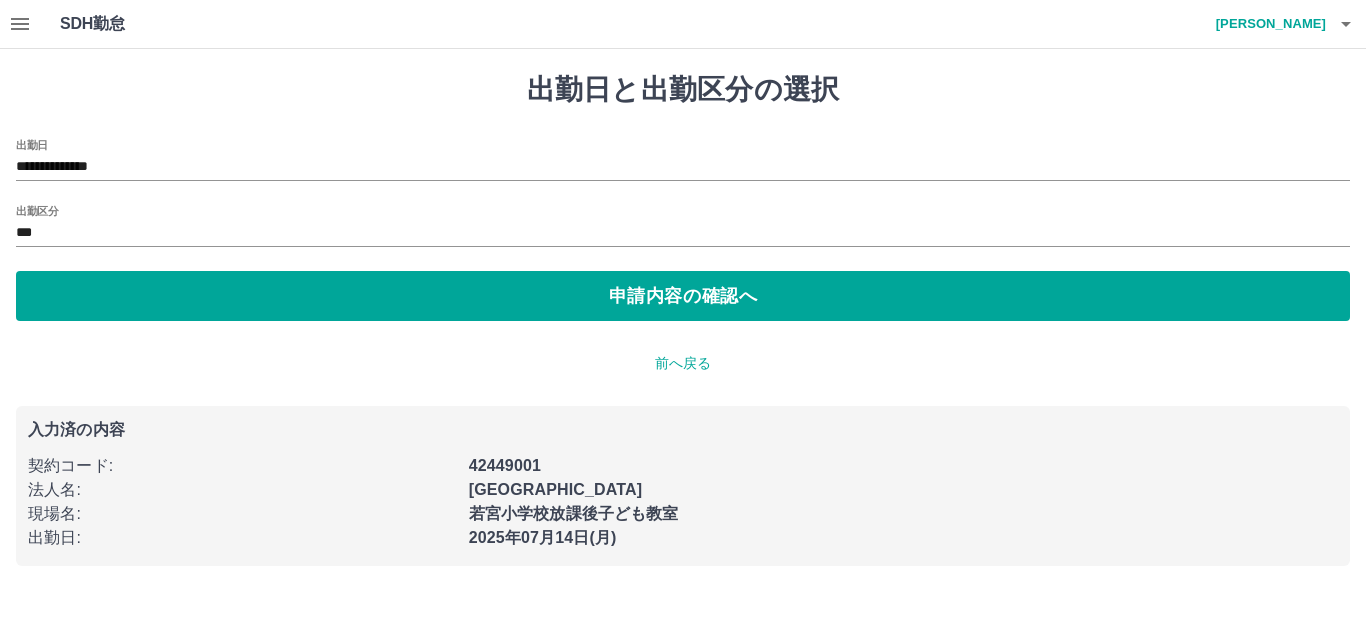 click on "**********" at bounding box center (683, 230) 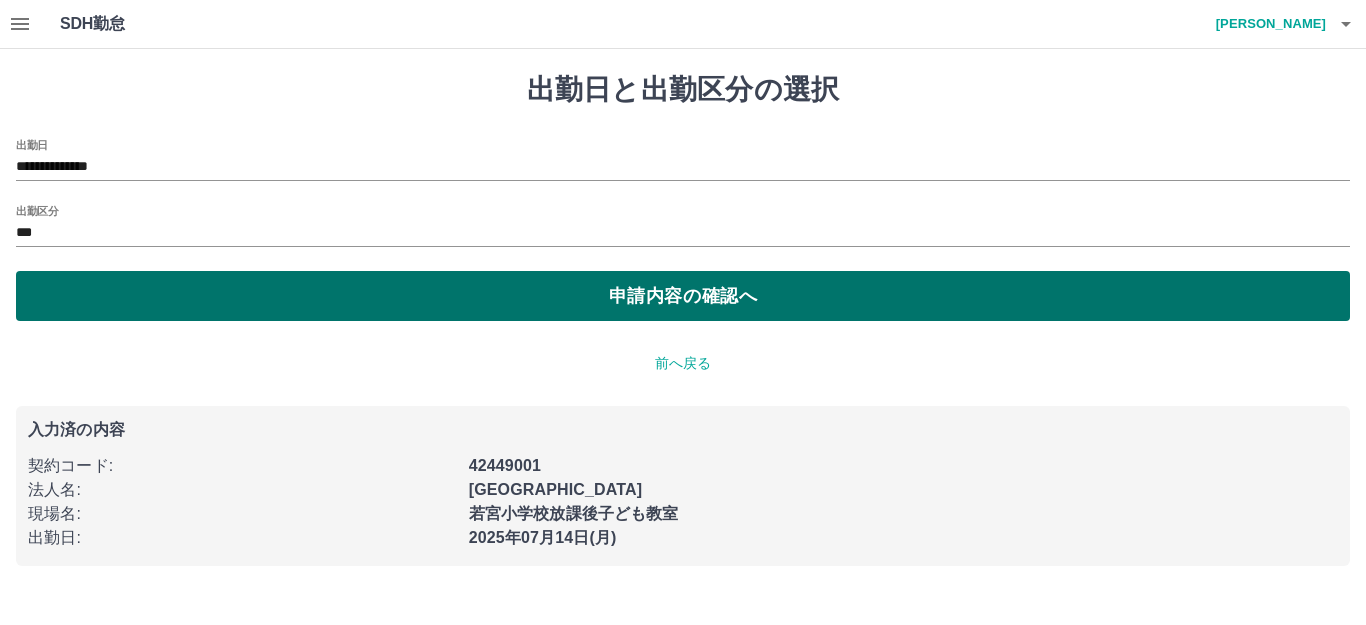 click on "申請内容の確認へ" at bounding box center (683, 296) 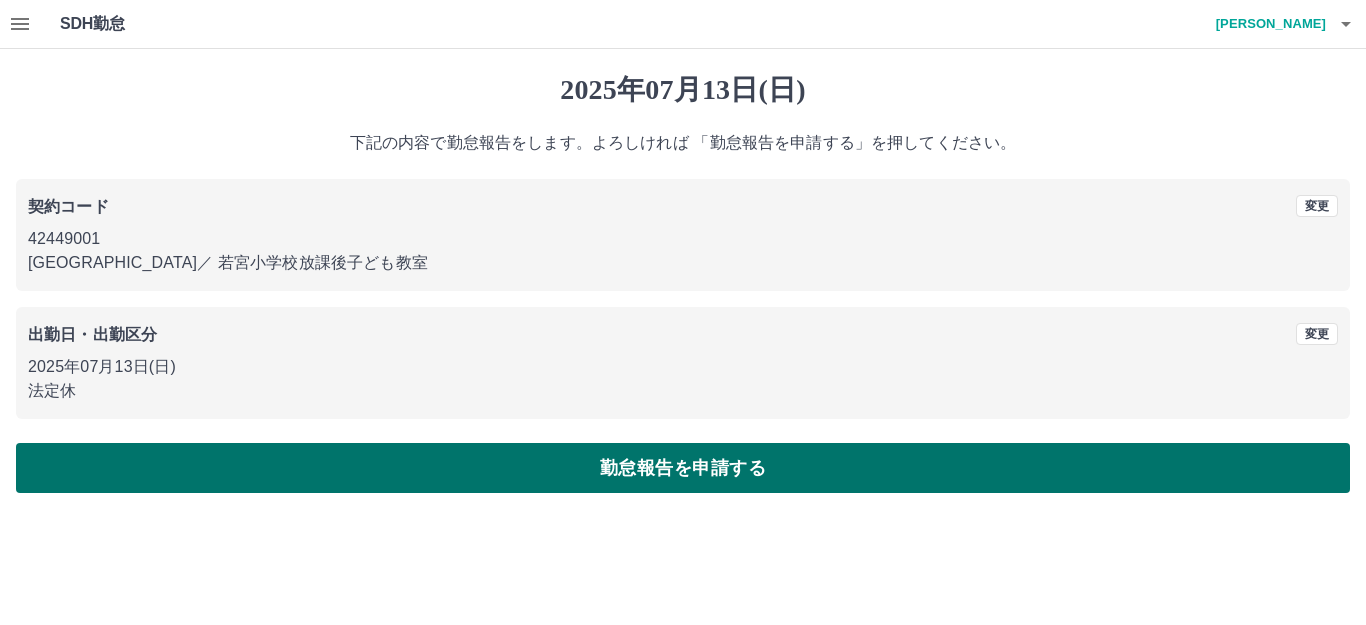 click on "勤怠報告を申請する" at bounding box center (683, 468) 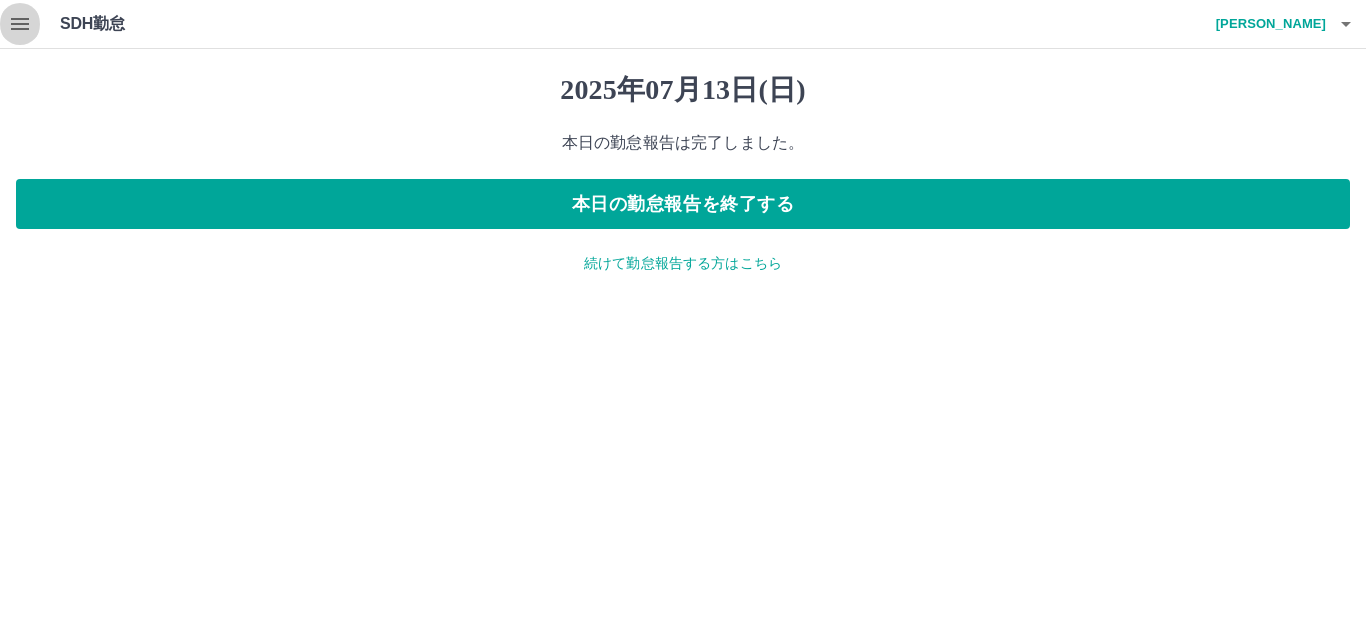 click 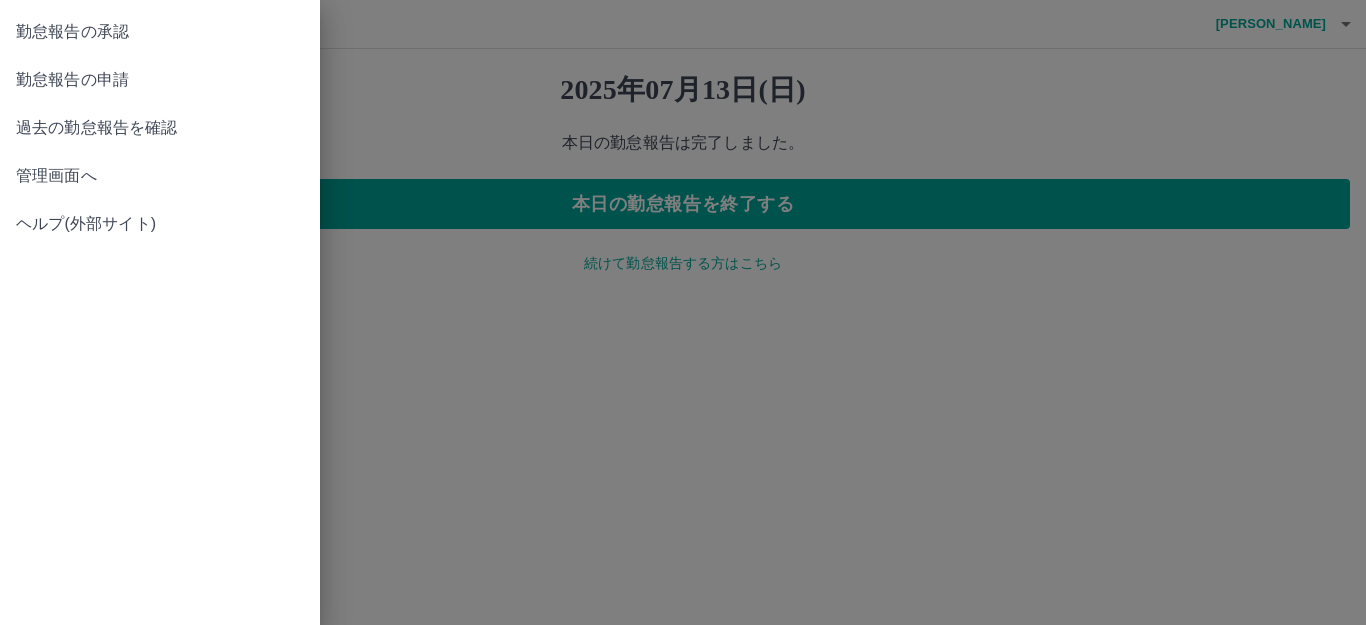 click on "管理画面へ" at bounding box center (160, 176) 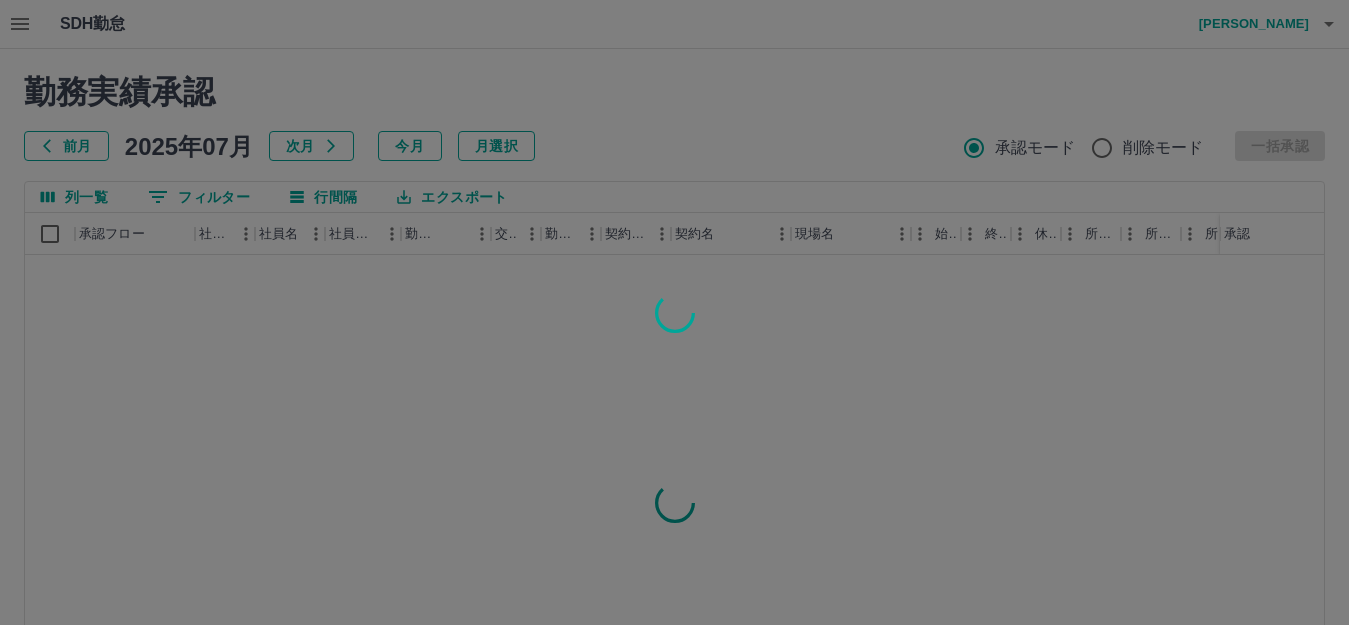 click at bounding box center [674, 312] 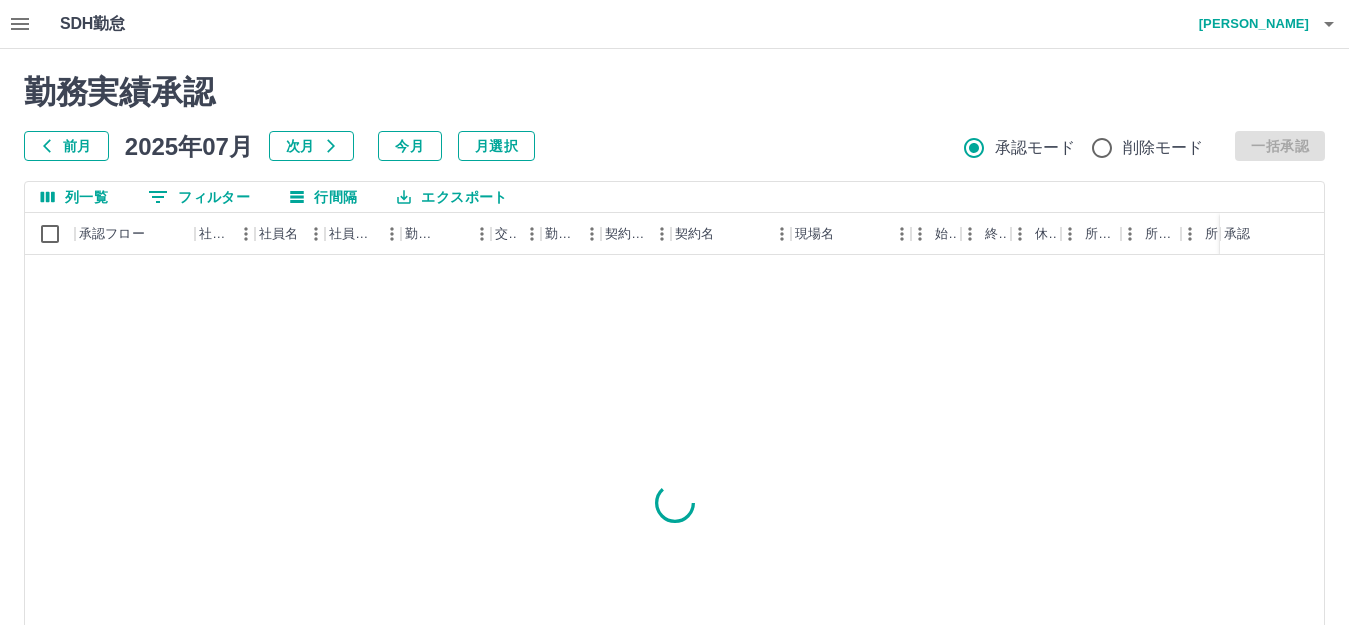click 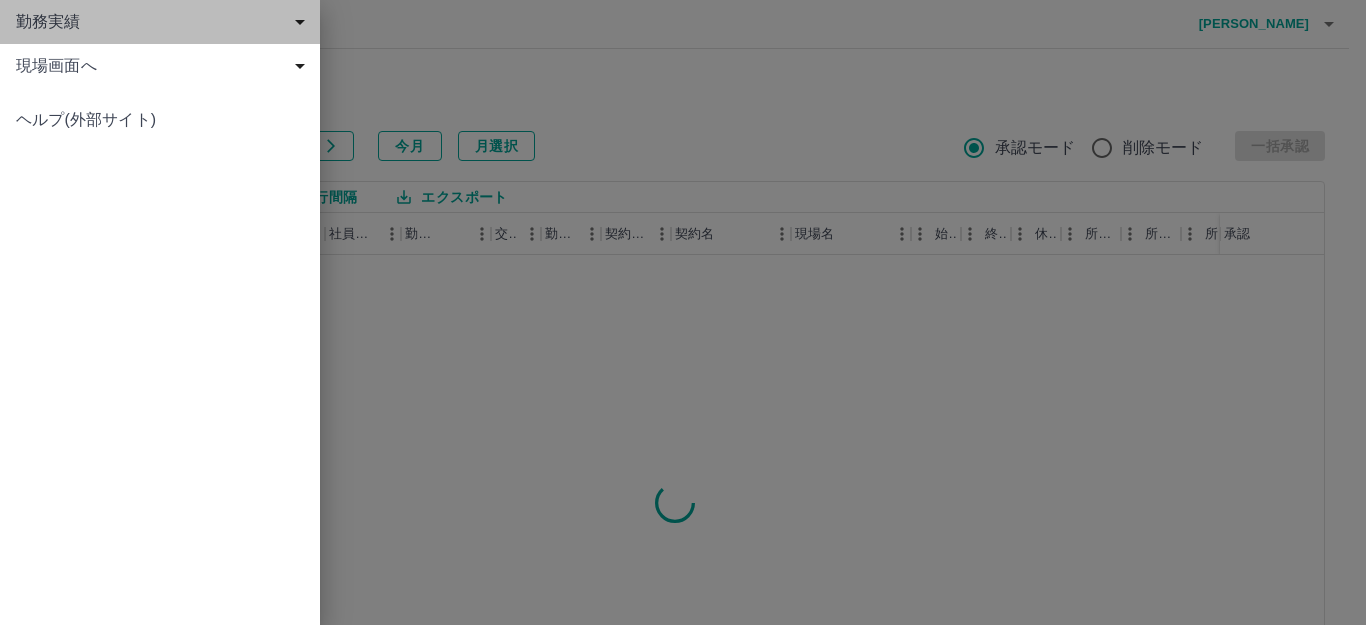click on "勤務実績" at bounding box center [164, 22] 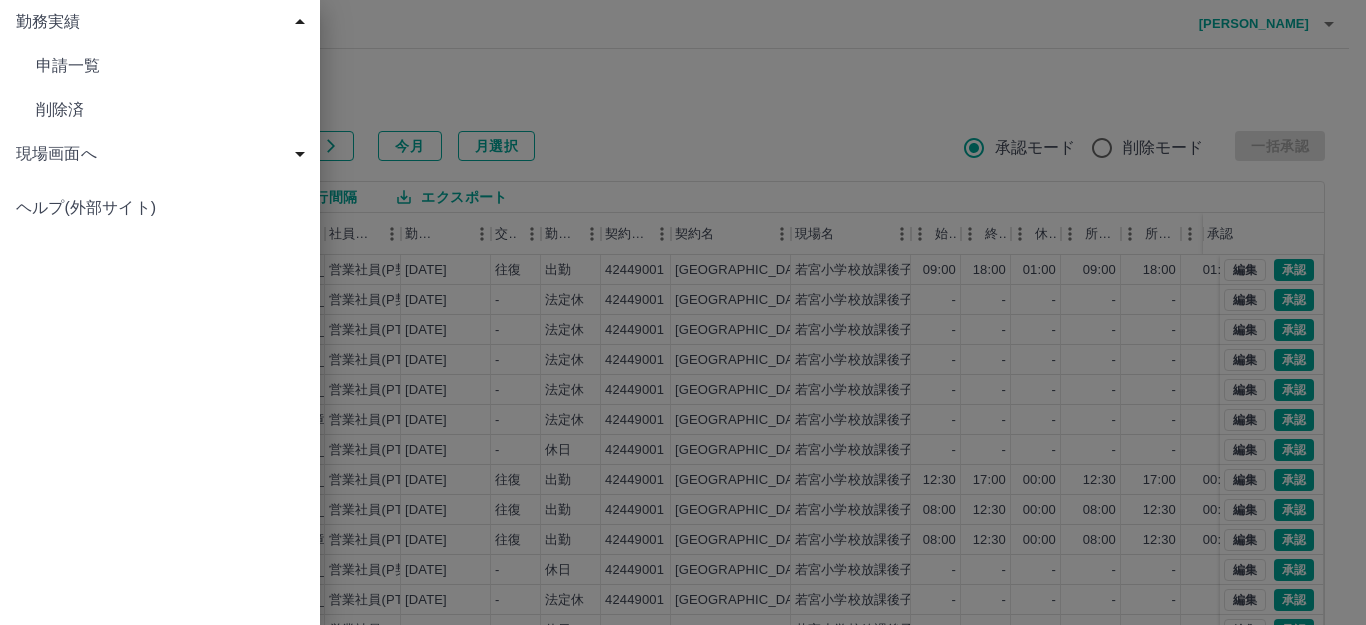 click on "現場画面へ" at bounding box center (164, 154) 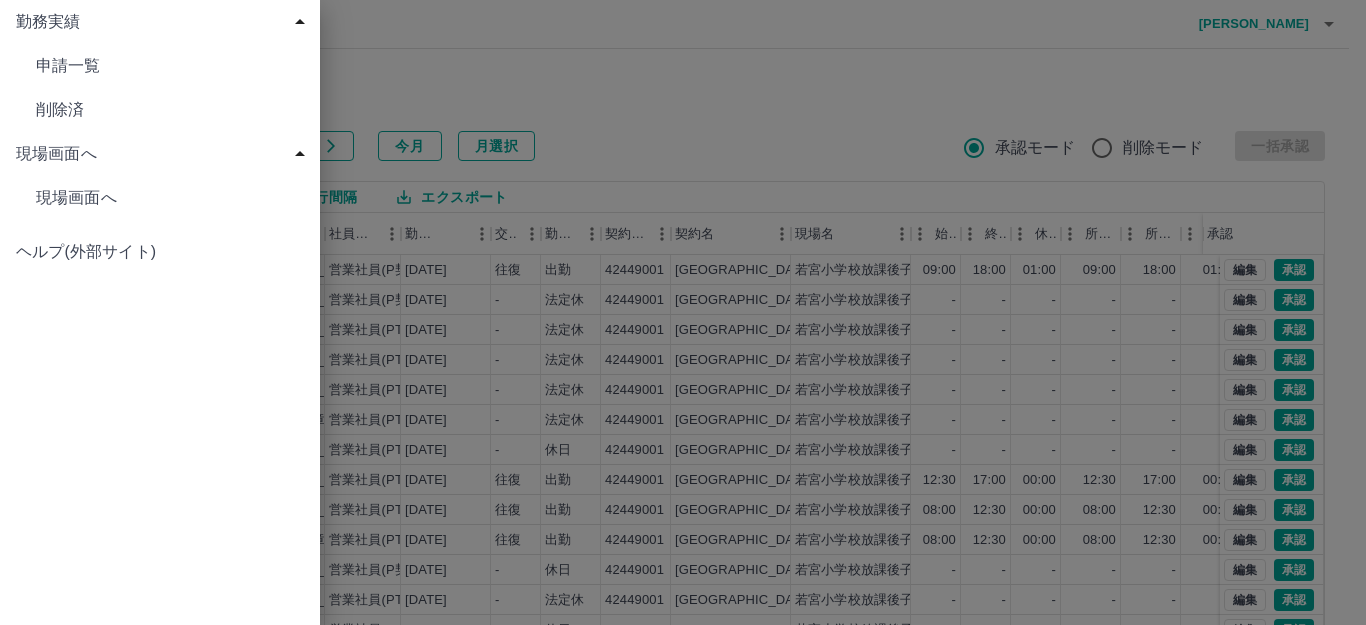 click on "現場画面へ" at bounding box center [170, 66] 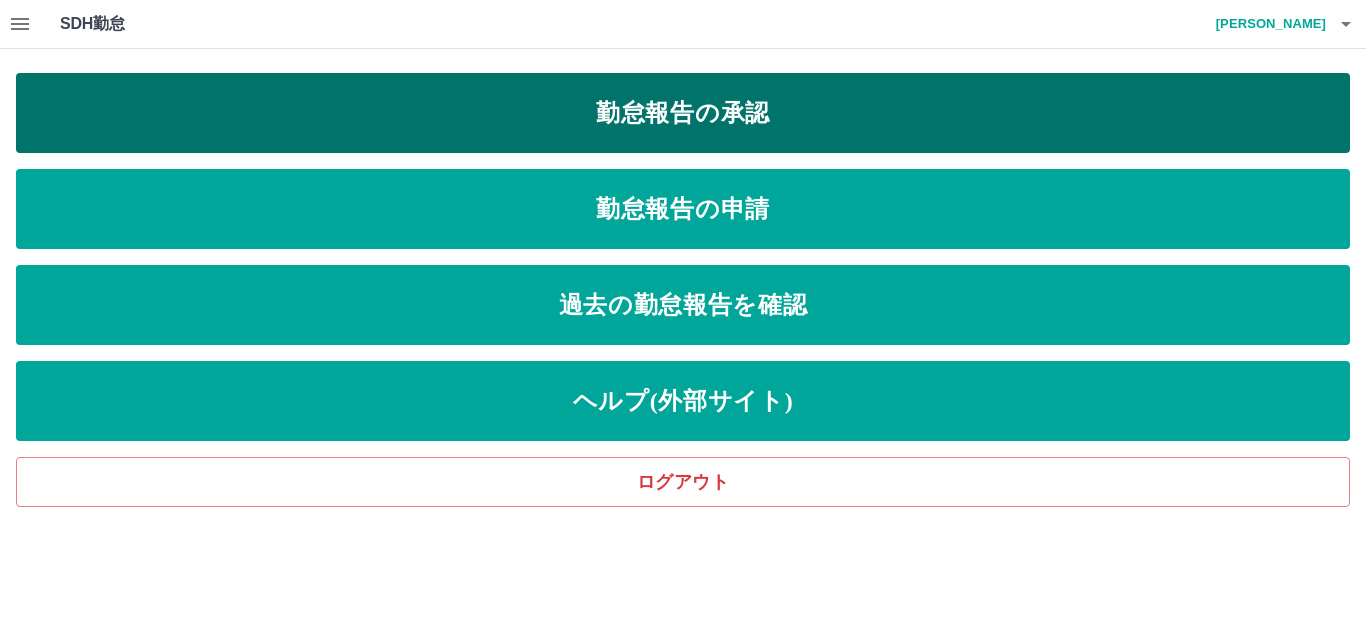 click on "勤怠報告の承認" at bounding box center [683, 113] 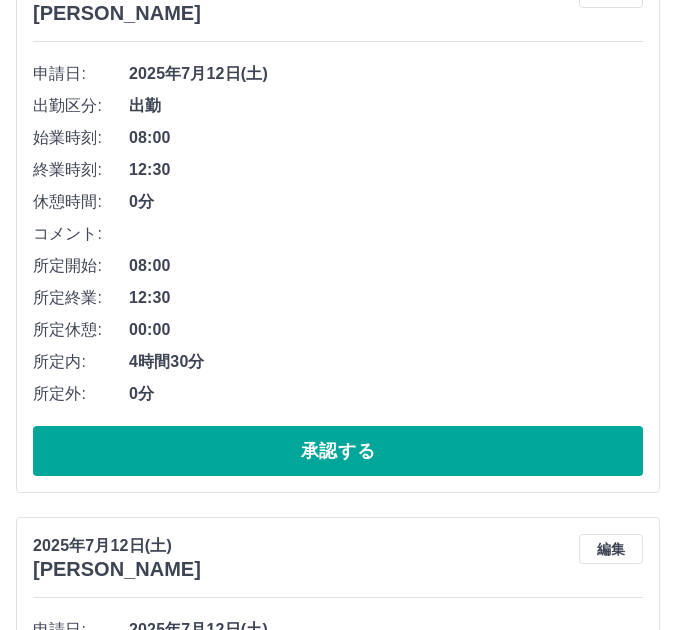 scroll, scrollTop: 4785, scrollLeft: 0, axis: vertical 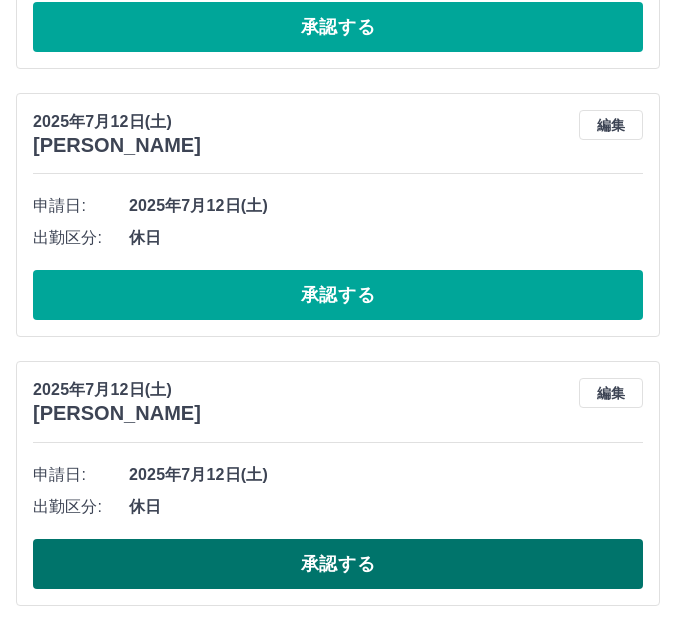 click on "承認する" at bounding box center [338, 564] 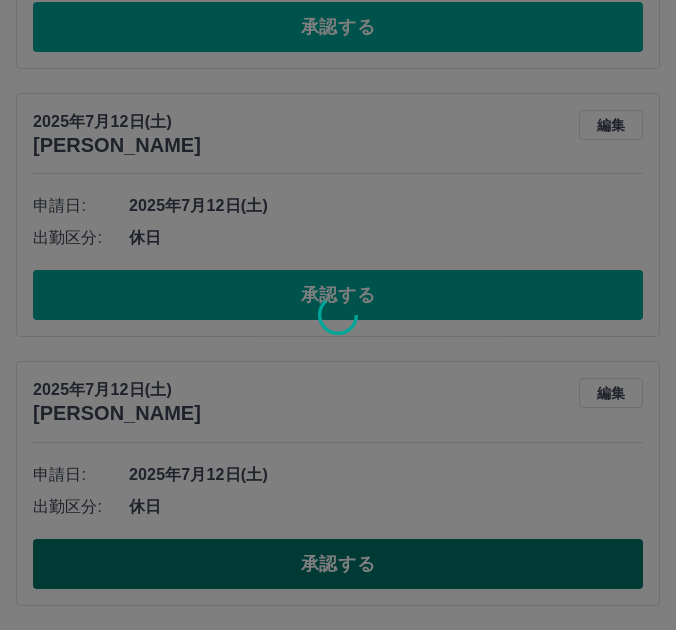 scroll, scrollTop: 4516, scrollLeft: 0, axis: vertical 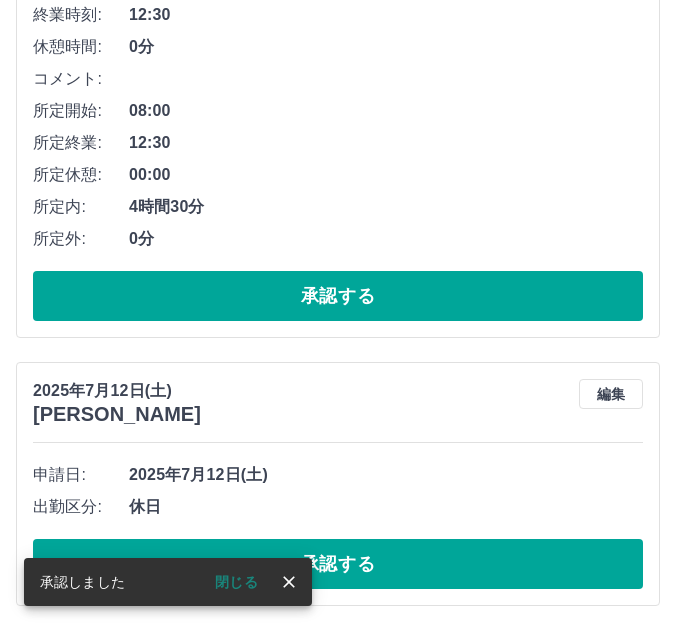 click on "承認しました 閉じる" at bounding box center [168, 582] 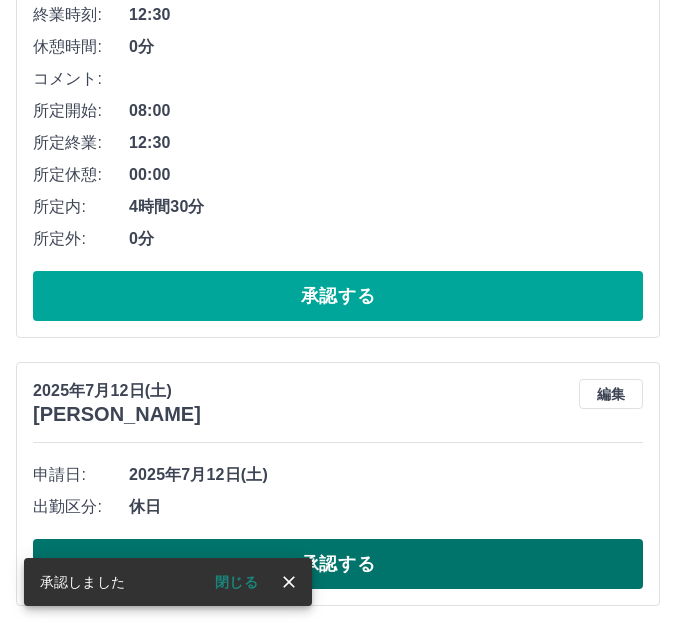 click on "承認する" at bounding box center [338, 564] 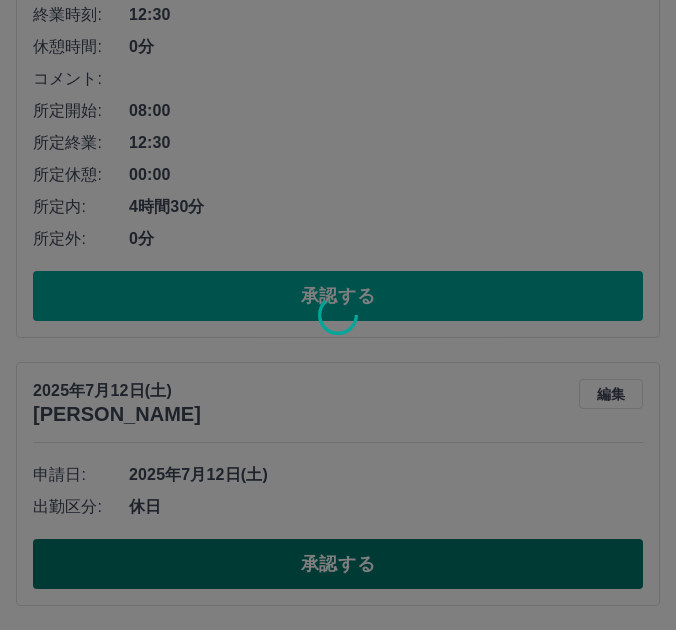scroll, scrollTop: 4248, scrollLeft: 0, axis: vertical 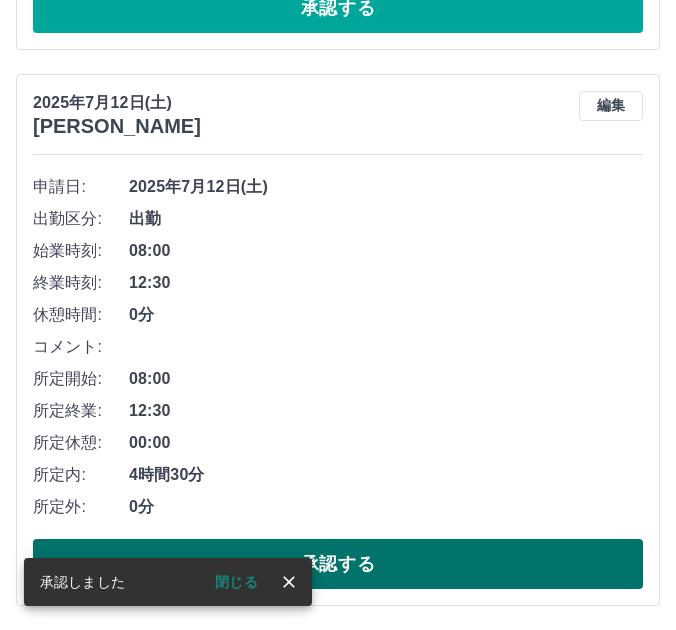 click on "承認する" at bounding box center (338, 564) 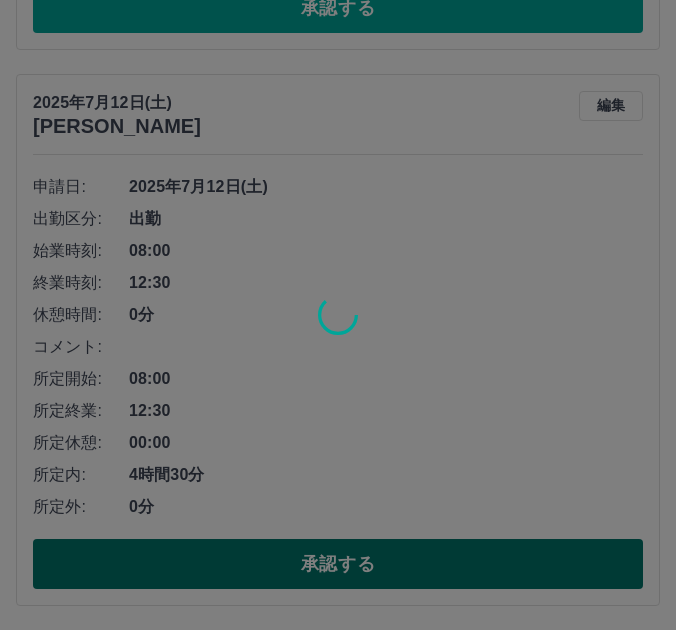 scroll, scrollTop: 3692, scrollLeft: 0, axis: vertical 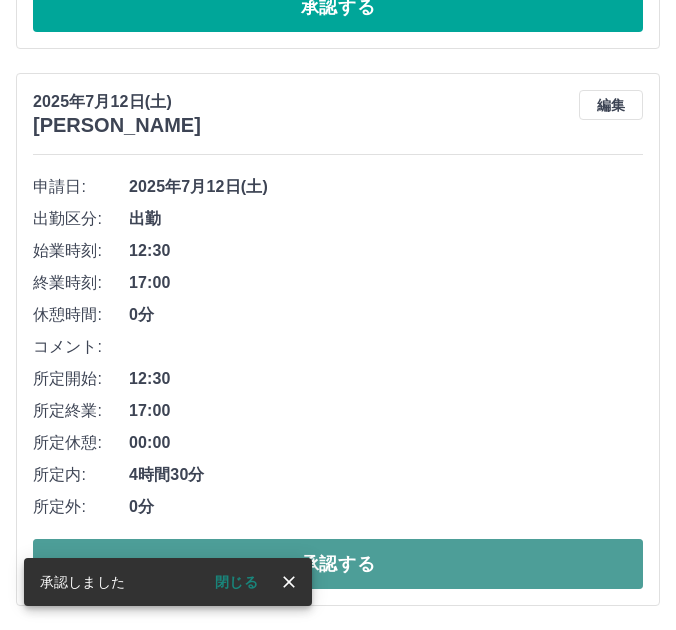 click on "承認する" at bounding box center [338, 564] 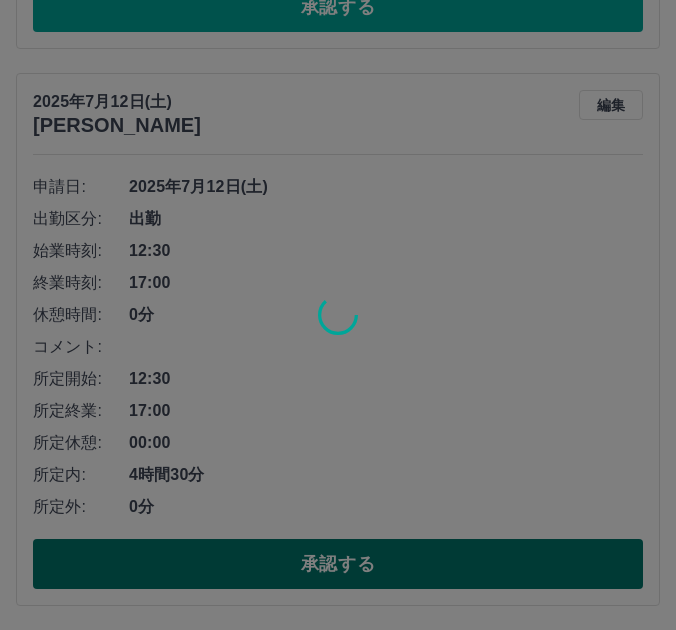 scroll, scrollTop: 3135, scrollLeft: 0, axis: vertical 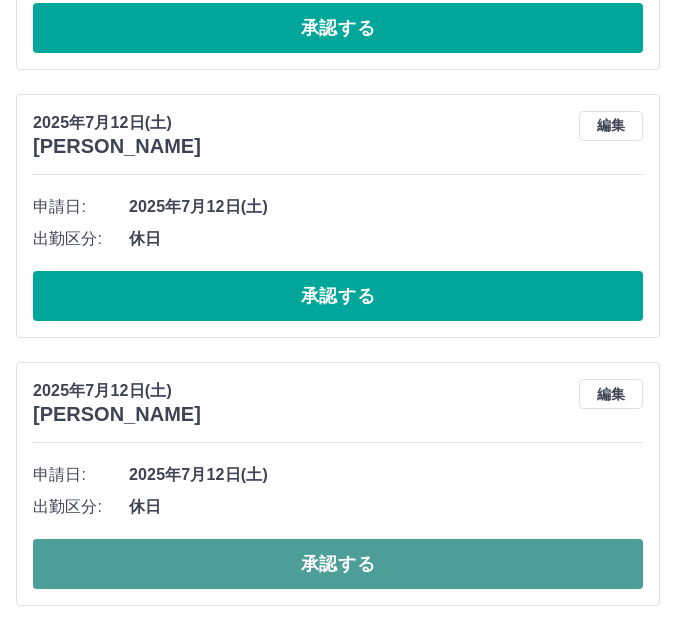 click on "承認する" at bounding box center [338, 564] 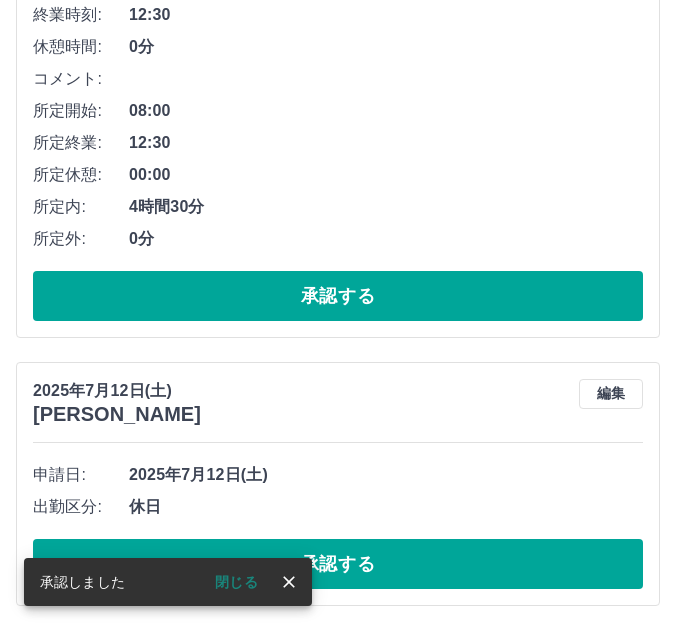 scroll, scrollTop: 2867, scrollLeft: 0, axis: vertical 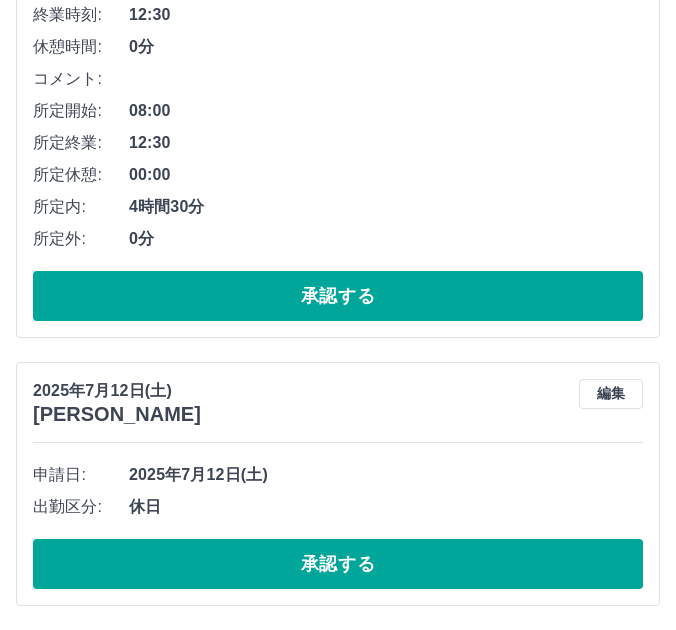 click on "コメント:" at bounding box center [338, 79] 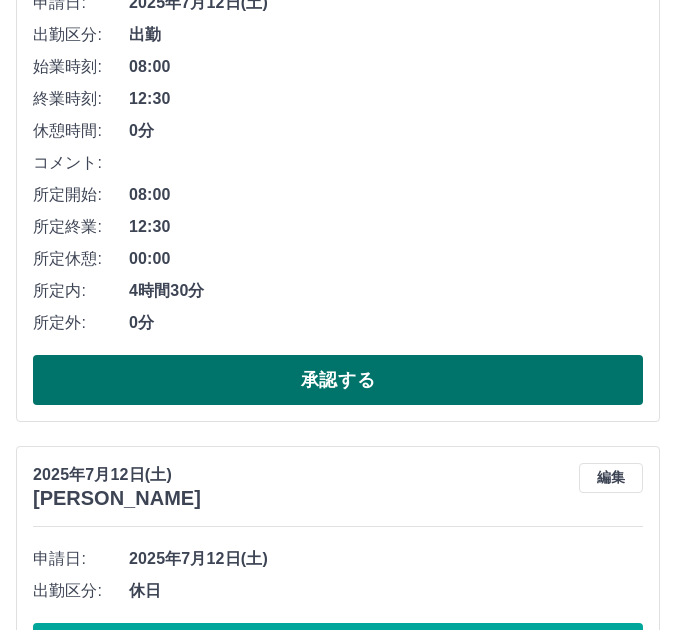 scroll, scrollTop: 2867, scrollLeft: 0, axis: vertical 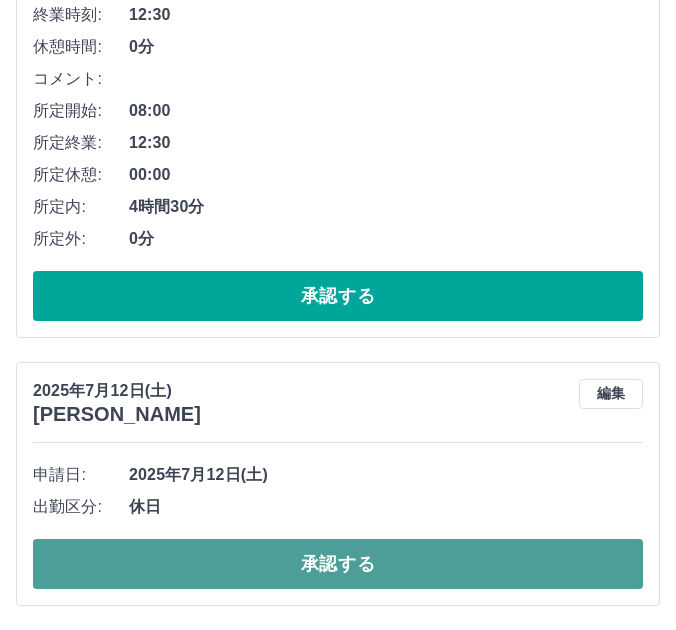 click on "承認する" at bounding box center [338, 564] 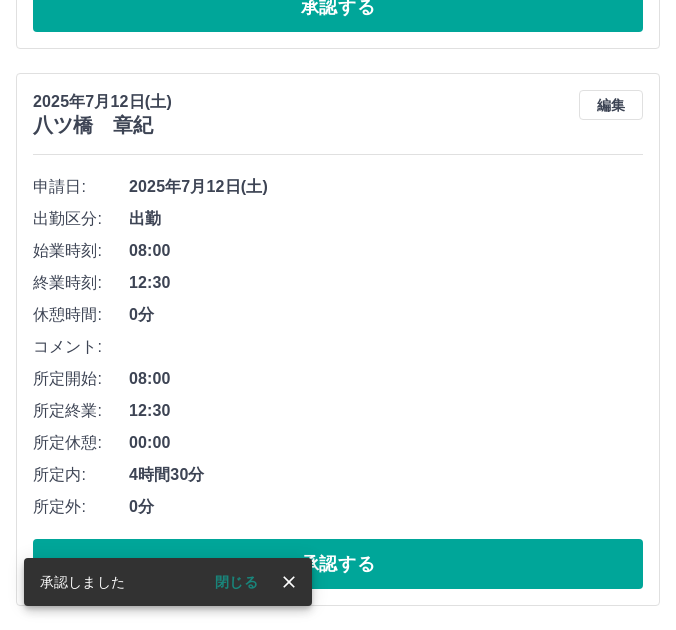scroll, scrollTop: 2599, scrollLeft: 0, axis: vertical 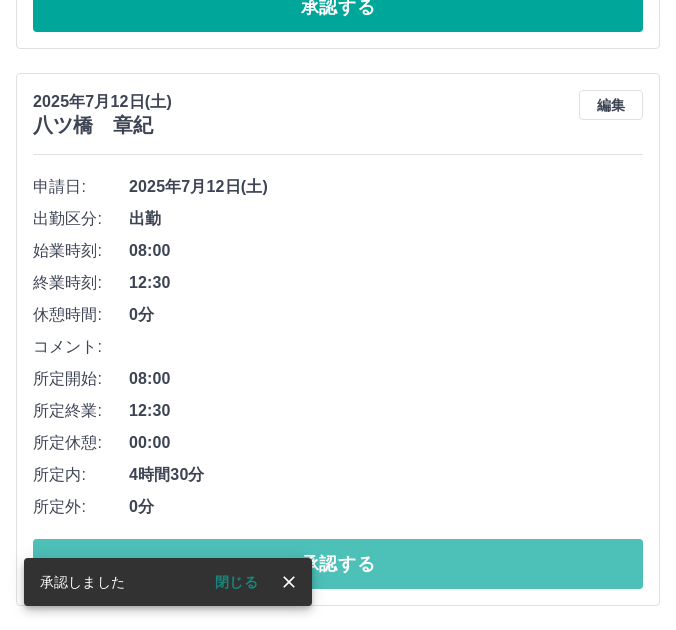 click on "承認する" at bounding box center (338, 564) 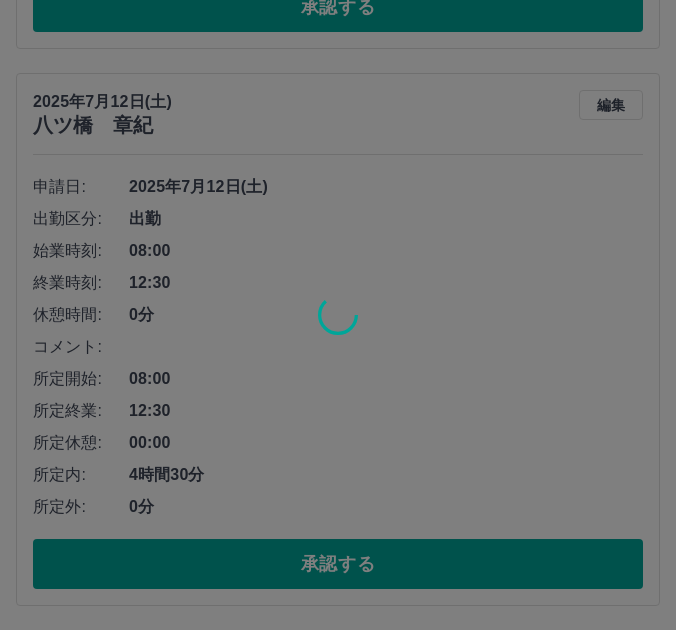 scroll, scrollTop: 2042, scrollLeft: 0, axis: vertical 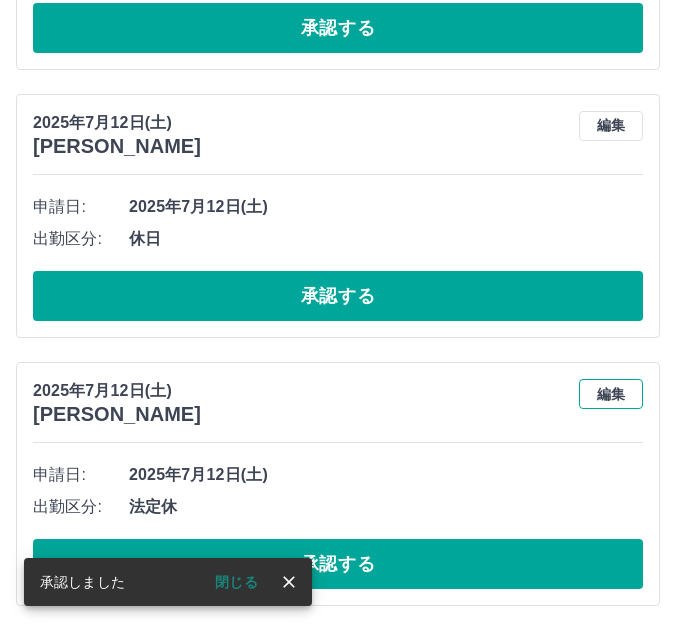 click on "編集" at bounding box center [611, 394] 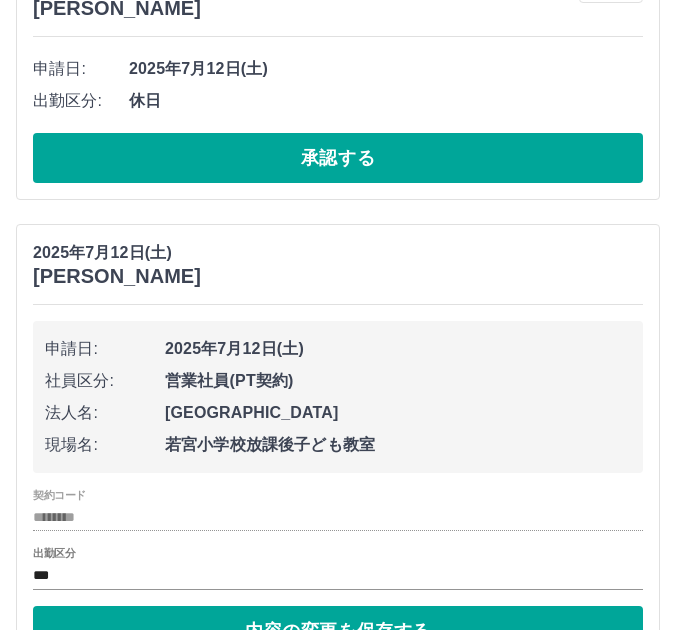 scroll, scrollTop: 2313, scrollLeft: 0, axis: vertical 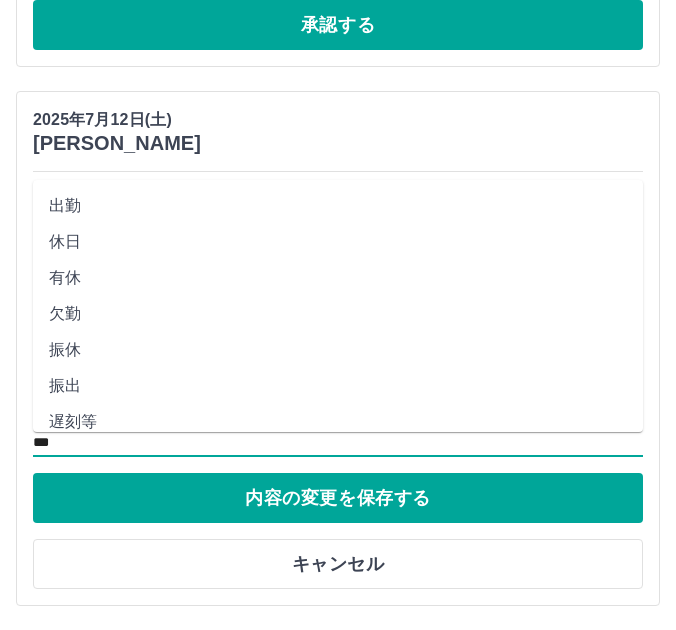 click on "***" at bounding box center [338, 442] 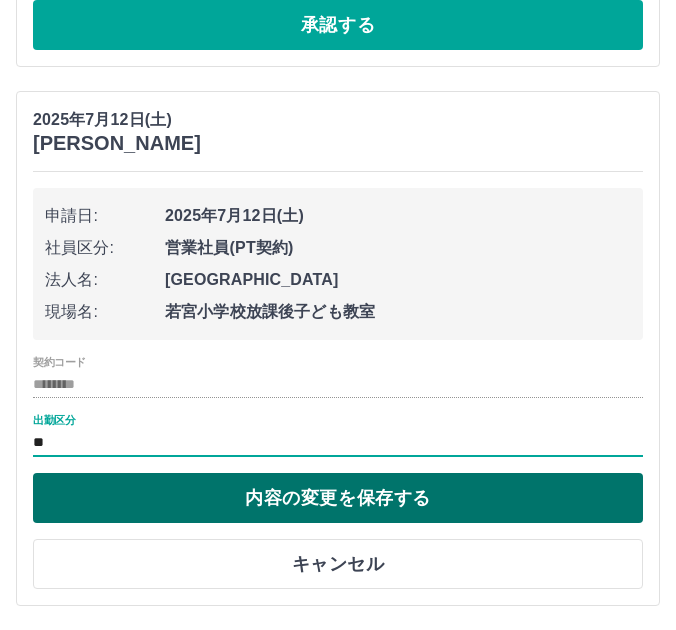 click on "内容の変更を保存する" at bounding box center (338, 498) 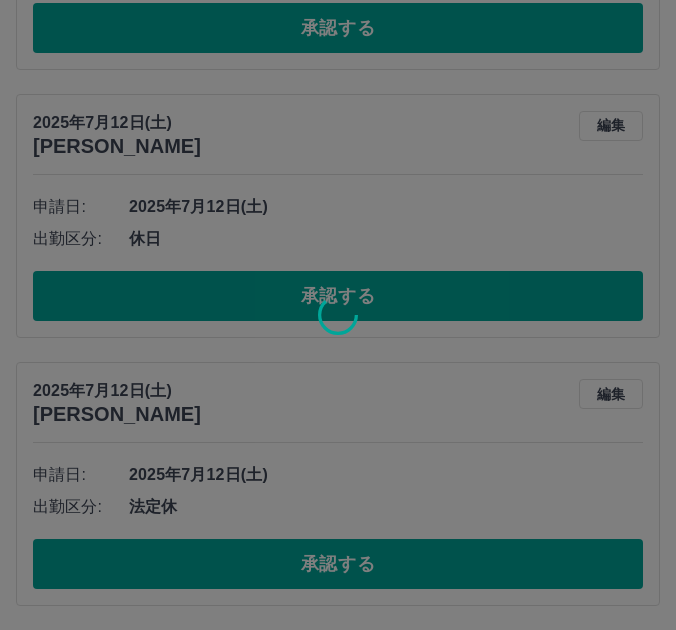 scroll, scrollTop: 2042, scrollLeft: 0, axis: vertical 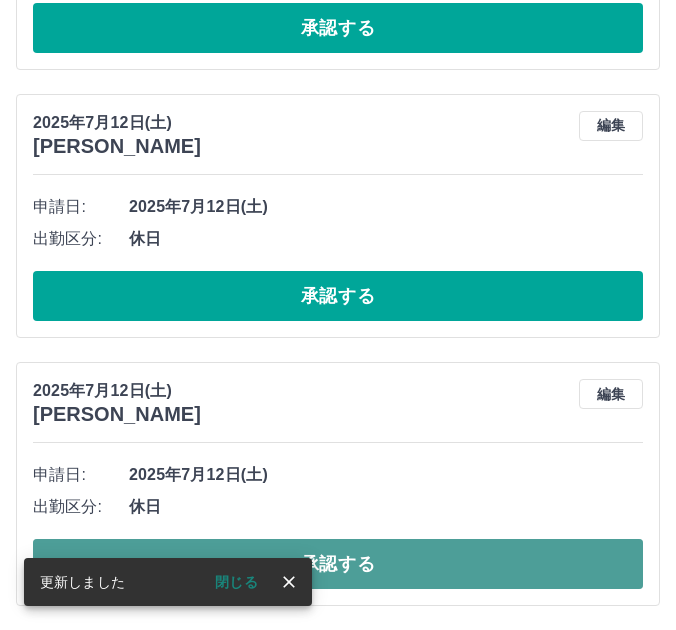 click on "承認する" at bounding box center (338, 564) 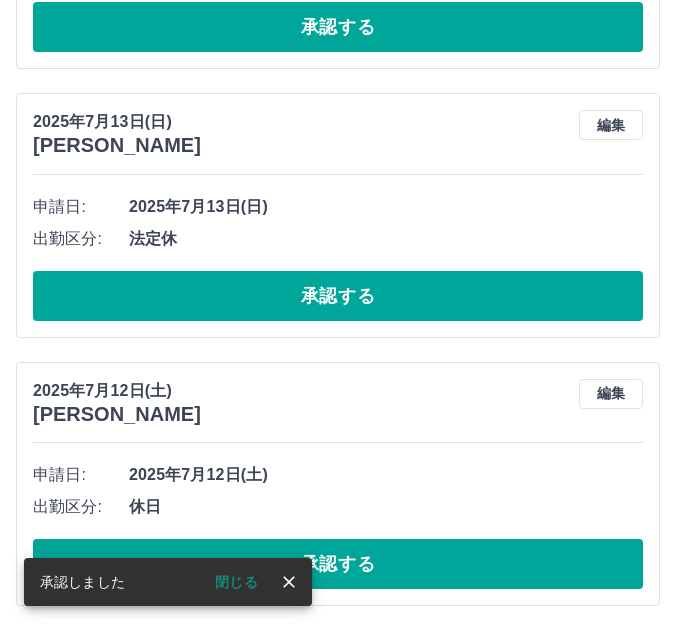 scroll, scrollTop: 1774, scrollLeft: 0, axis: vertical 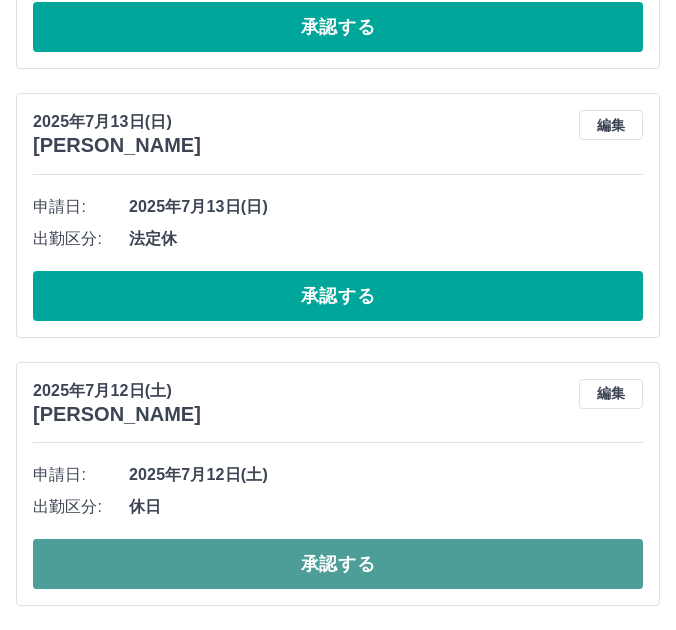 click on "承認する" at bounding box center [338, 564] 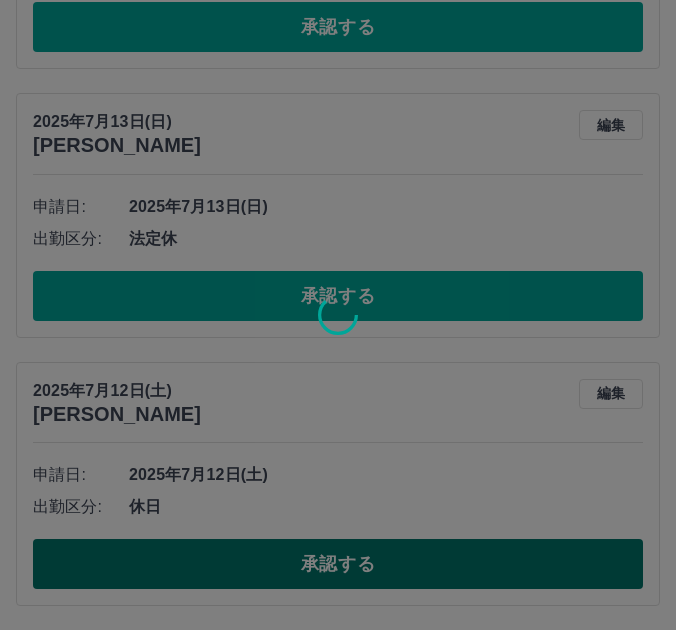 scroll, scrollTop: 1506, scrollLeft: 0, axis: vertical 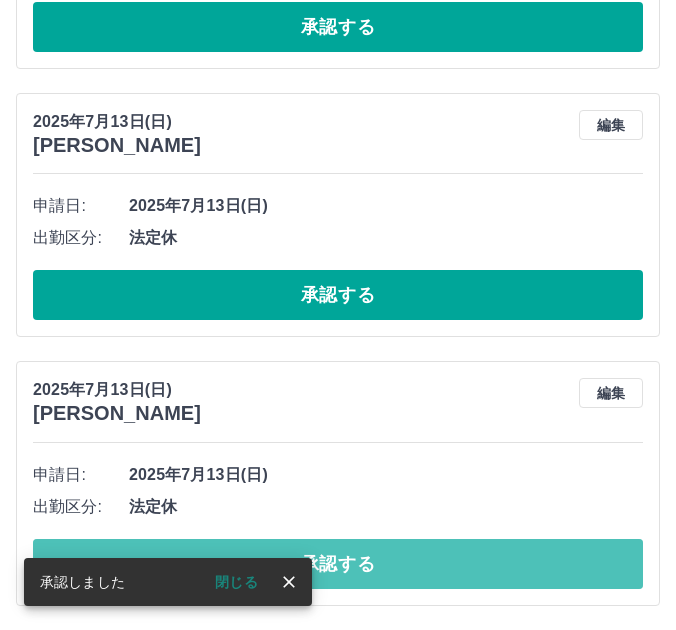 click on "承認する" at bounding box center [338, 564] 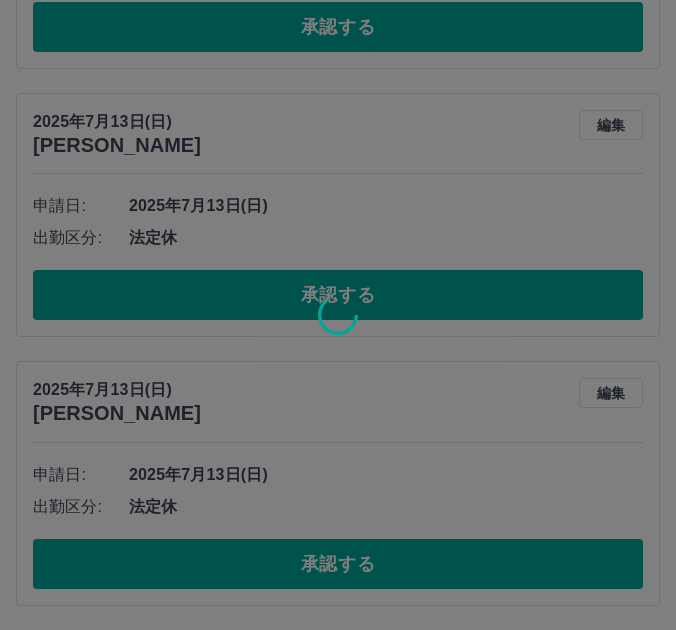 scroll, scrollTop: 1237, scrollLeft: 0, axis: vertical 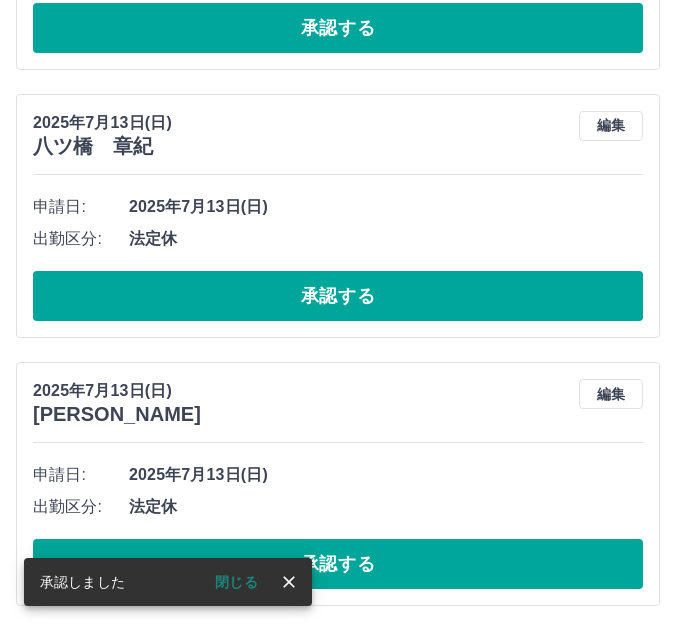 click on "承認する" at bounding box center [338, 564] 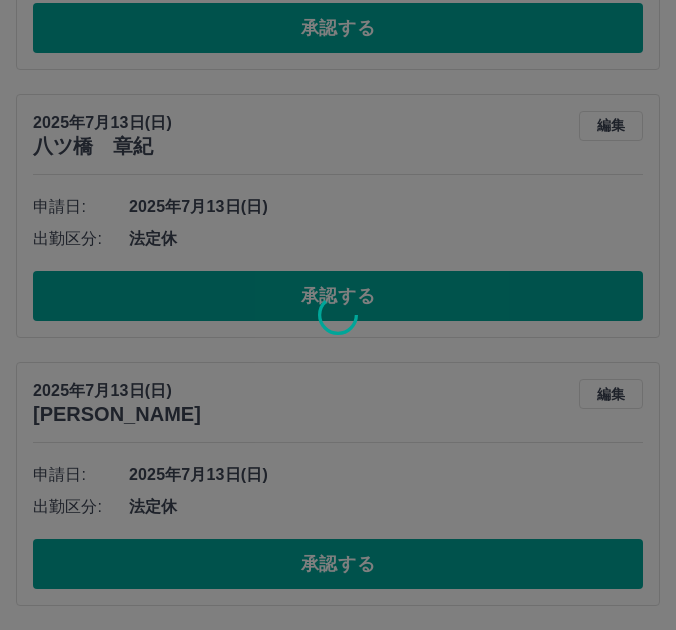 scroll, scrollTop: 969, scrollLeft: 0, axis: vertical 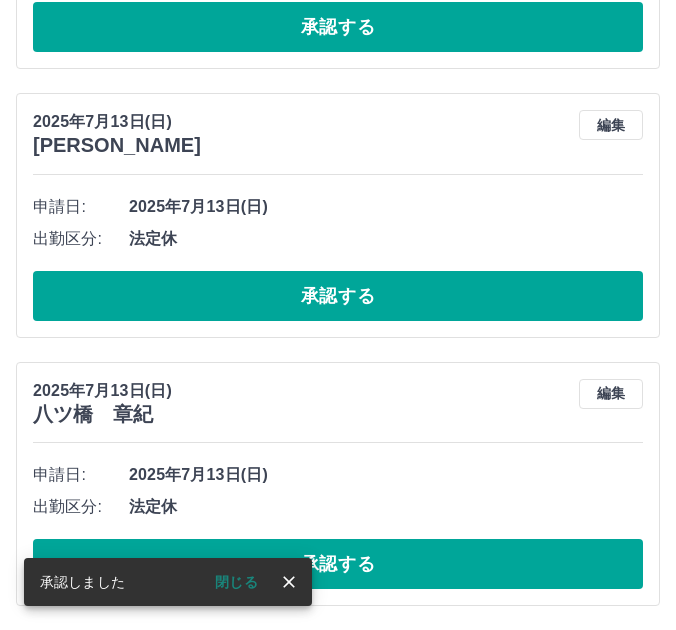 click on "承認する" at bounding box center [338, 564] 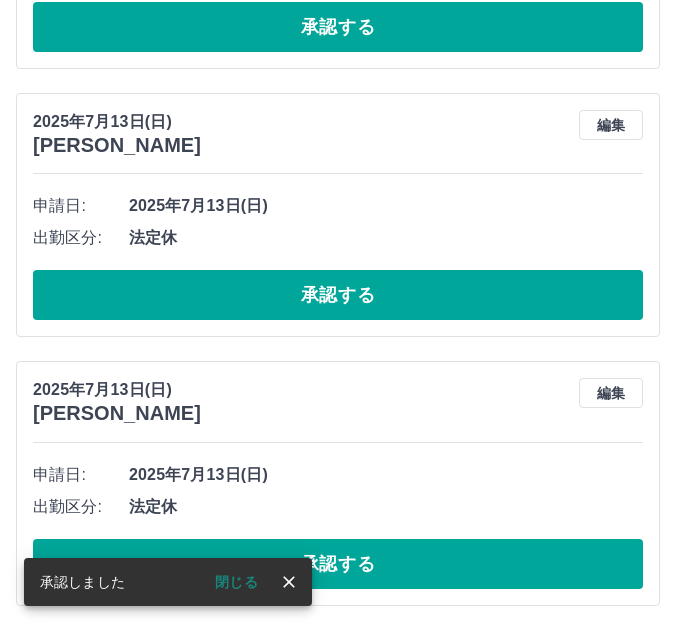 scroll, scrollTop: 701, scrollLeft: 0, axis: vertical 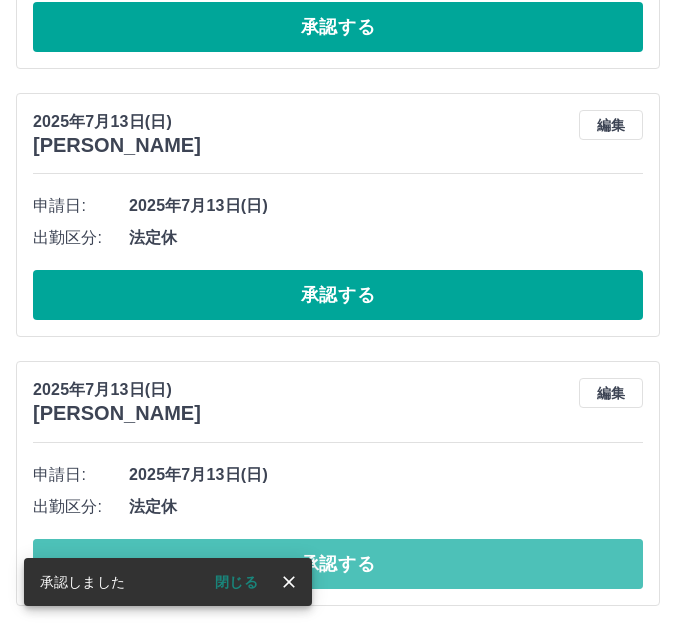 click on "承認する" at bounding box center (338, 564) 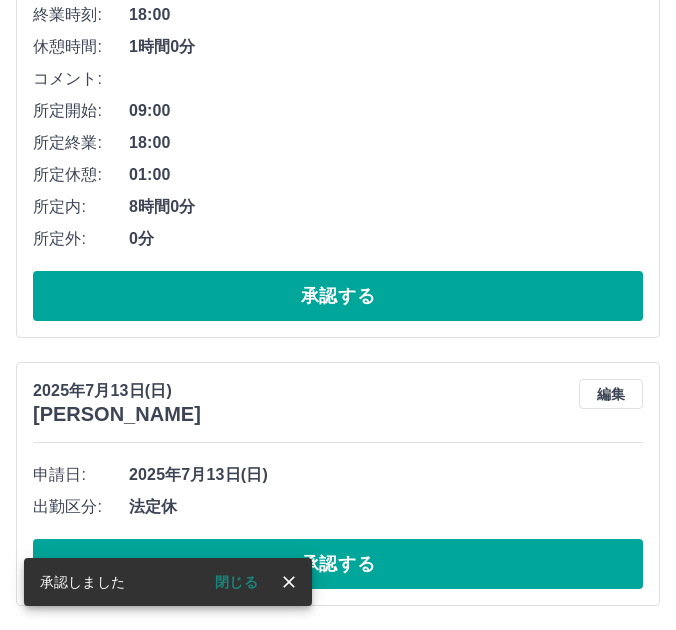 scroll, scrollTop: 432, scrollLeft: 0, axis: vertical 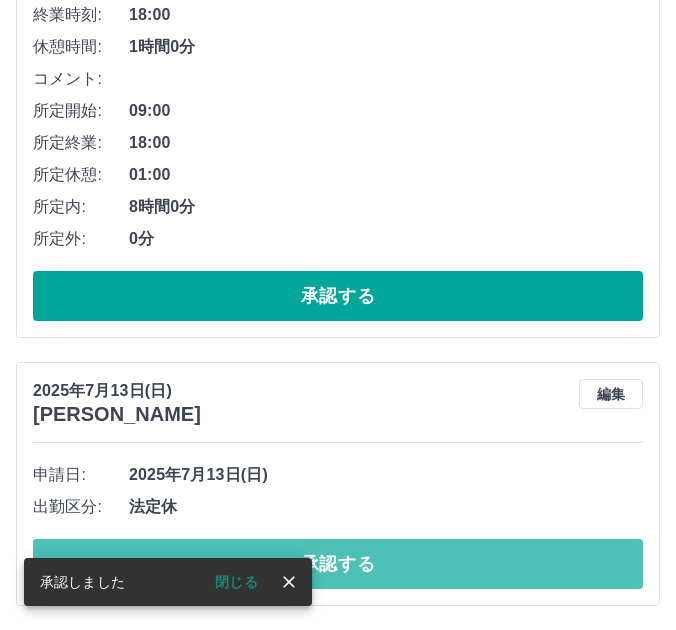 click on "承認する" at bounding box center [338, 564] 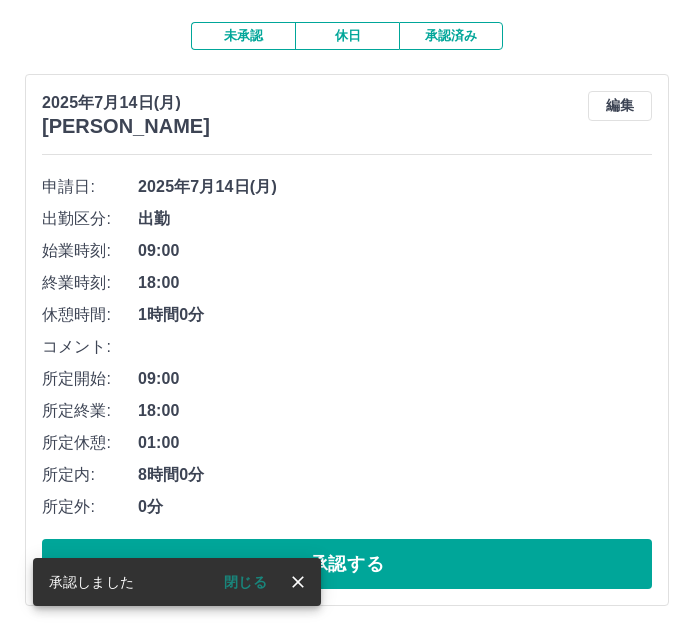 scroll, scrollTop: 0, scrollLeft: 0, axis: both 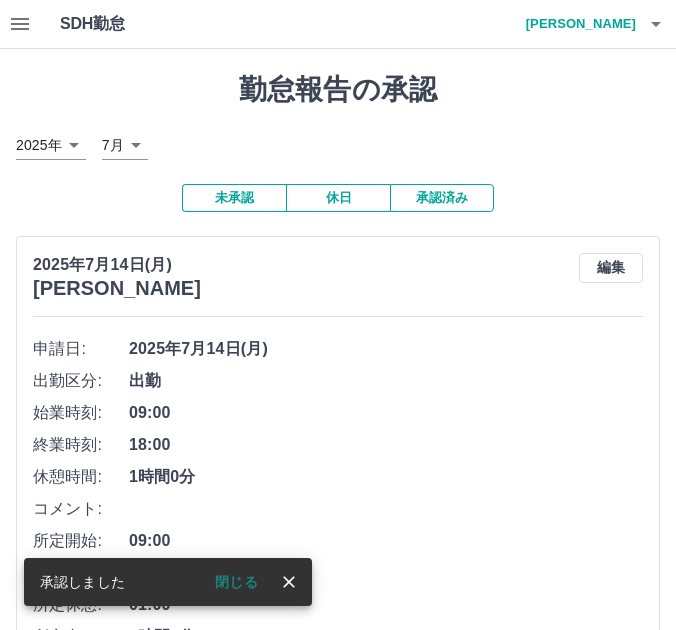 click on "西﨑　莉子" at bounding box center [576, 24] 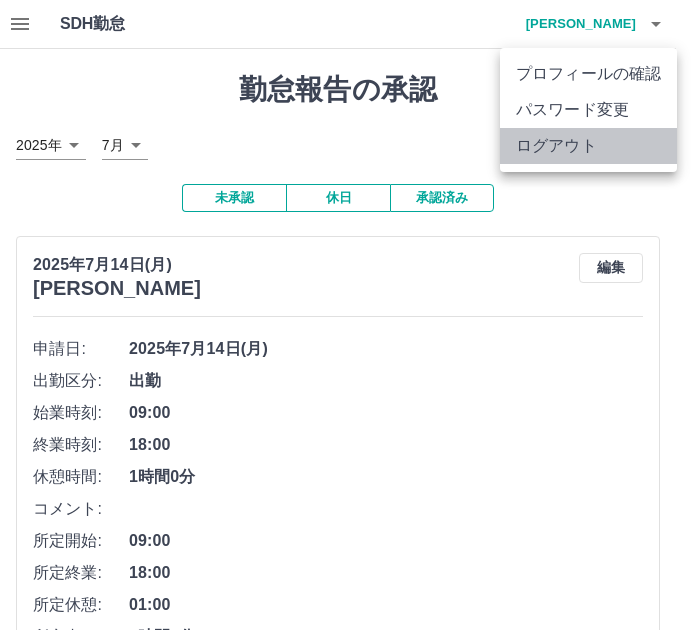 click on "ログアウト" at bounding box center (588, 146) 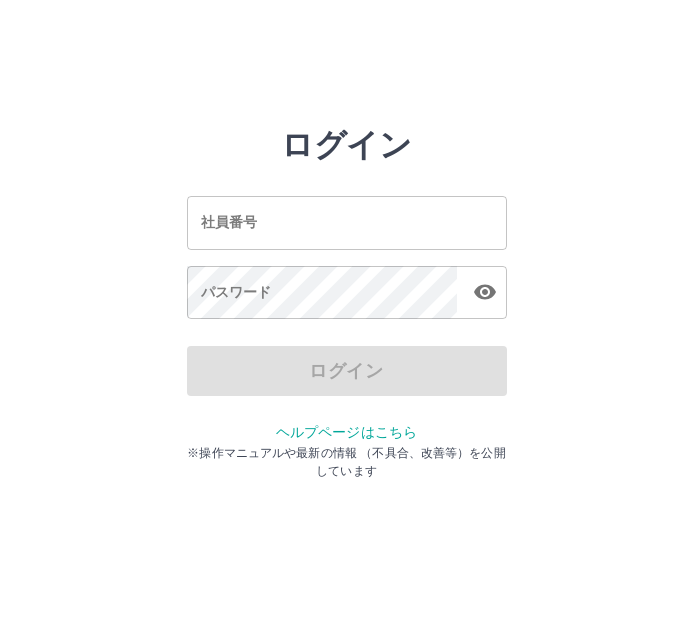 scroll, scrollTop: 0, scrollLeft: 0, axis: both 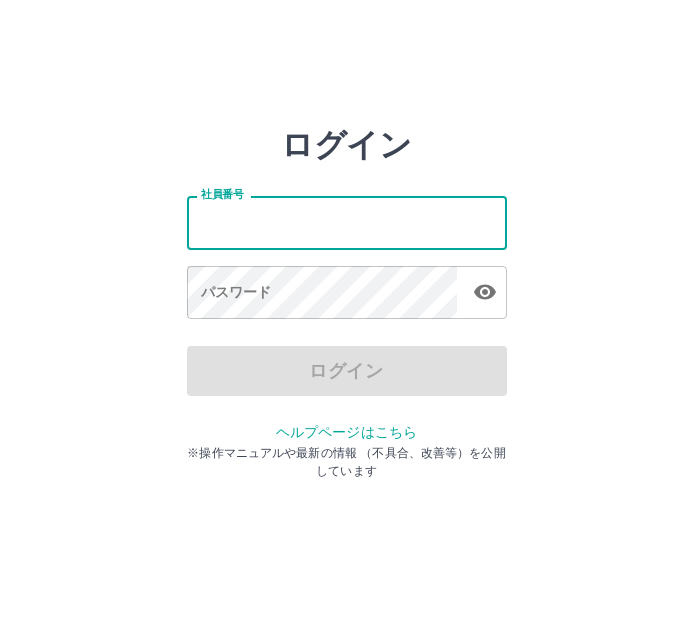 type on "*******" 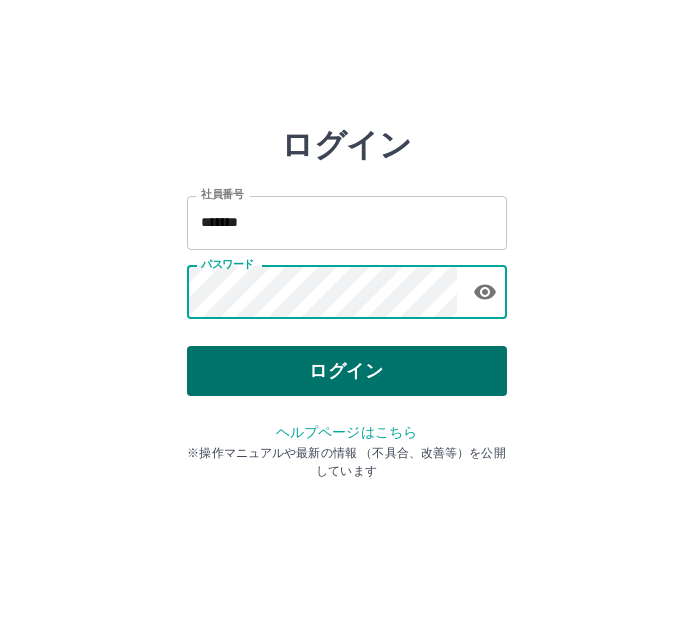 click on "ログイン" at bounding box center [347, 371] 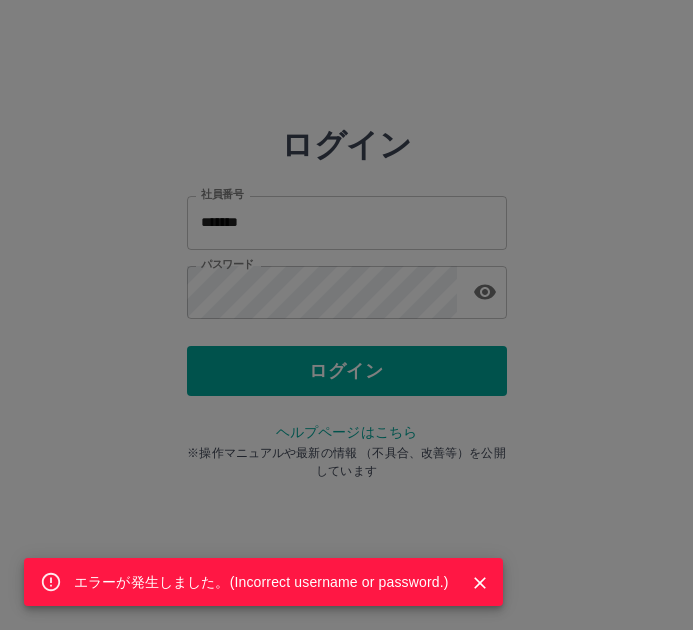 click on "エラーが発生しました。( Incorrect username or password. )" at bounding box center (346, 315) 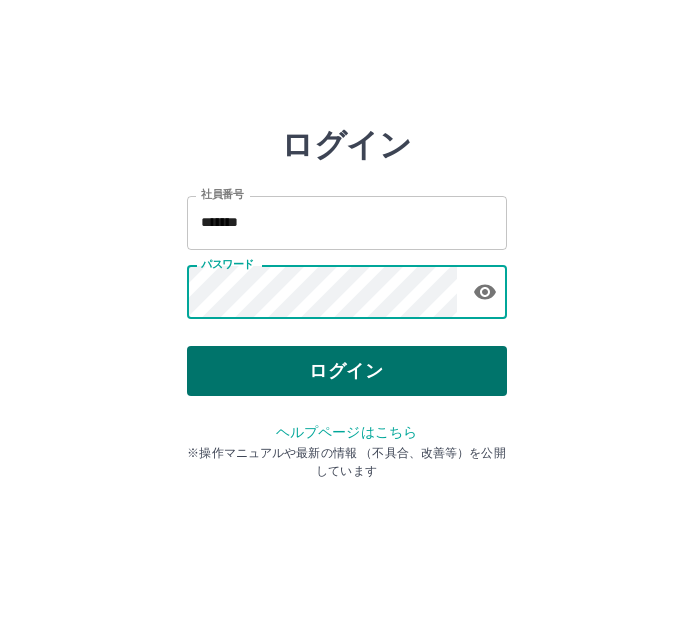 click on "ログイン" at bounding box center (347, 371) 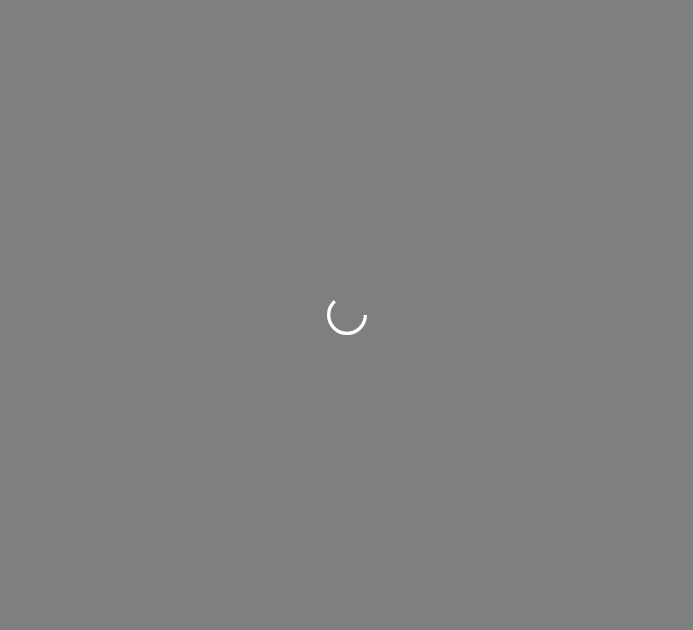 scroll, scrollTop: 0, scrollLeft: 0, axis: both 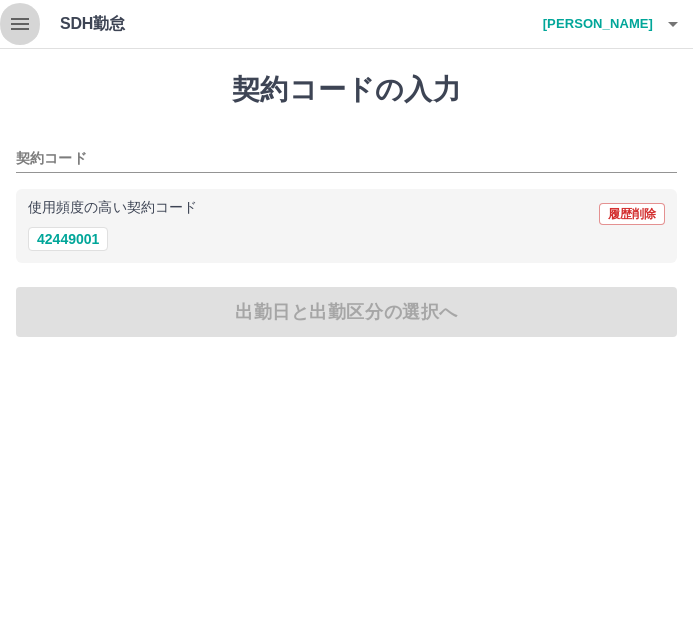 click 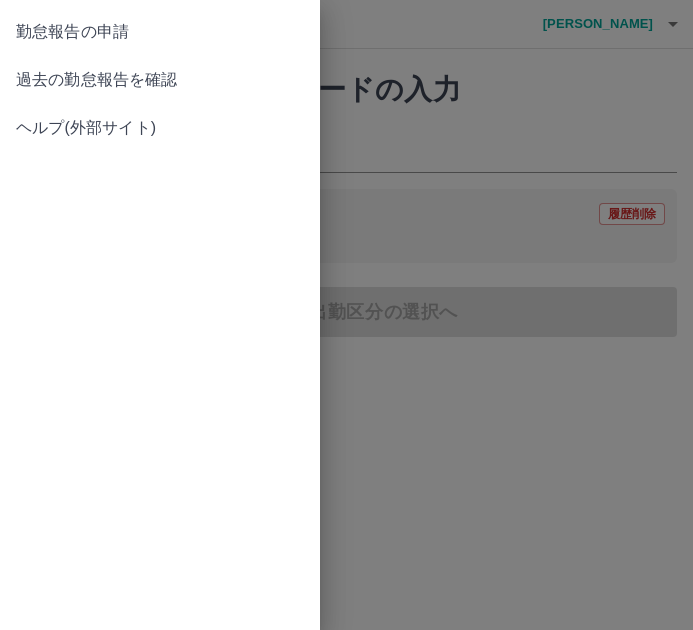 click on "過去の勤怠報告を確認" at bounding box center (160, 80) 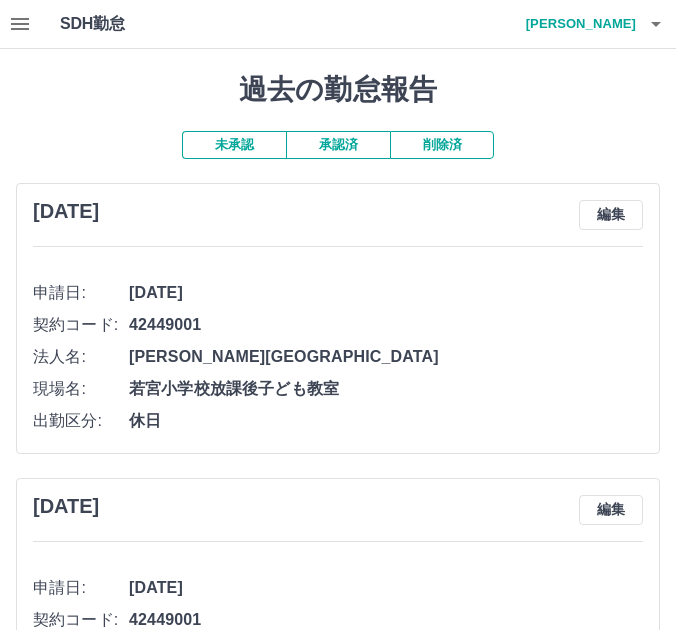 click on "承認済" at bounding box center [338, 145] 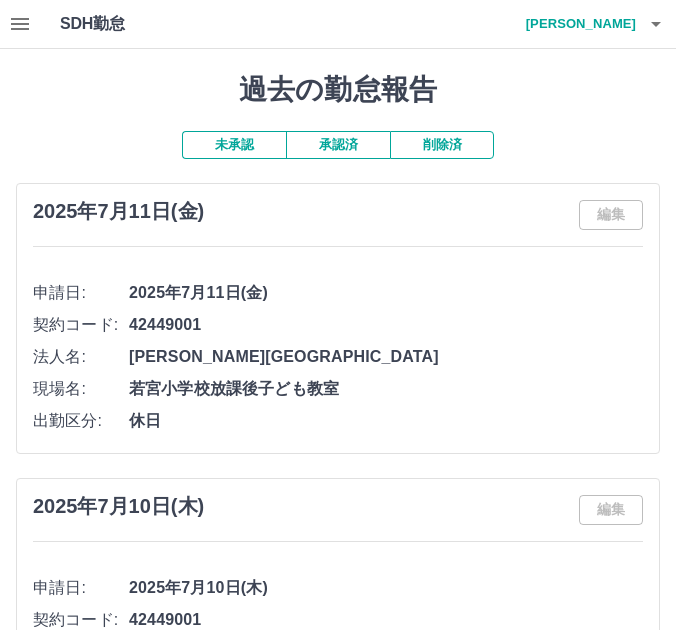 click 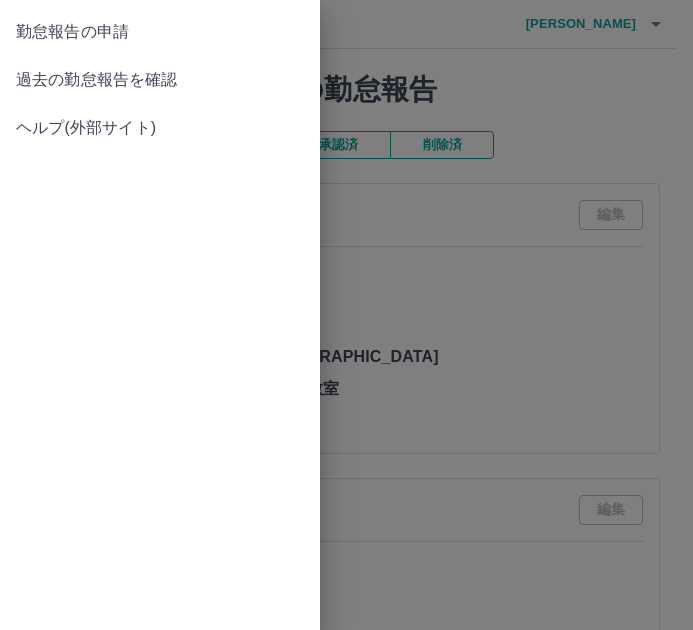 click on "勤怠報告の申請" at bounding box center (160, 32) 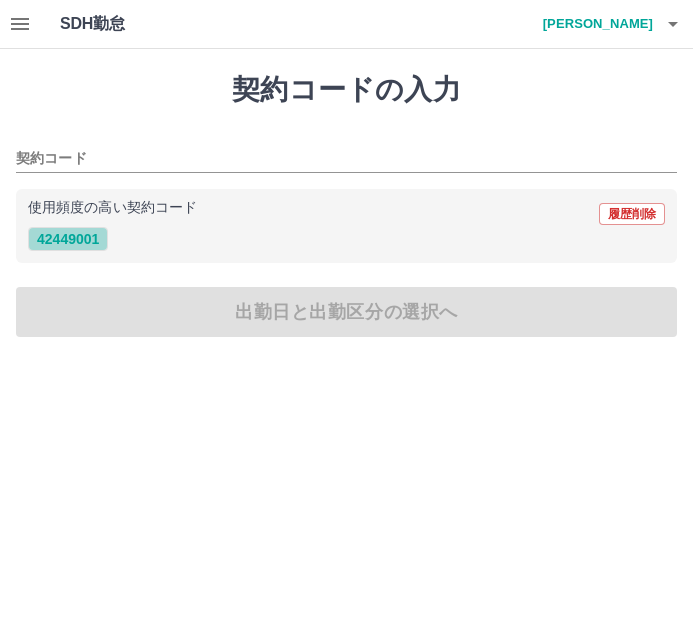 click on "42449001" at bounding box center [68, 239] 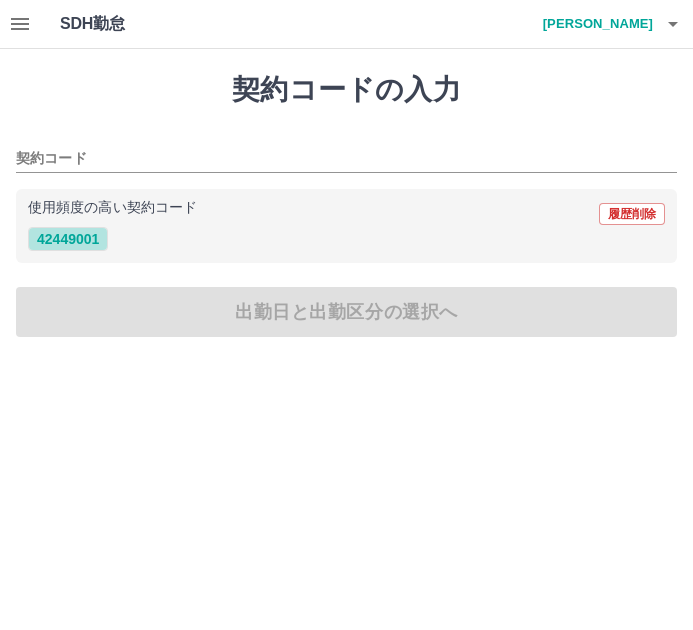 type on "********" 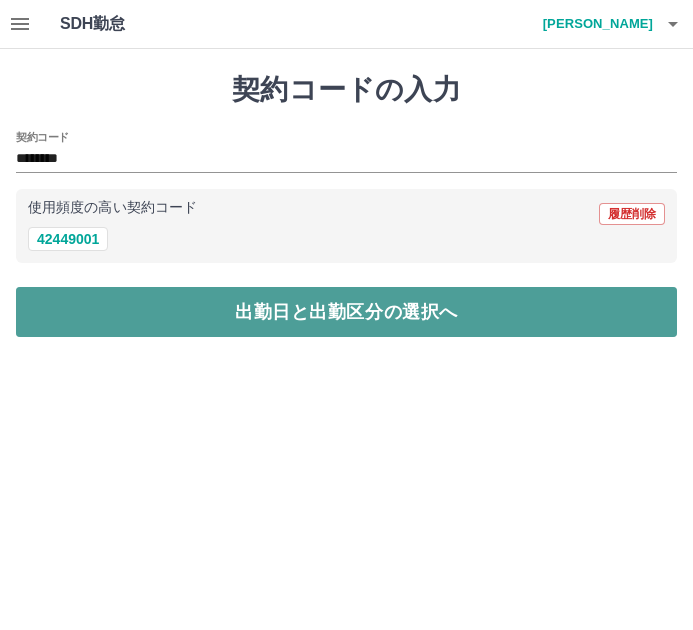 click on "出勤日と出勤区分の選択へ" at bounding box center (346, 312) 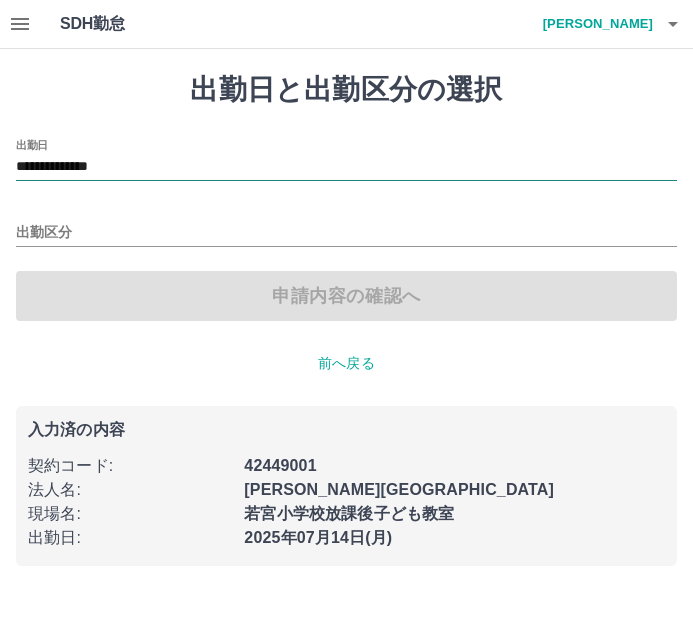 click on "**********" at bounding box center (346, 167) 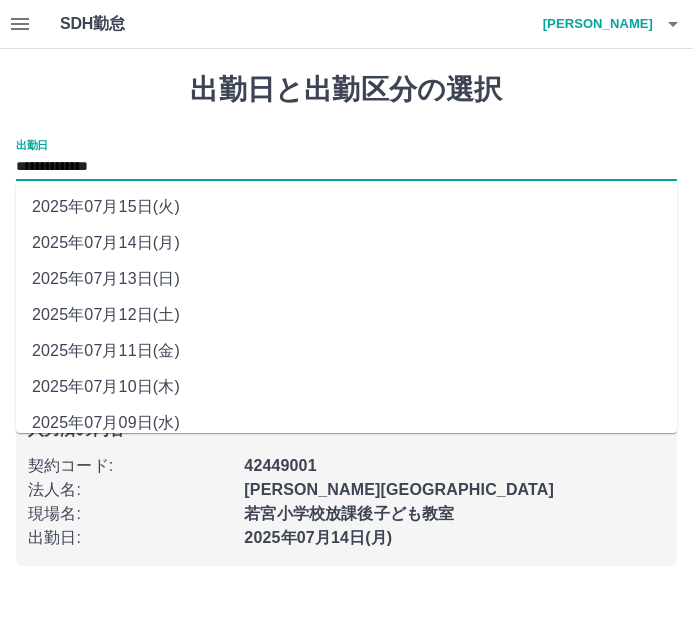 click on "2025年07月12日(土)" at bounding box center [346, 315] 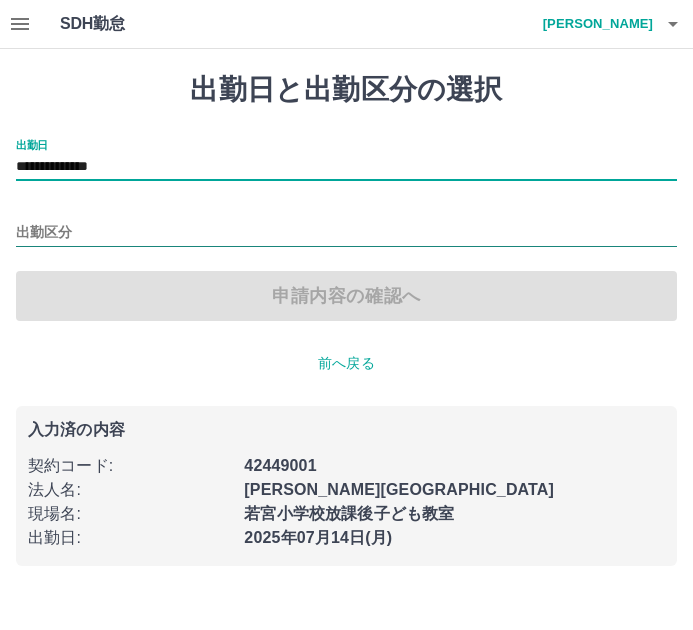 click on "出勤区分" at bounding box center [346, 233] 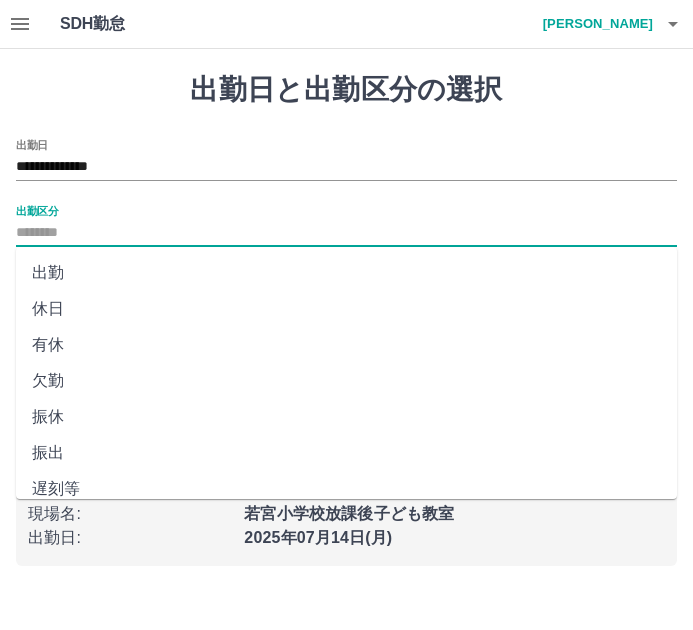 click on "休日" at bounding box center [346, 309] 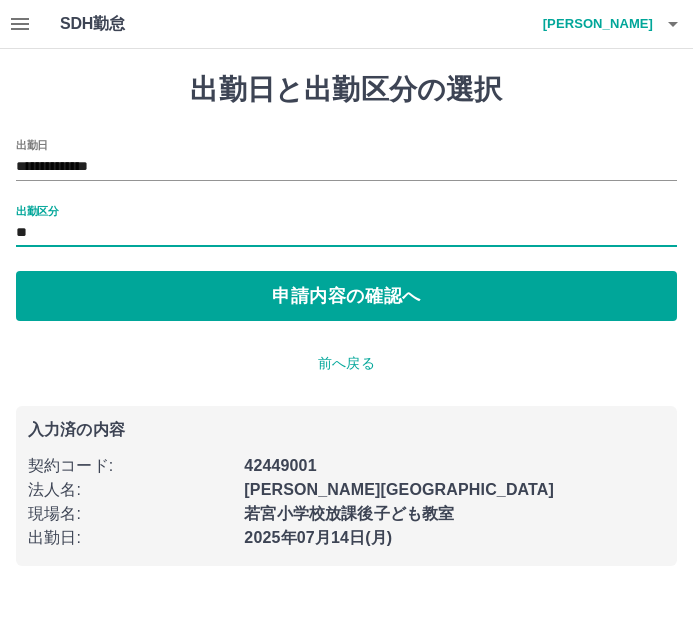 click on "申請内容の確認へ" at bounding box center [346, 296] 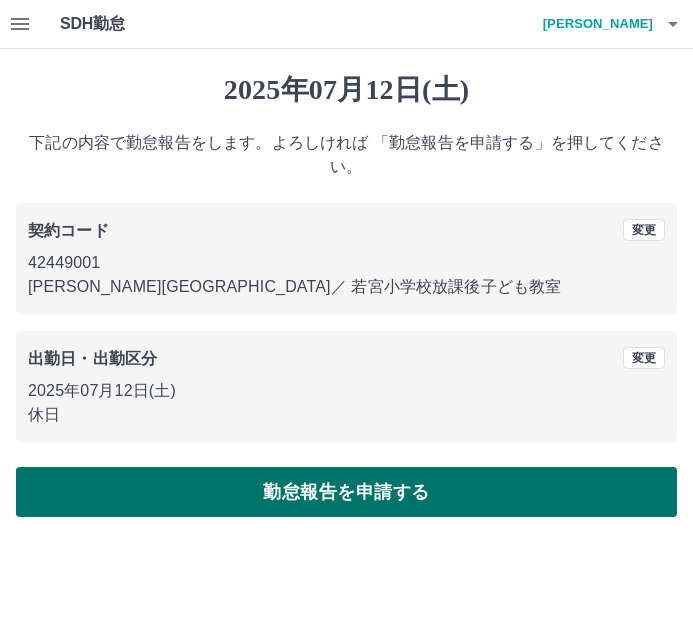 click on "勤怠報告を申請する" at bounding box center [346, 492] 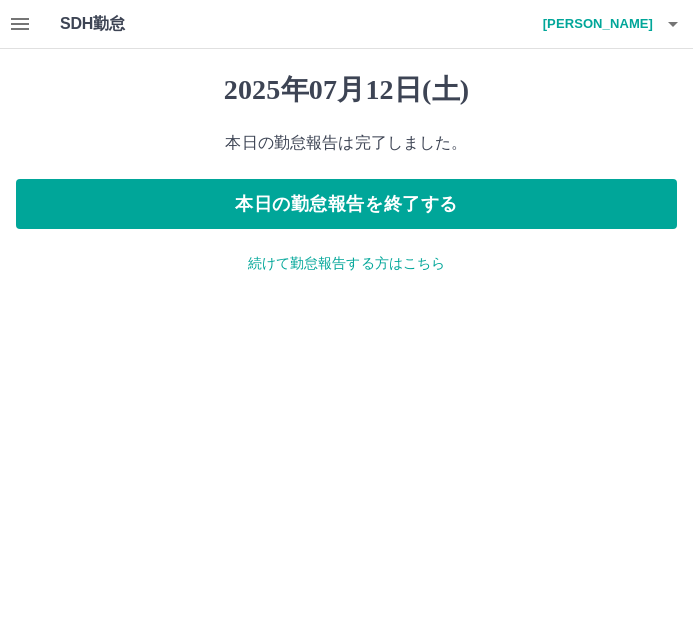 click on "2025年07月12日(土) 本日の勤怠報告は完了しました。 本日の勤怠報告を終了する 続けて勤怠報告する方はこちら" at bounding box center (346, 173) 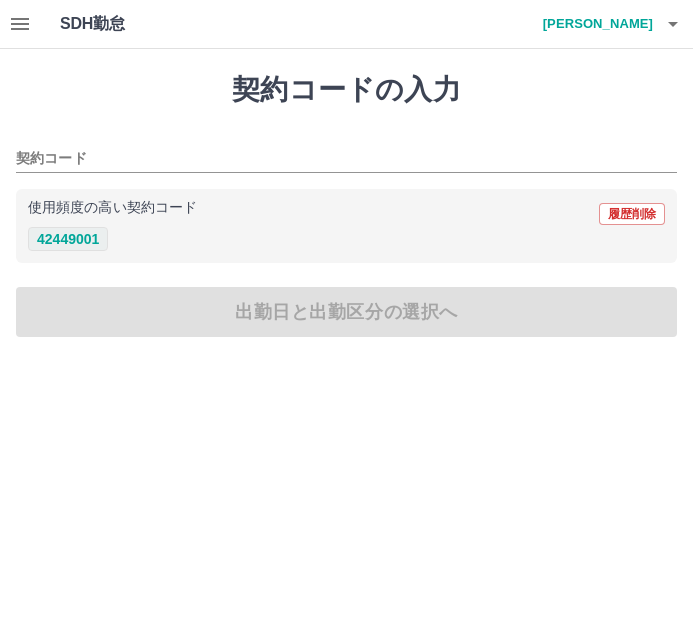 click on "42449001" at bounding box center [68, 239] 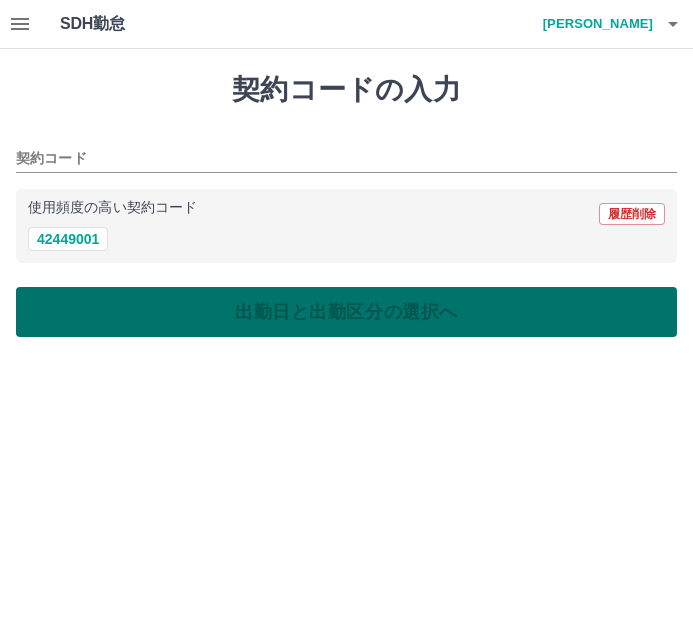 type on "********" 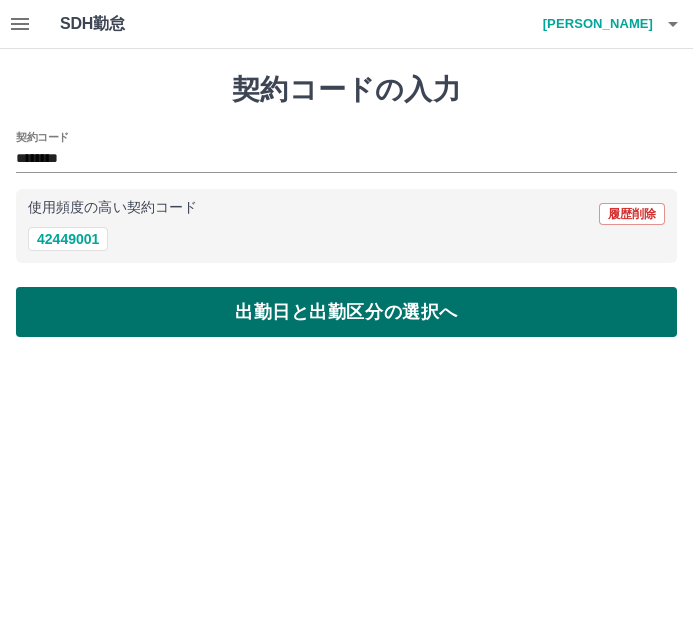 click on "出勤日と出勤区分の選択へ" at bounding box center (346, 312) 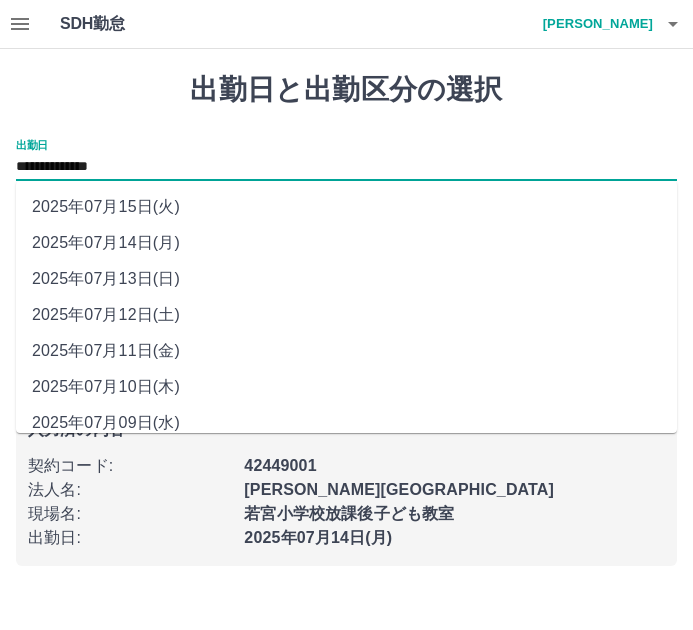 click on "**********" at bounding box center [346, 167] 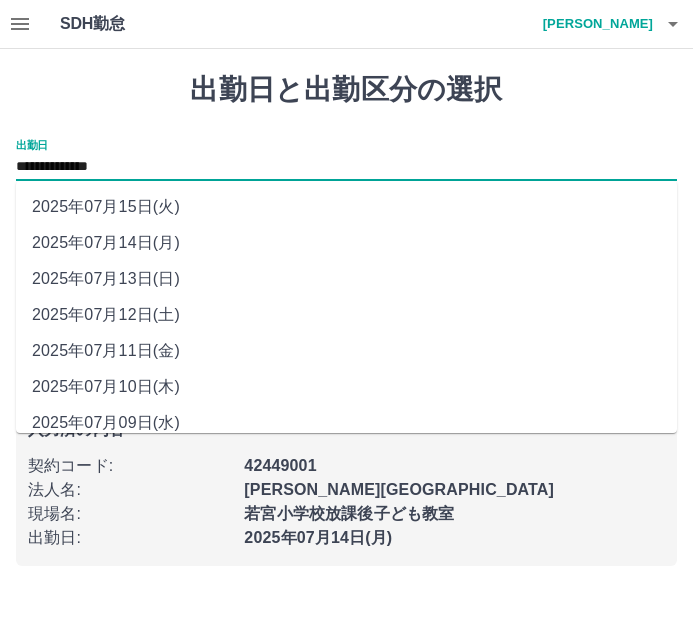 click on "2025年07月13日(日)" at bounding box center [346, 279] 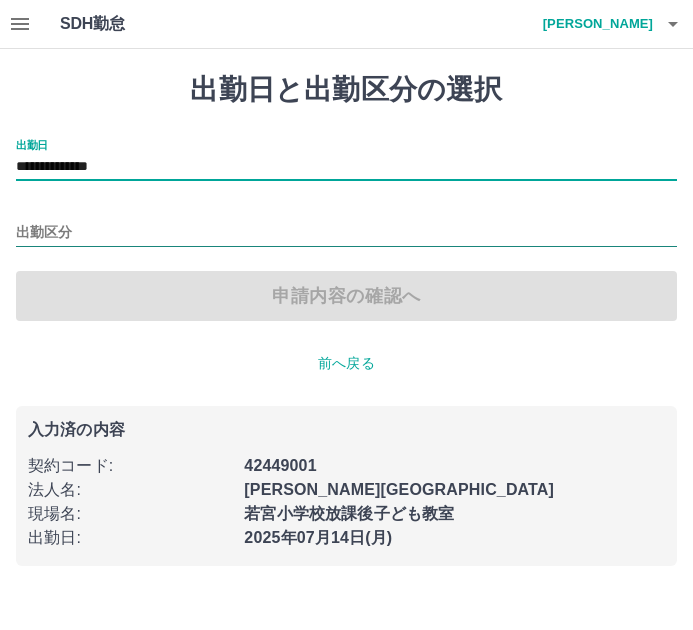 click on "出勤区分" at bounding box center [346, 233] 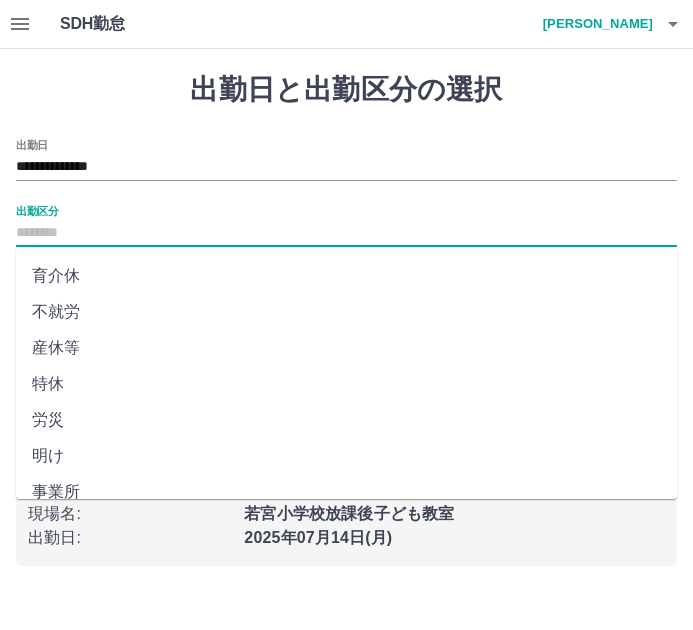 scroll, scrollTop: 412, scrollLeft: 0, axis: vertical 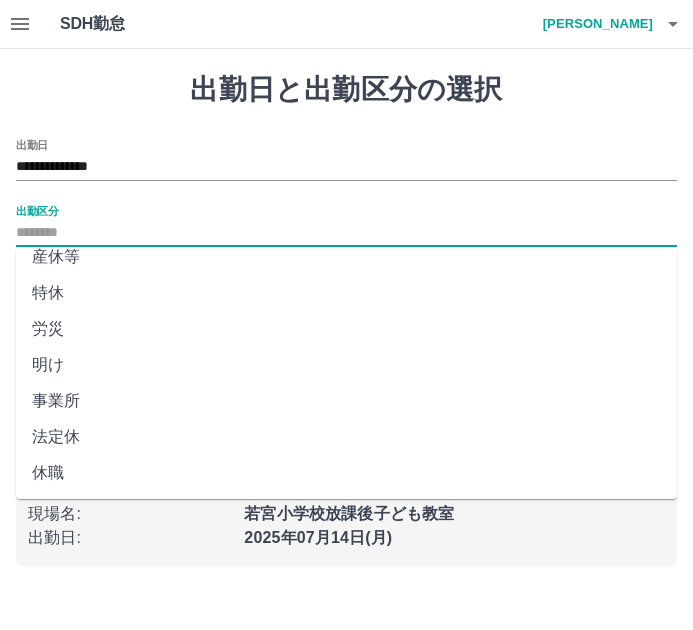 click on "法定休" at bounding box center [346, 437] 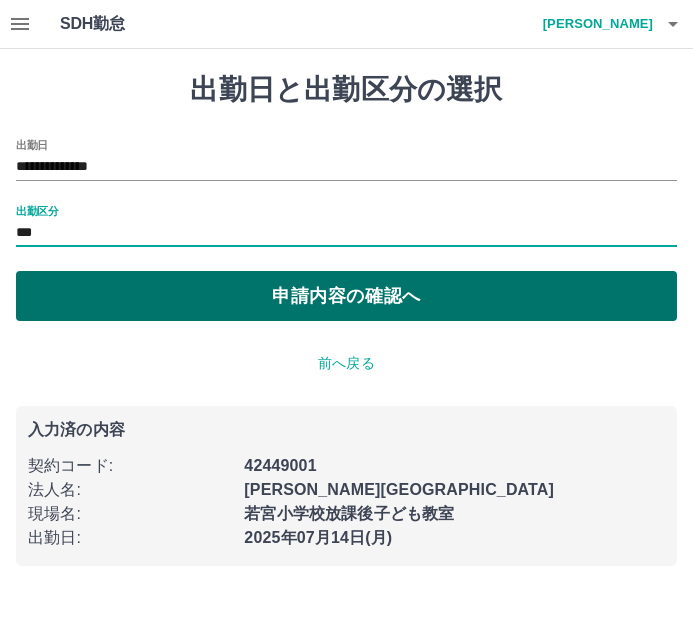 click on "申請内容の確認へ" at bounding box center (346, 296) 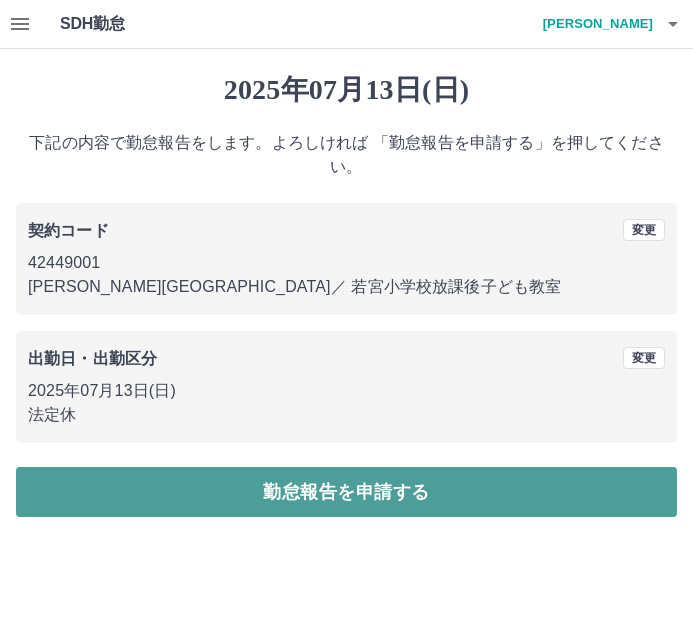 click on "勤怠報告を申請する" at bounding box center (346, 492) 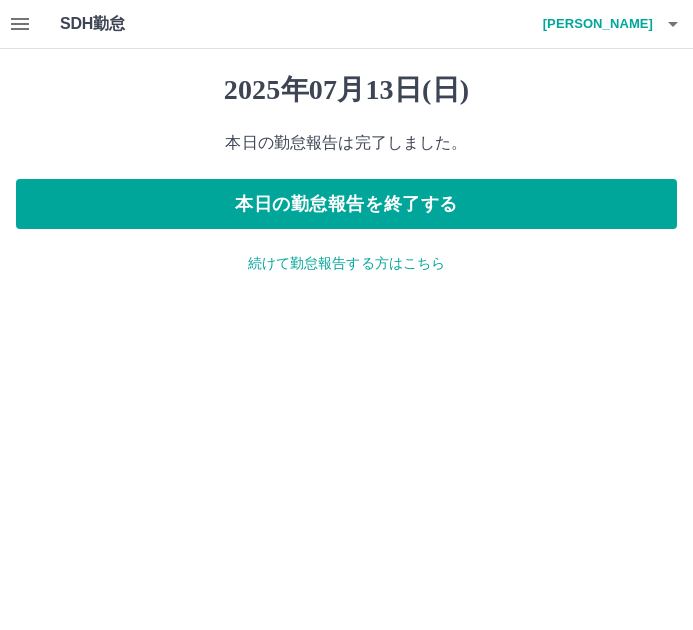 click on "続けて勤怠報告する方はこちら" at bounding box center (346, 263) 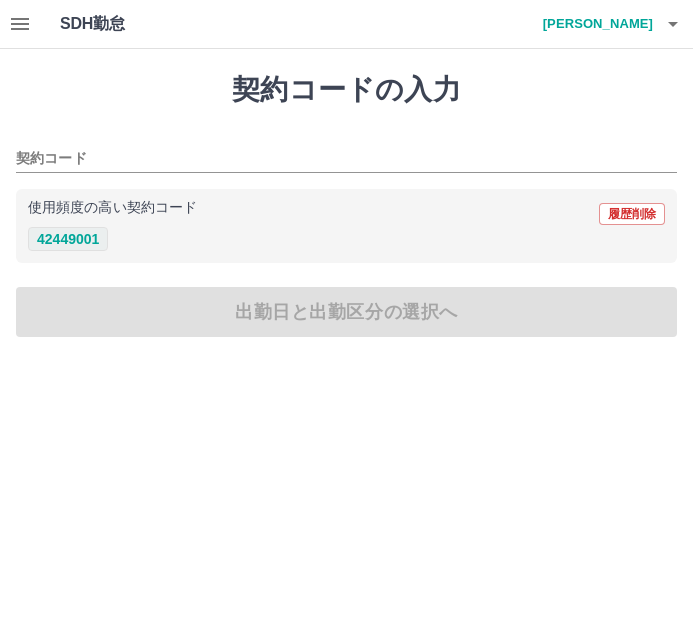 click on "42449001" at bounding box center [68, 239] 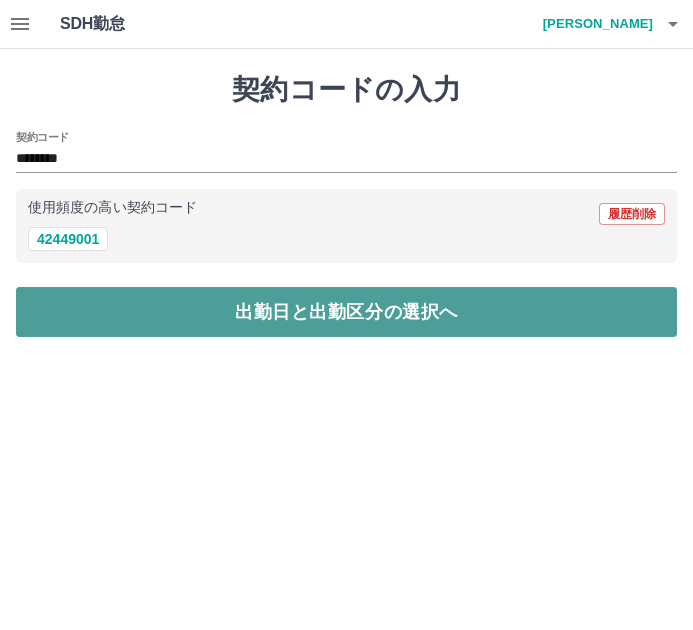 click on "出勤日と出勤区分の選択へ" at bounding box center [346, 312] 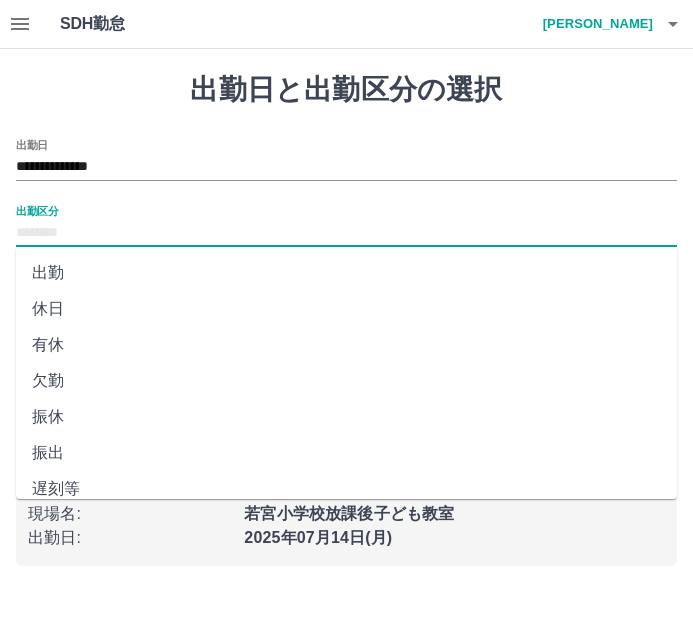 click on "出勤区分" at bounding box center [346, 233] 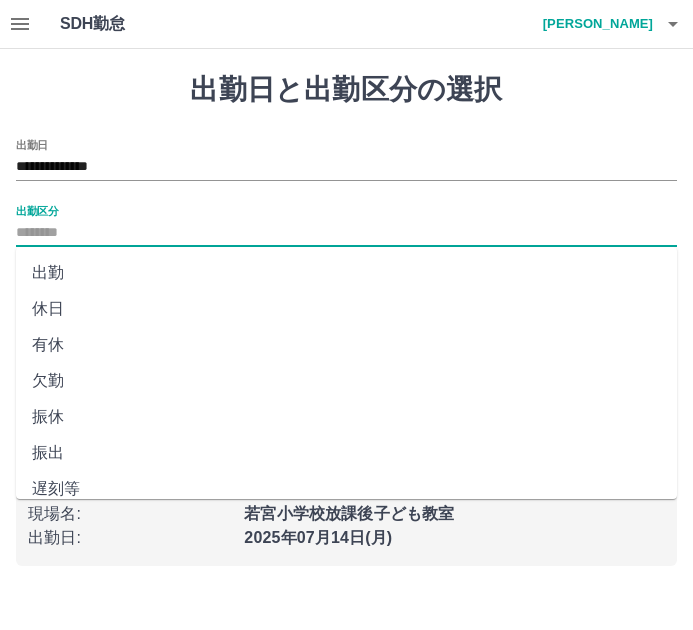 click on "休日" at bounding box center [346, 309] 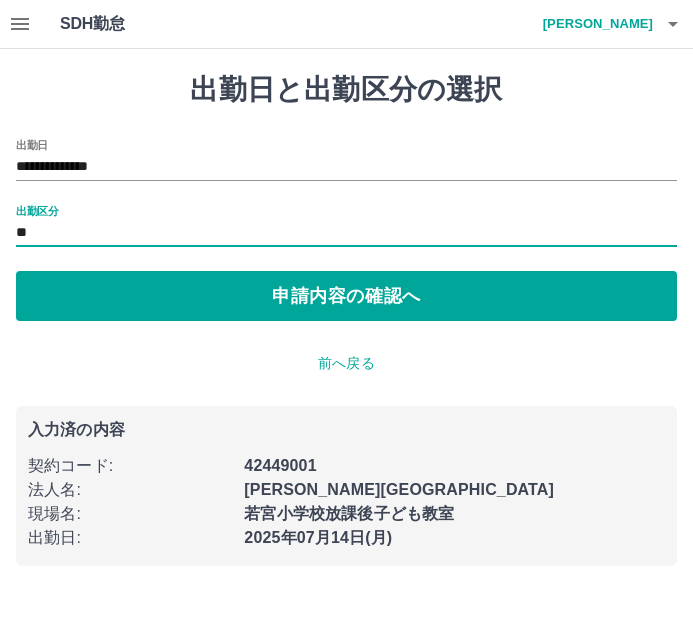 drag, startPoint x: 151, startPoint y: 331, endPoint x: 177, endPoint y: 310, distance: 33.42155 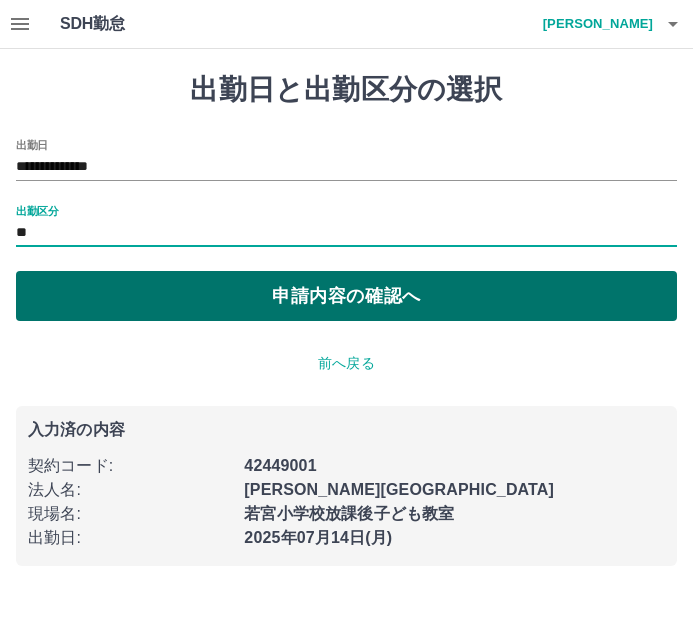 click on "**********" at bounding box center [346, 319] 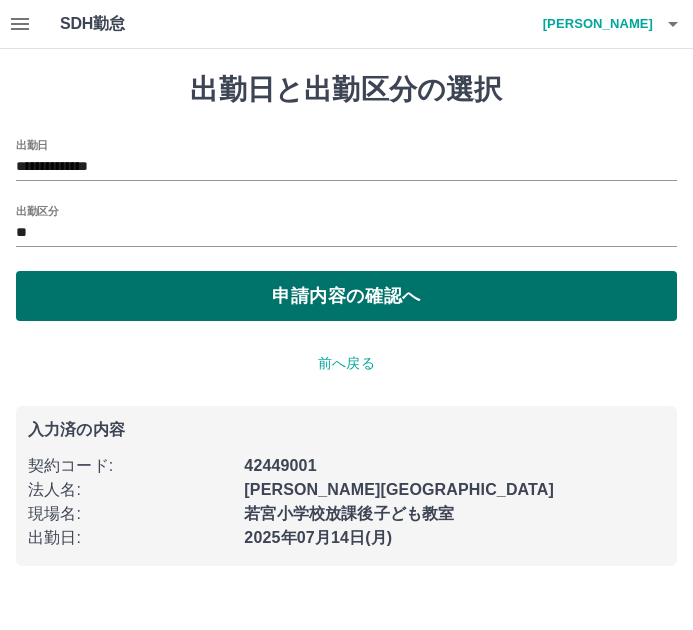 click on "申請内容の確認へ" at bounding box center [346, 296] 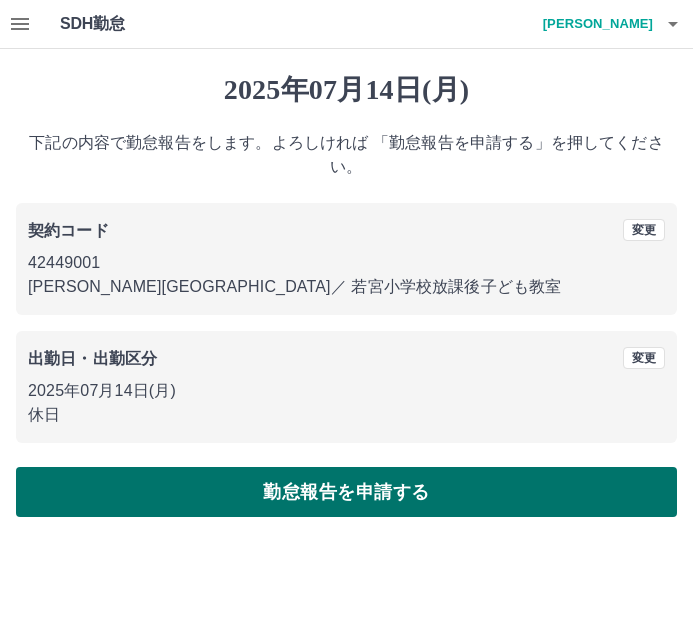 click on "2025年07月14日(月) 下記の内容で勤怠報告をします。よろしければ 「勤怠報告を申請する」を押してください。 契約コード 変更 42449001 市川市  ／   若宮小学校放課後子ども教室 出勤日・出勤区分 変更 2025年07月14日(月) 休日 勤怠報告を申請する" at bounding box center [346, 295] 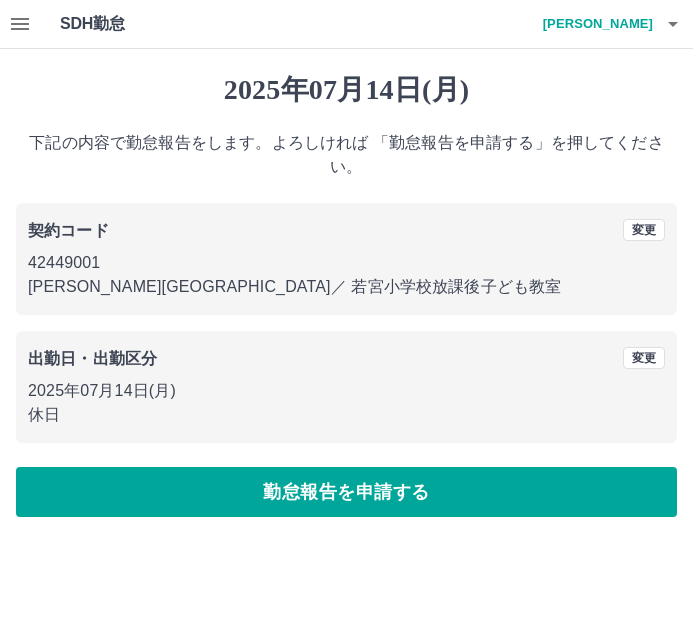 click on "SDH勤怠 北村　正明 2025年07月14日(月) 下記の内容で勤怠報告をします。よろしければ 「勤怠報告を申請する」を押してください。 契約コード 変更 42449001 市川市  ／   若宮小学校放課後子ども教室 出勤日・出勤区分 変更 2025年07月14日(月) 休日 勤怠報告を申請する SDH勤怠" at bounding box center (346, 270) 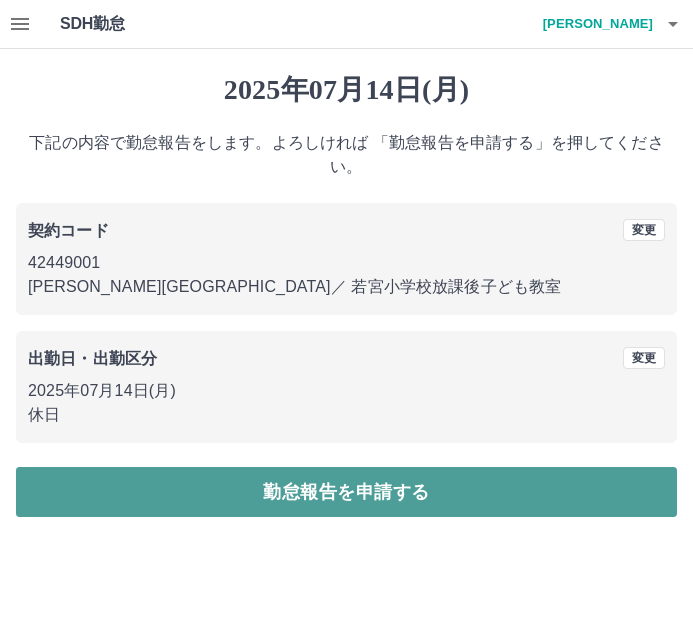 click on "勤怠報告を申請する" at bounding box center (346, 492) 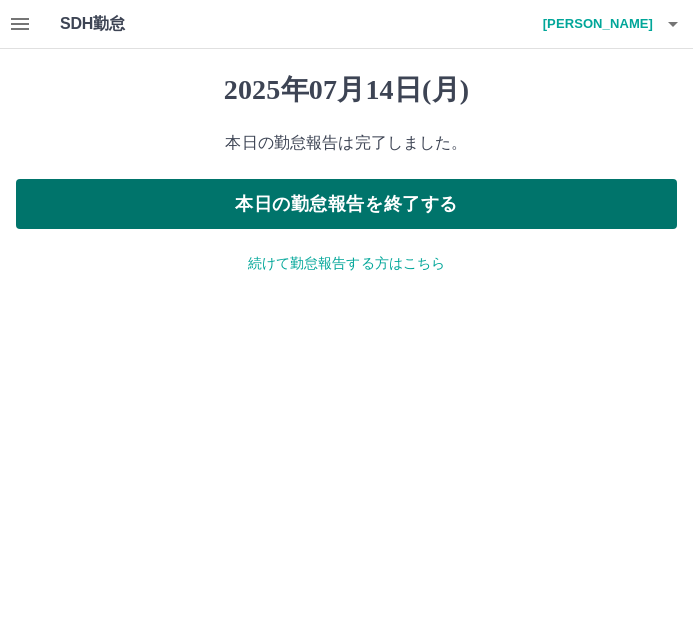 click on "本日の勤怠報告を終了する" at bounding box center (346, 204) 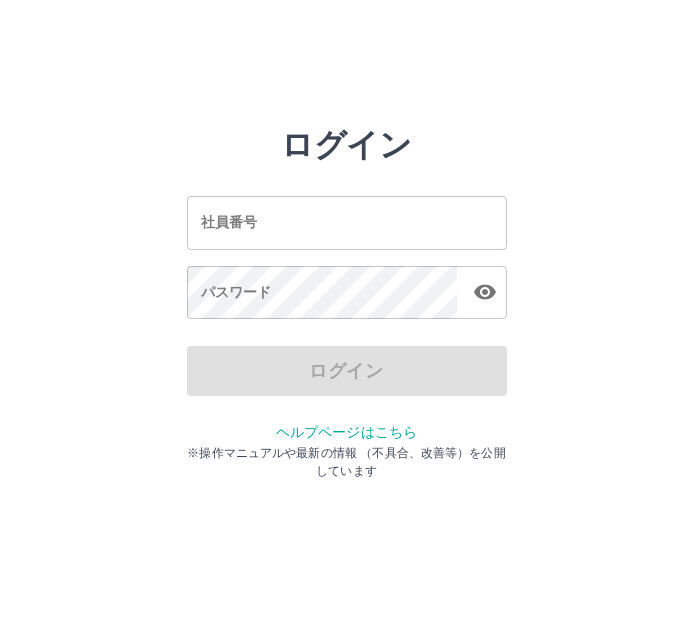 scroll, scrollTop: 0, scrollLeft: 0, axis: both 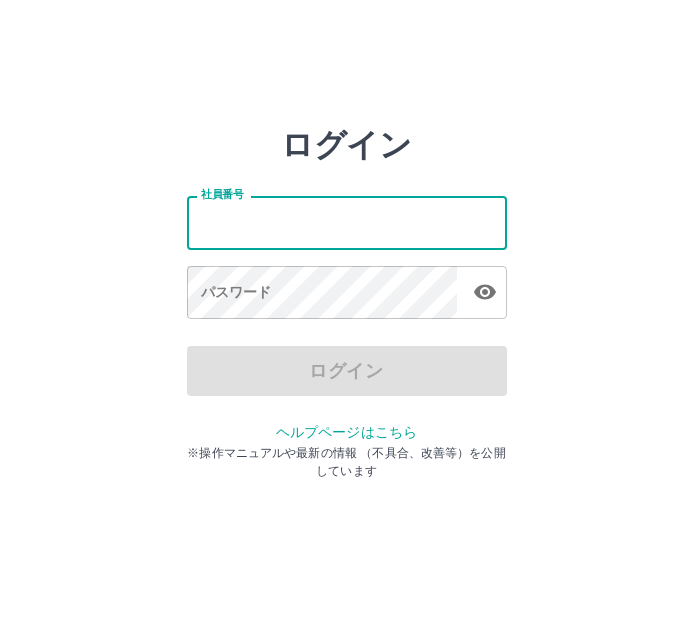 click on "社員番号" at bounding box center (347, 222) 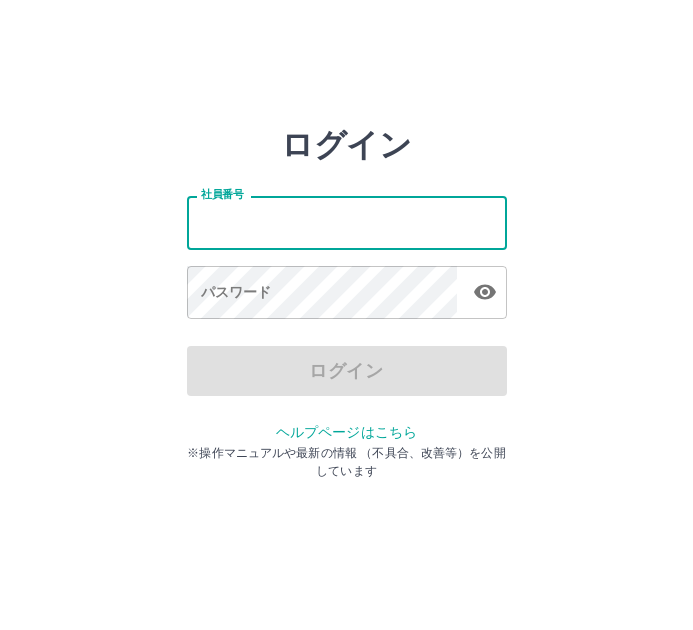type on "*******" 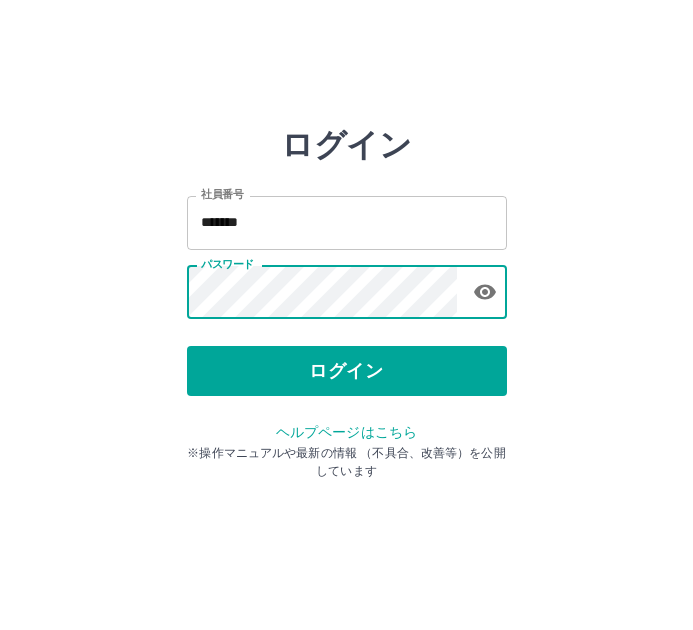 click on "ログイン 社員番号 ******* 社員番号 パスワード パスワード ログイン ヘルプページはこちら ※操作マニュアルや最新の情報 （不具合、改善等）を公開しています" at bounding box center [347, 286] 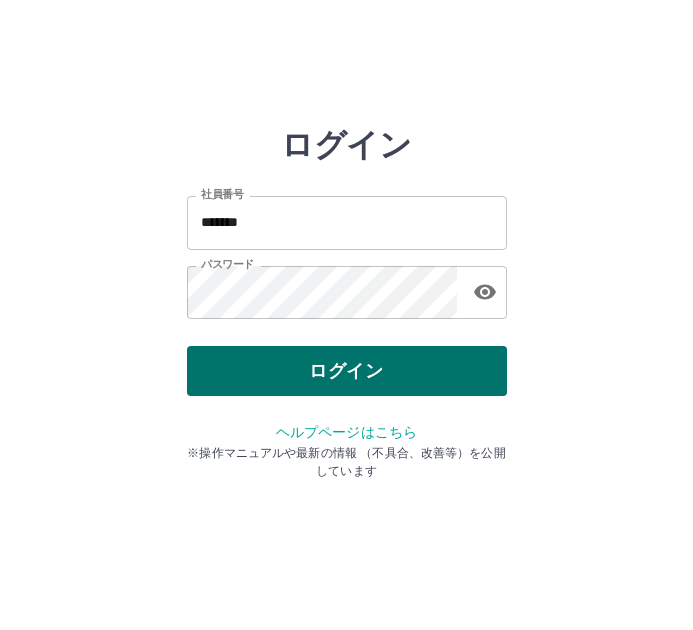 click on "ログイン" at bounding box center [347, 371] 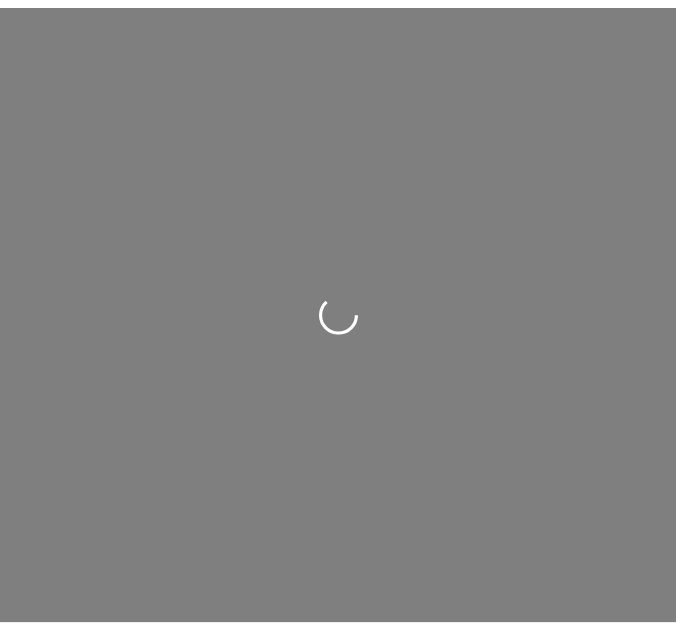 scroll, scrollTop: 0, scrollLeft: 0, axis: both 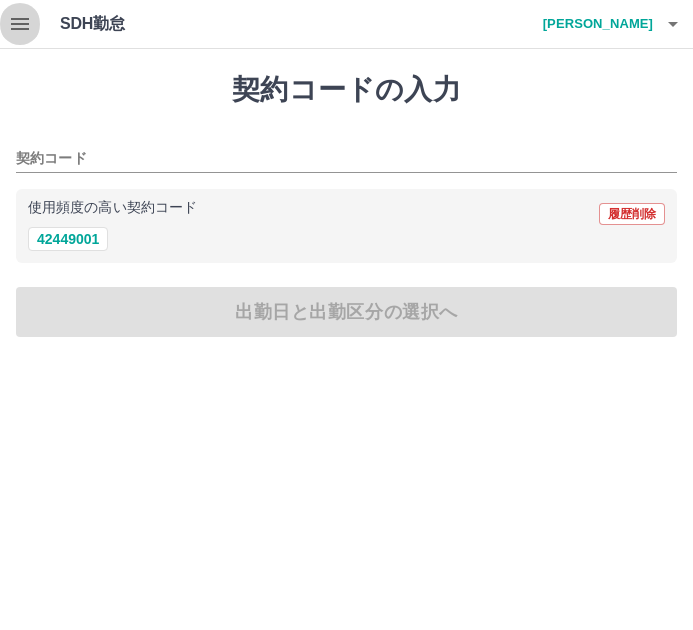 click at bounding box center [20, 24] 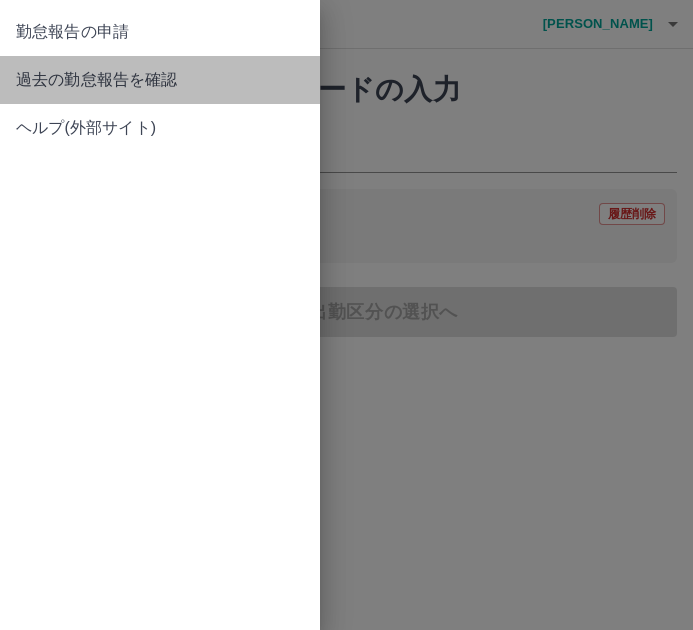click on "過去の勤怠報告を確認" at bounding box center (160, 80) 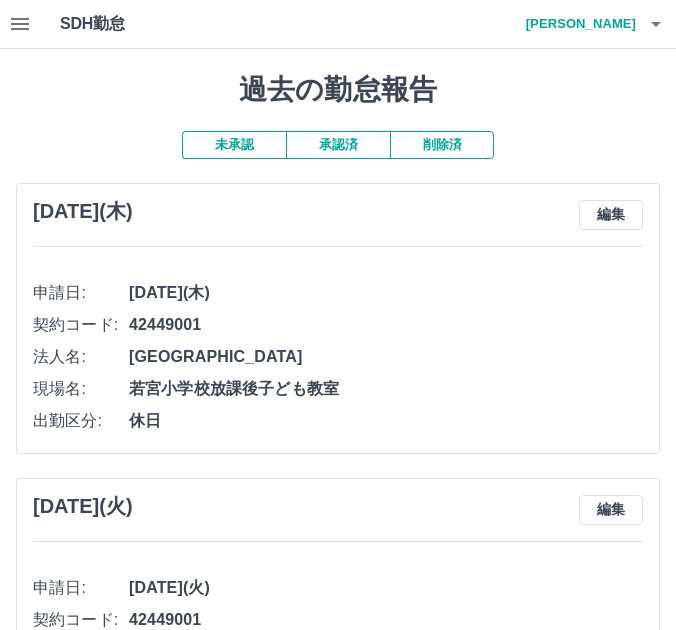 click on "承認済" at bounding box center [338, 145] 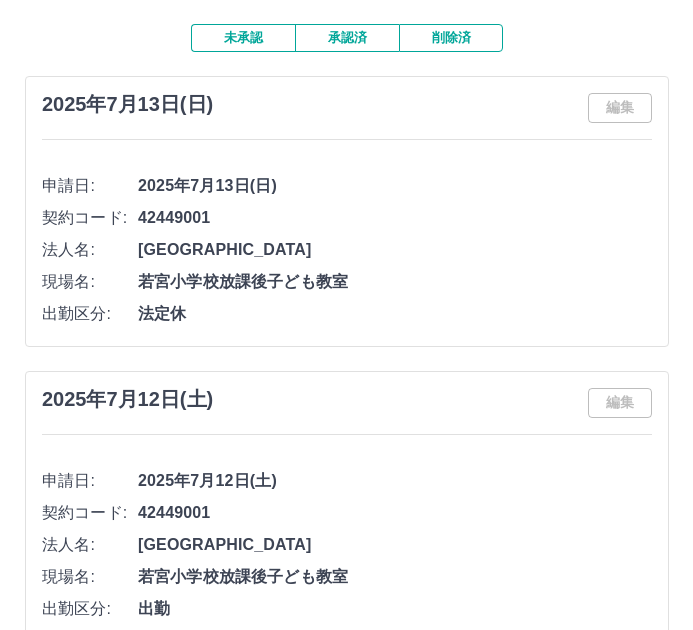 scroll, scrollTop: 0, scrollLeft: 0, axis: both 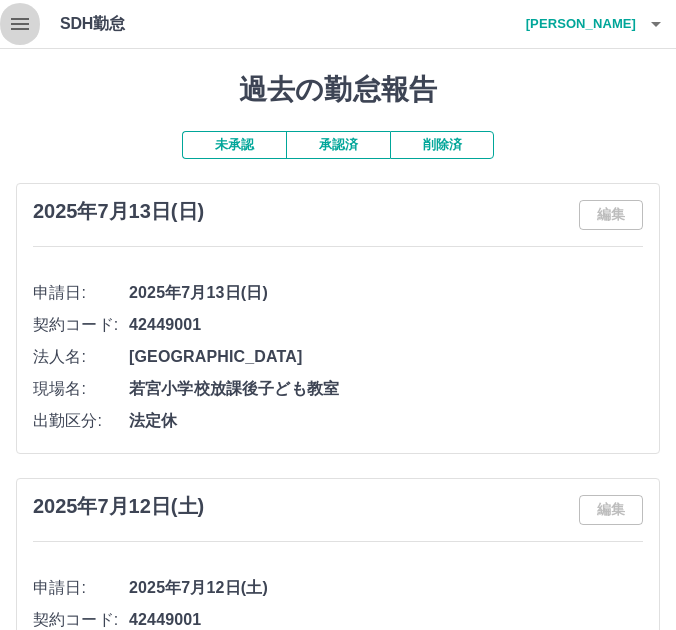 click 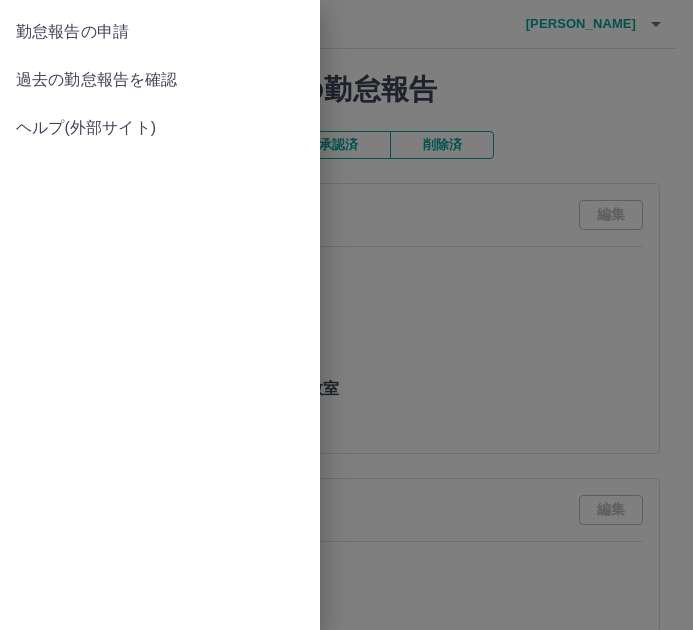 click on "勤怠報告の申請" at bounding box center (160, 32) 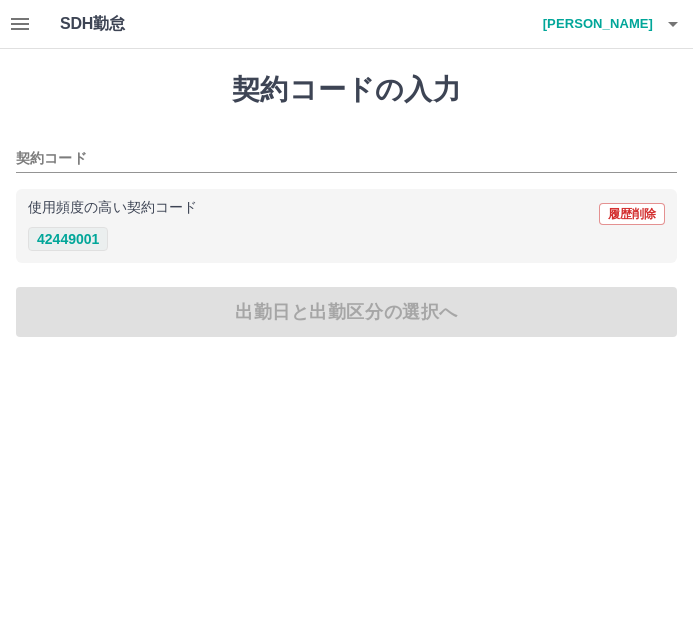 click on "42449001" at bounding box center [68, 239] 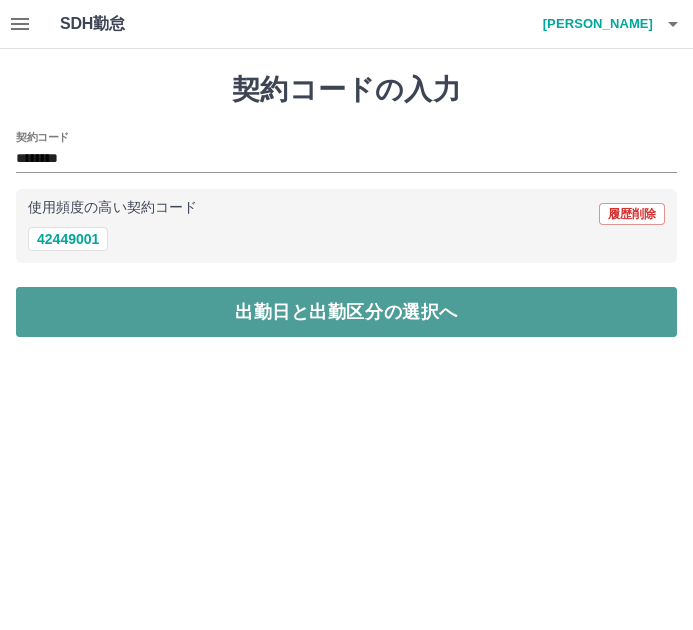 click on "出勤日と出勤区分の選択へ" at bounding box center (346, 312) 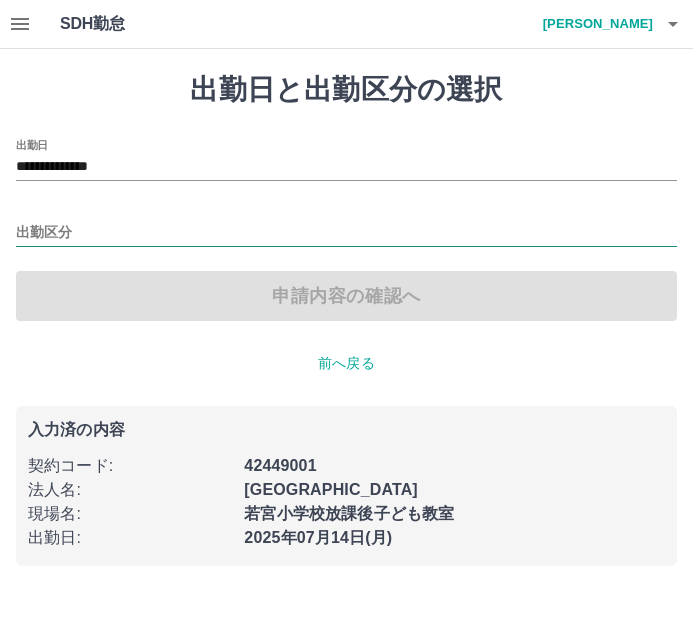 click on "出勤区分" at bounding box center (346, 233) 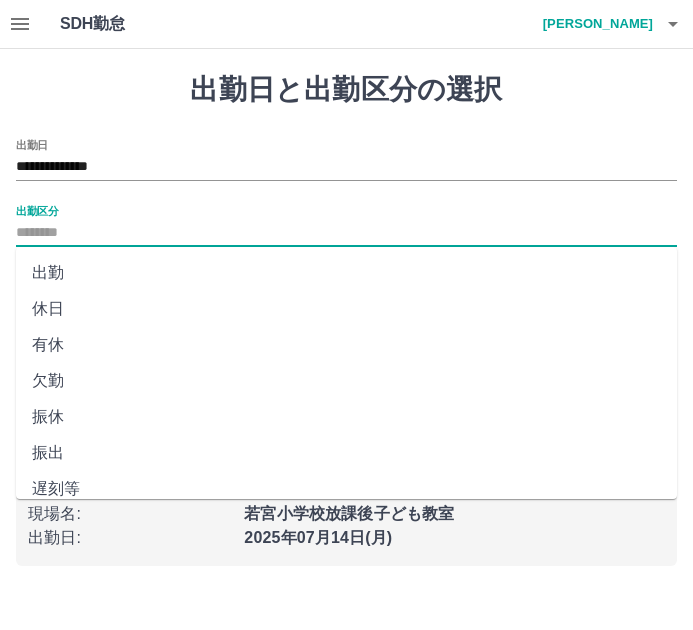 click on "休日" at bounding box center [346, 309] 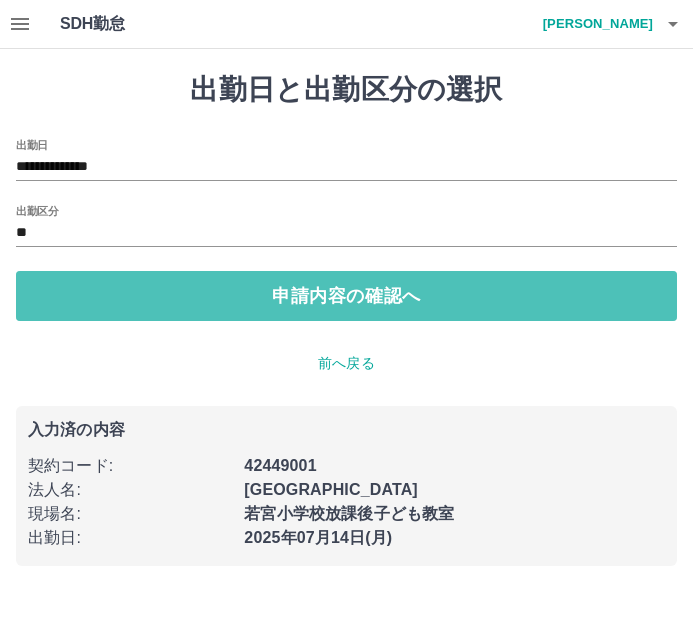 click on "申請内容の確認へ" at bounding box center (346, 296) 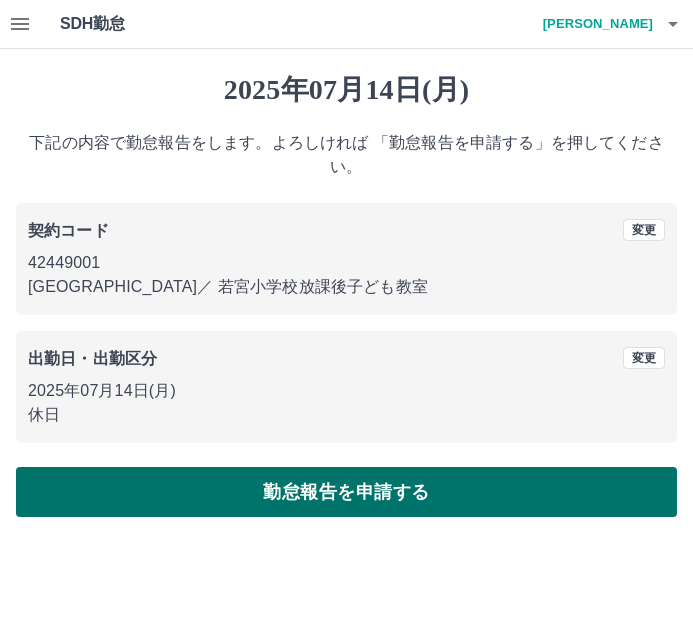 click on "勤怠報告を申請する" at bounding box center (346, 492) 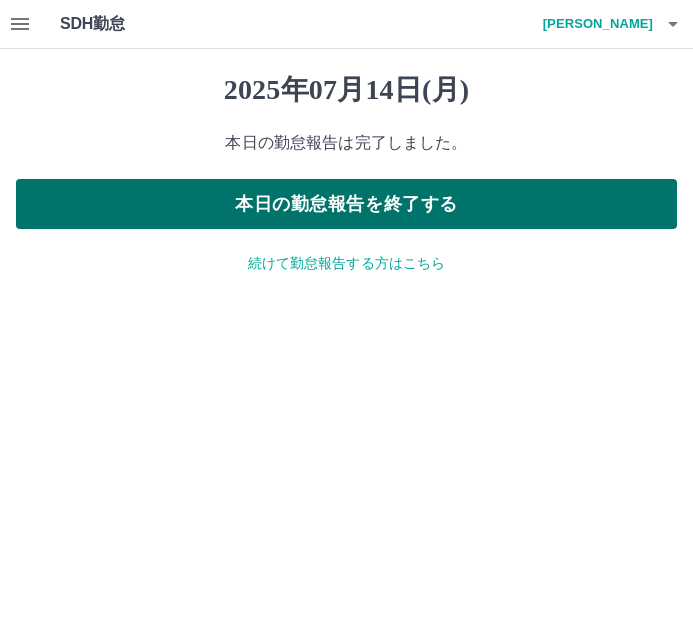 click on "本日の勤怠報告を終了する" at bounding box center [346, 204] 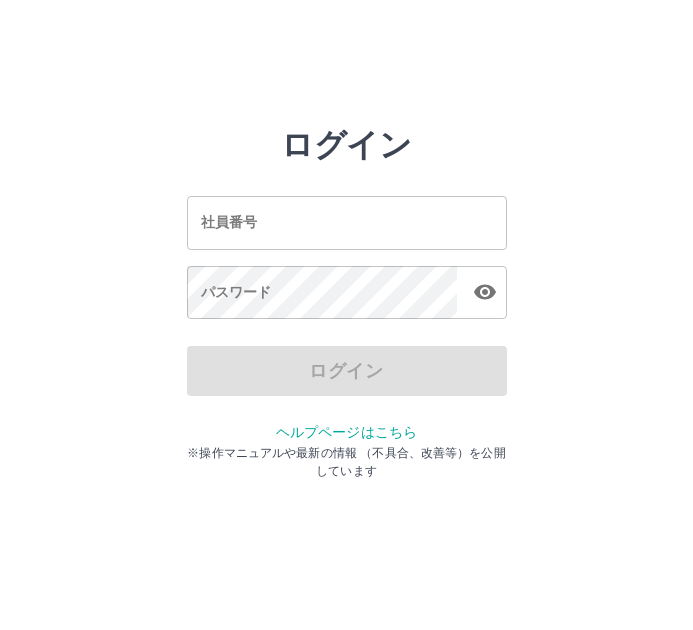 scroll, scrollTop: 0, scrollLeft: 0, axis: both 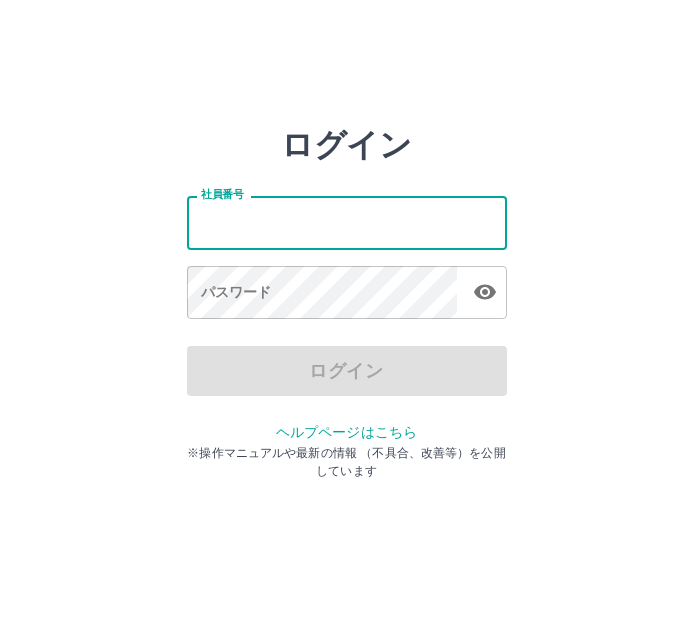 click on "社員番号" at bounding box center [347, 222] 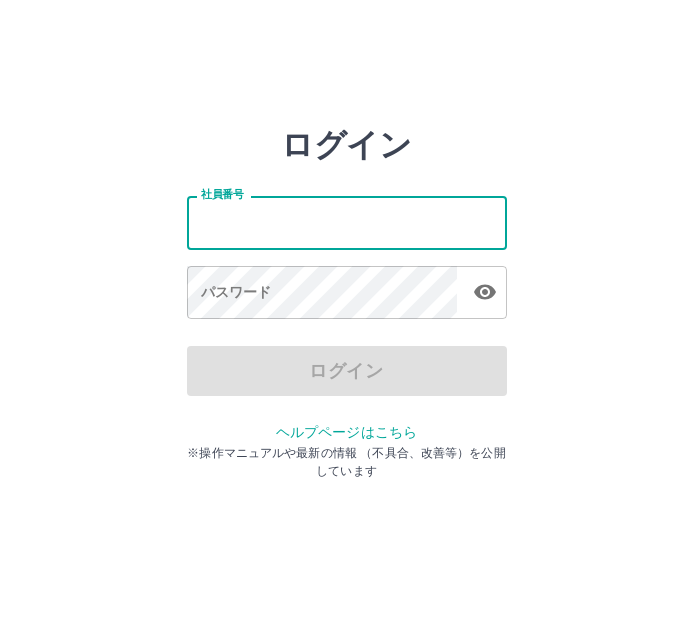 type on "*******" 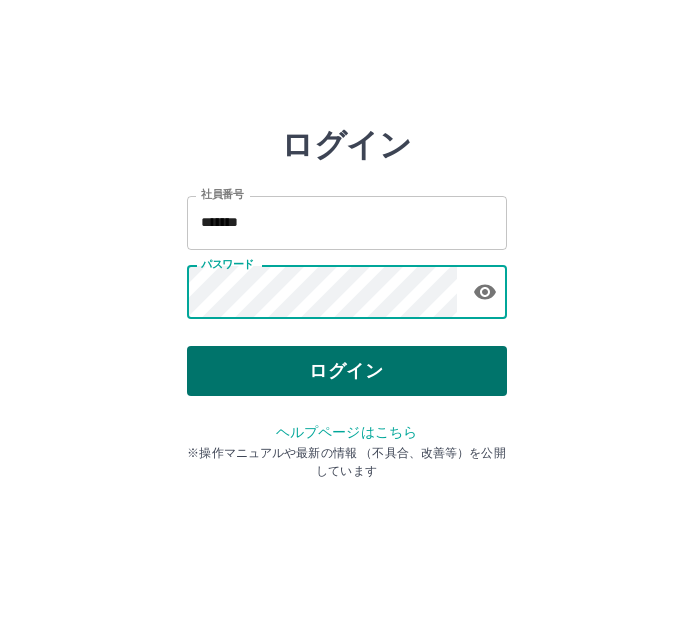 click on "ログイン" at bounding box center [347, 371] 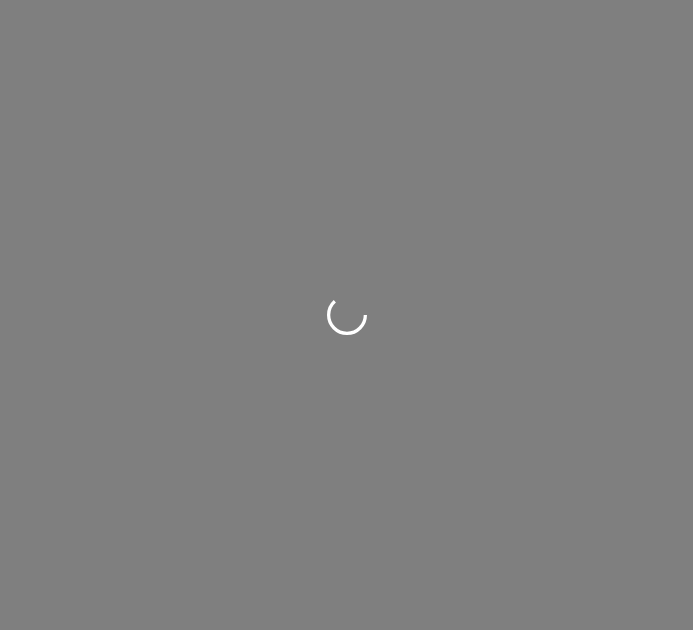 scroll, scrollTop: 0, scrollLeft: 0, axis: both 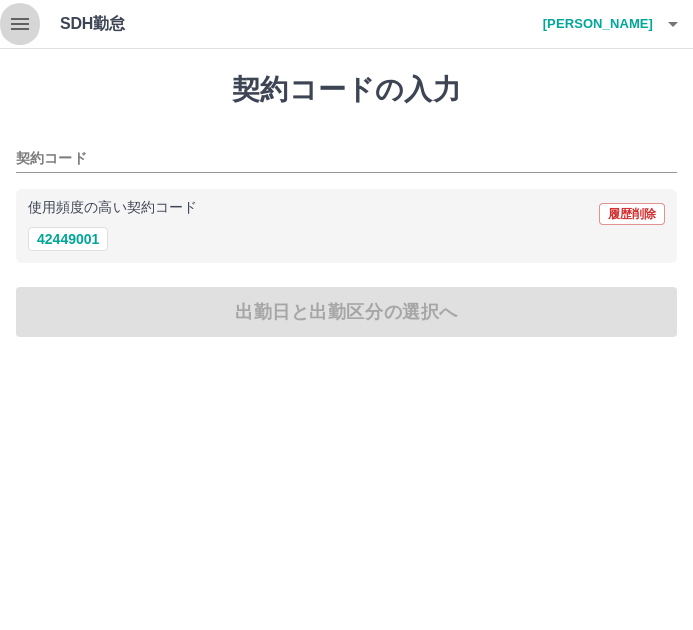 click at bounding box center [20, 24] 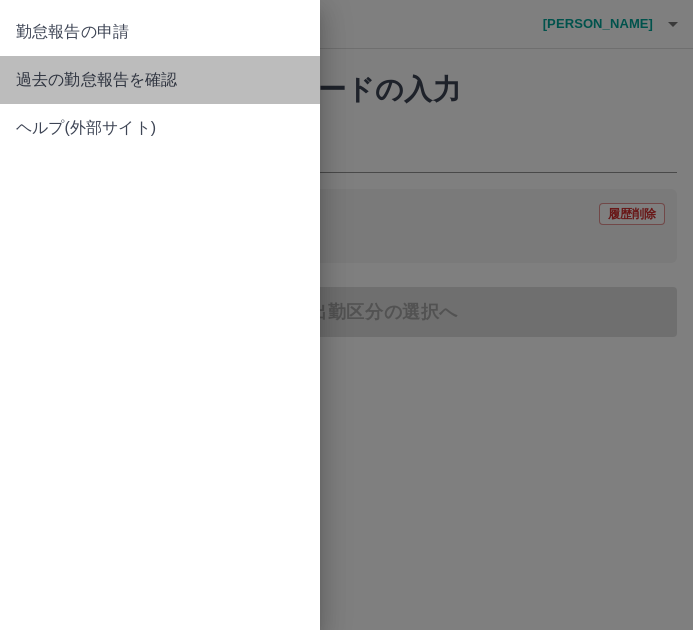click on "過去の勤怠報告を確認" at bounding box center [160, 80] 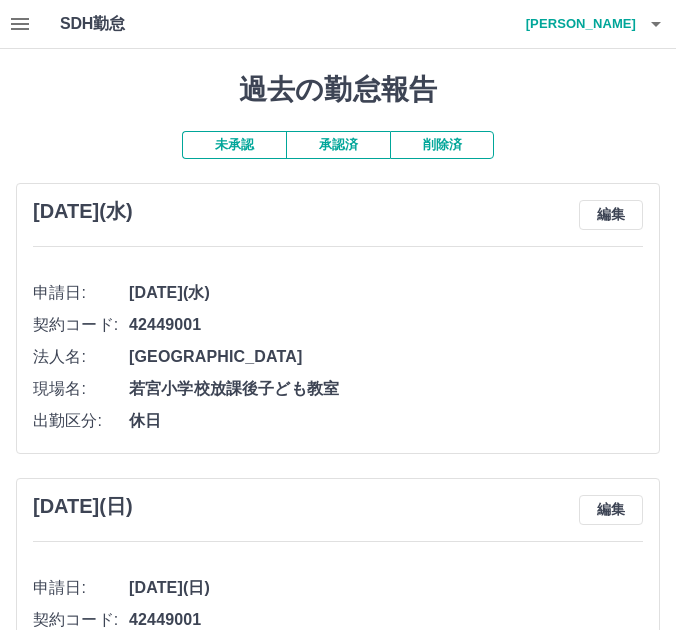click on "承認済" at bounding box center [338, 145] 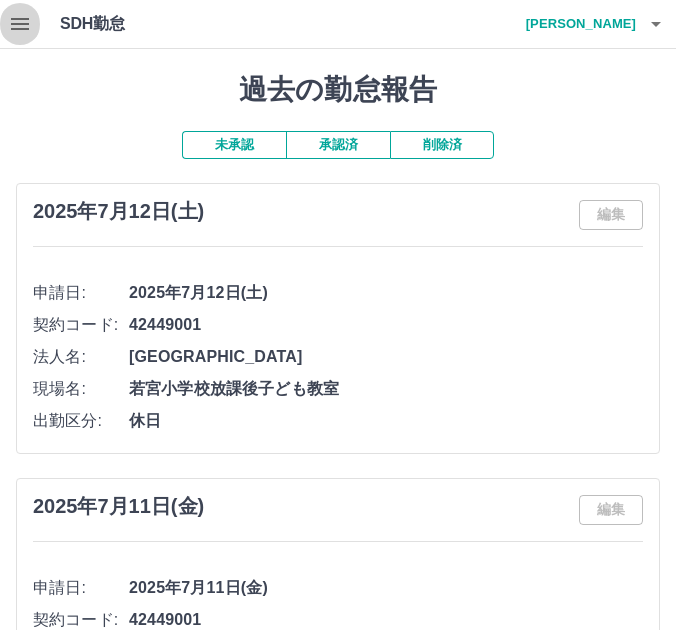 click 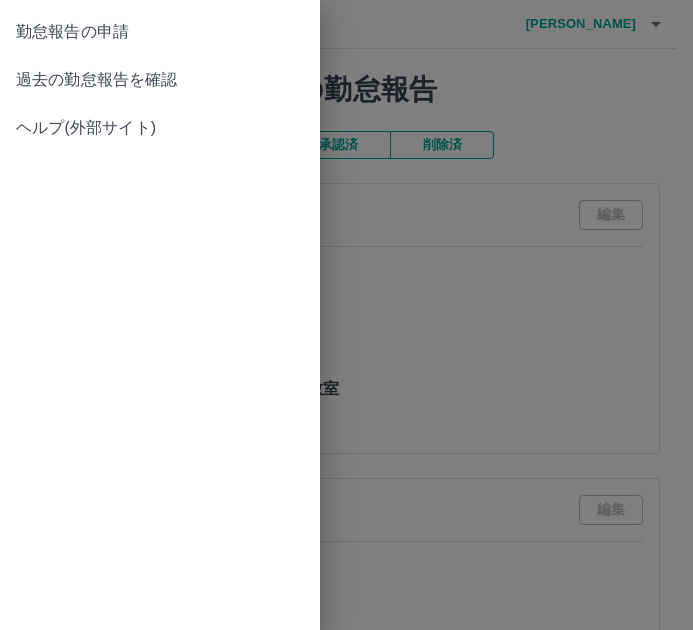 click on "勤怠報告の申請" at bounding box center (160, 32) 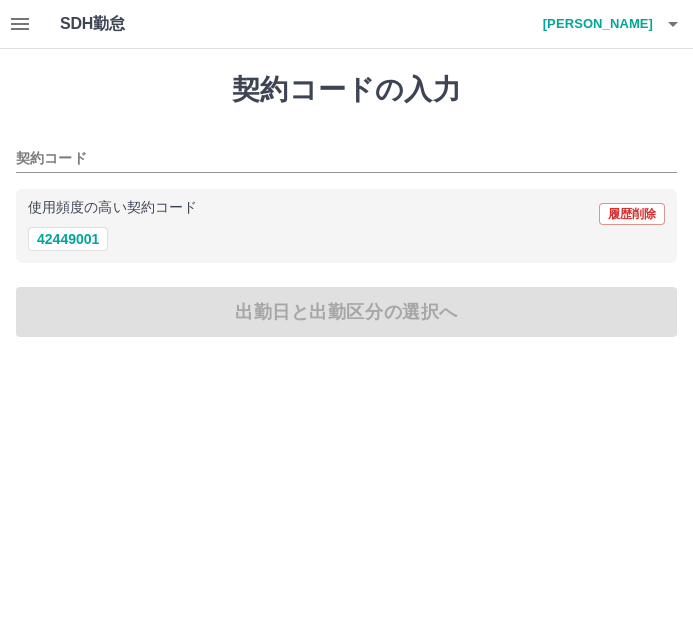click on "使用頻度の高い契約コード 履歴削除 42449001" at bounding box center (346, 226) 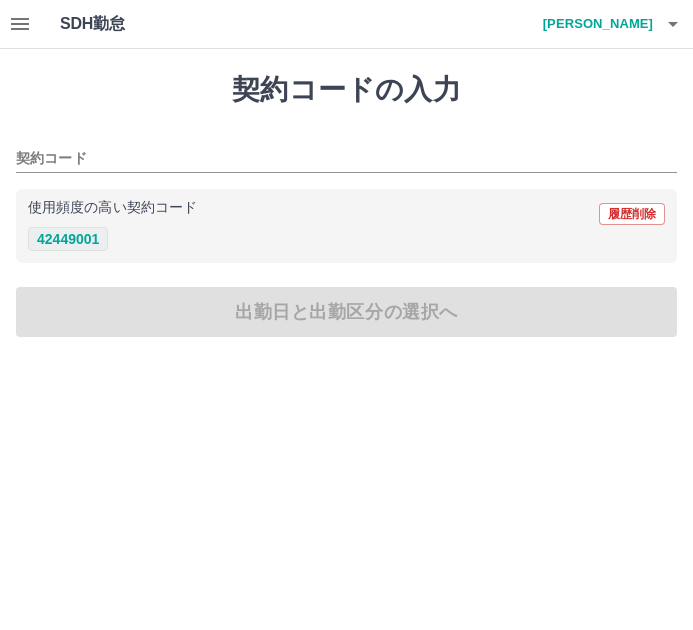 click on "42449001" at bounding box center [68, 239] 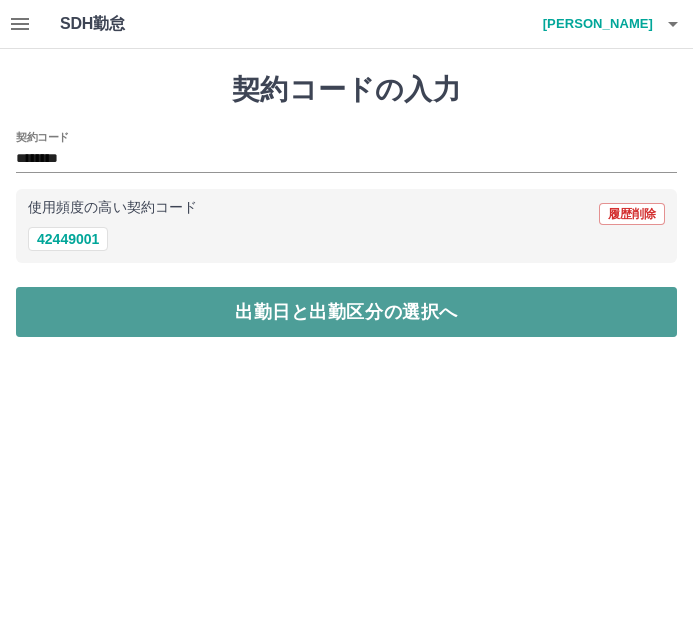 click on "出勤日と出勤区分の選択へ" at bounding box center (346, 312) 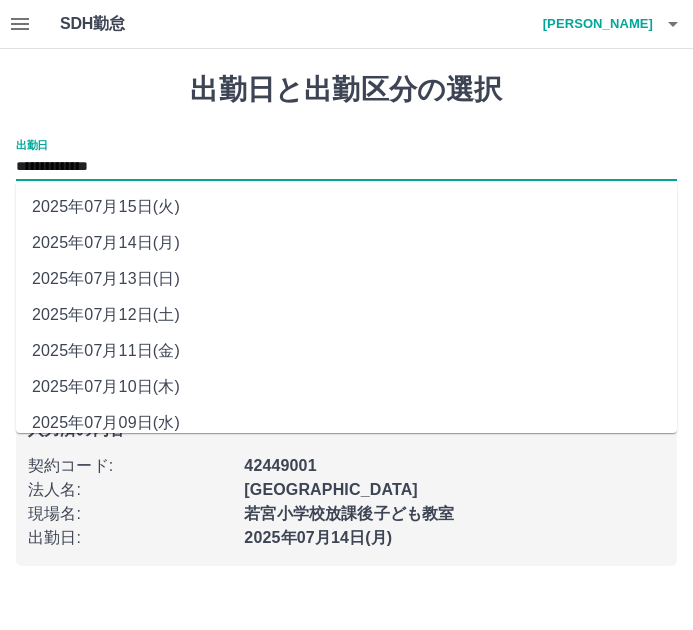 click on "**********" at bounding box center [346, 167] 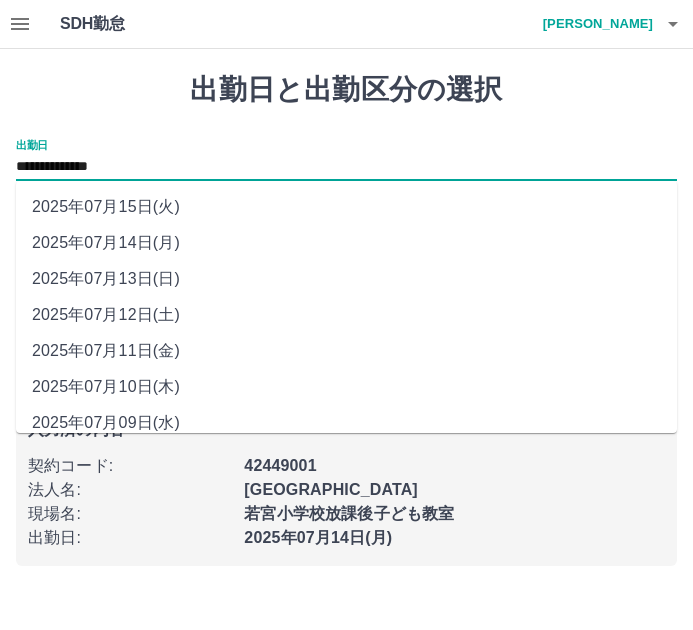 click on "2025年07月13日(日)" at bounding box center [346, 279] 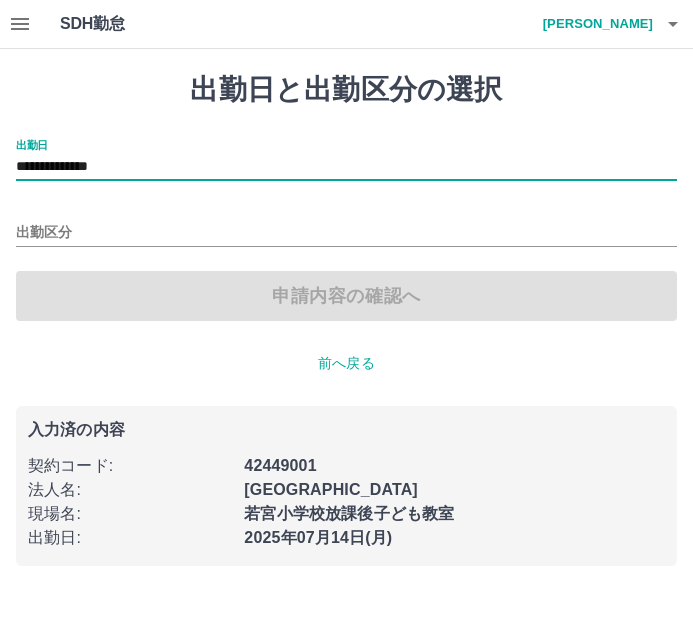 click on "**********" at bounding box center (346, 230) 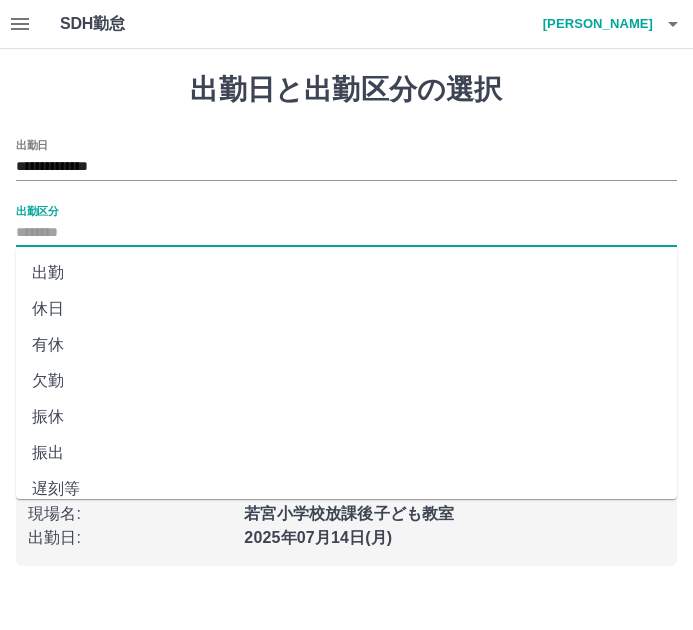 click on "出勤区分" at bounding box center [346, 233] 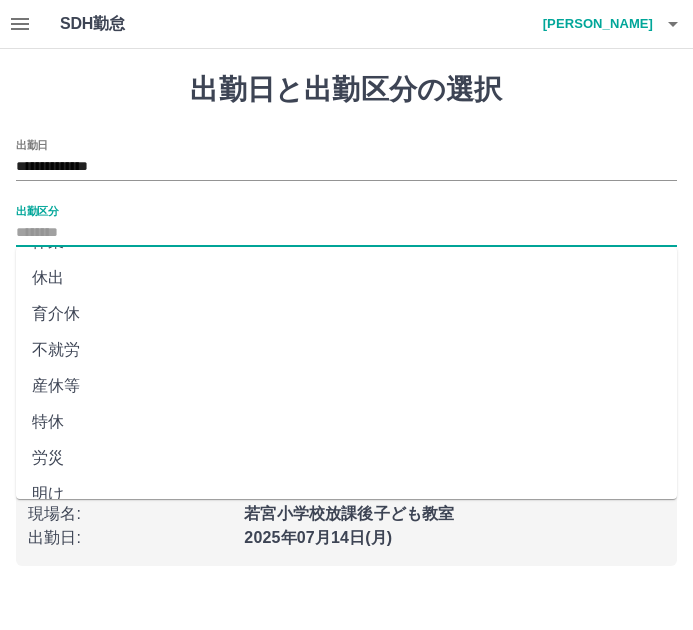 scroll, scrollTop: 412, scrollLeft: 0, axis: vertical 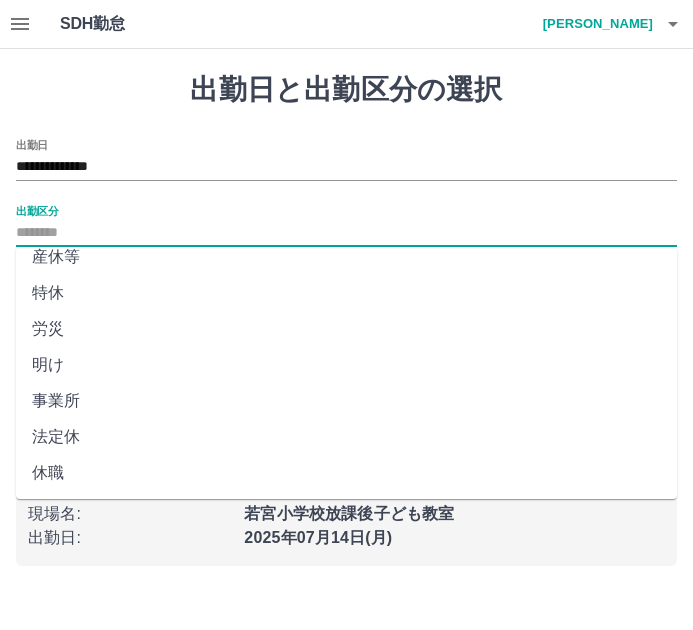 click on "法定休" at bounding box center [346, 437] 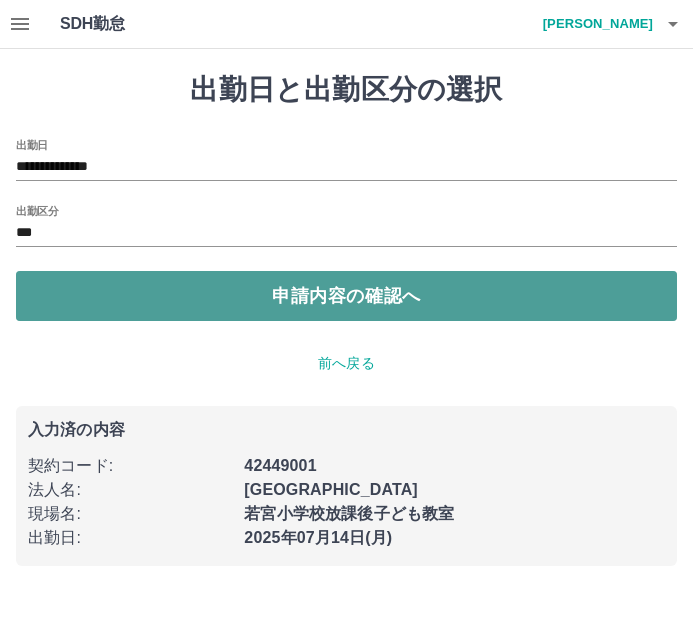 click on "申請内容の確認へ" at bounding box center (346, 296) 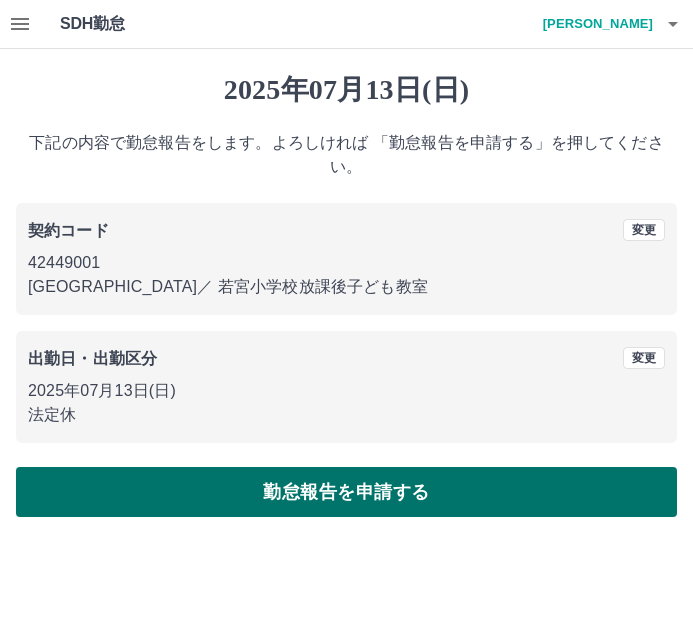 click on "勤怠報告を申請する" at bounding box center (346, 492) 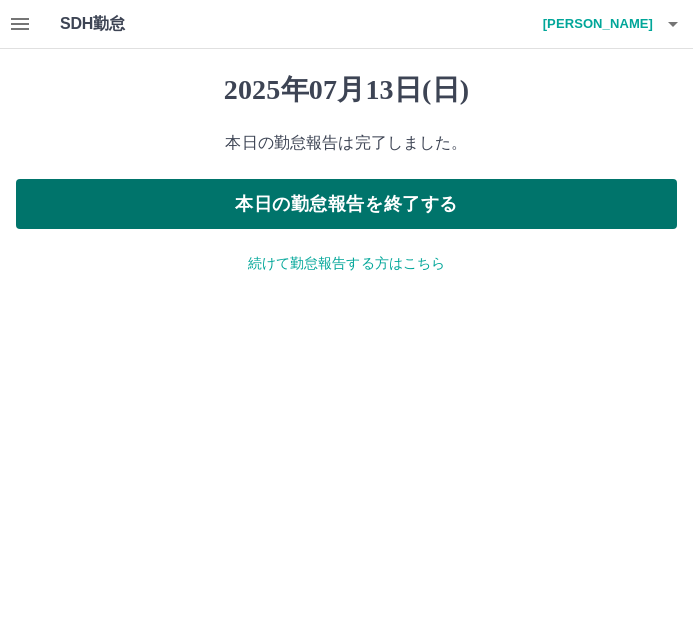click on "本日の勤怠報告を終了する" at bounding box center [346, 204] 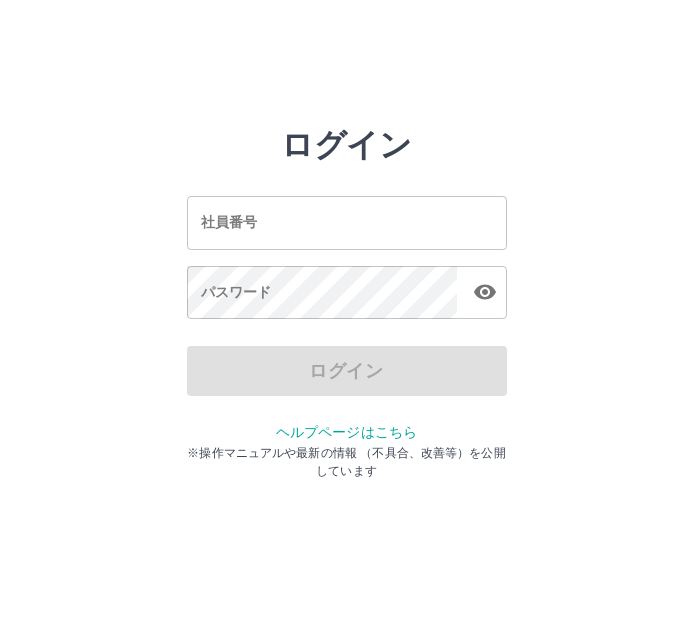 scroll, scrollTop: 0, scrollLeft: 0, axis: both 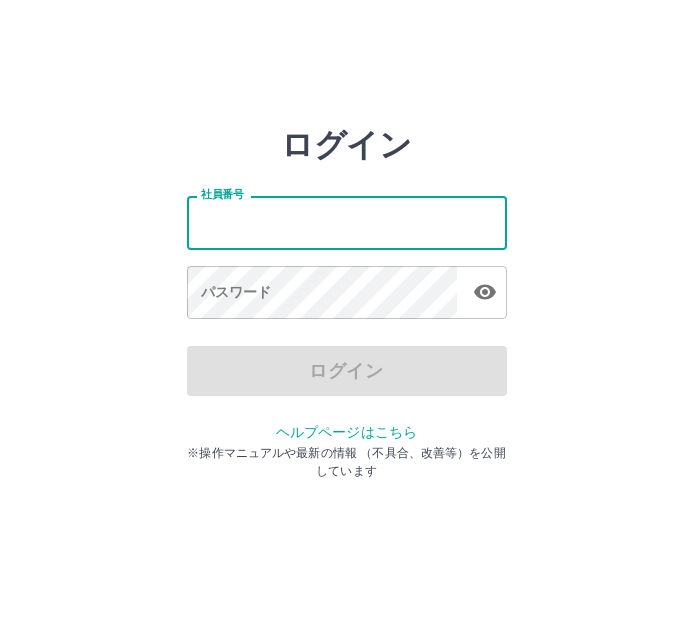 click on "社員番号" at bounding box center [347, 222] 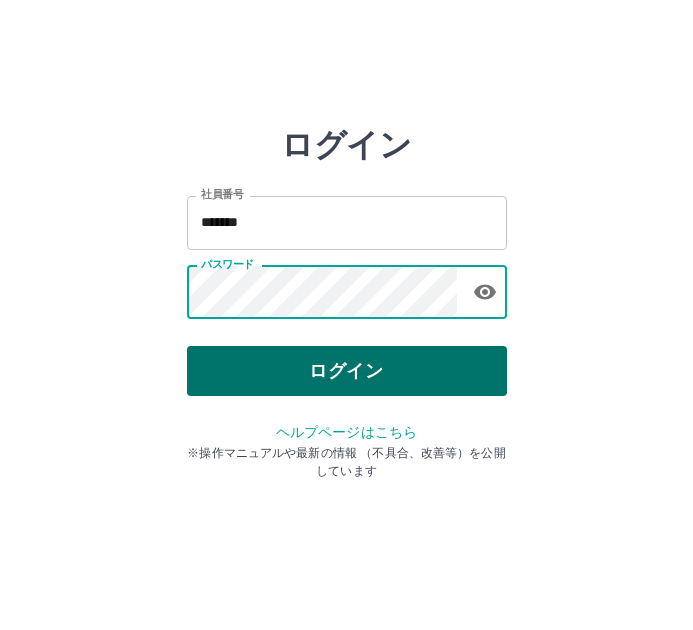 drag, startPoint x: 515, startPoint y: 372, endPoint x: 505, endPoint y: 373, distance: 10.049875 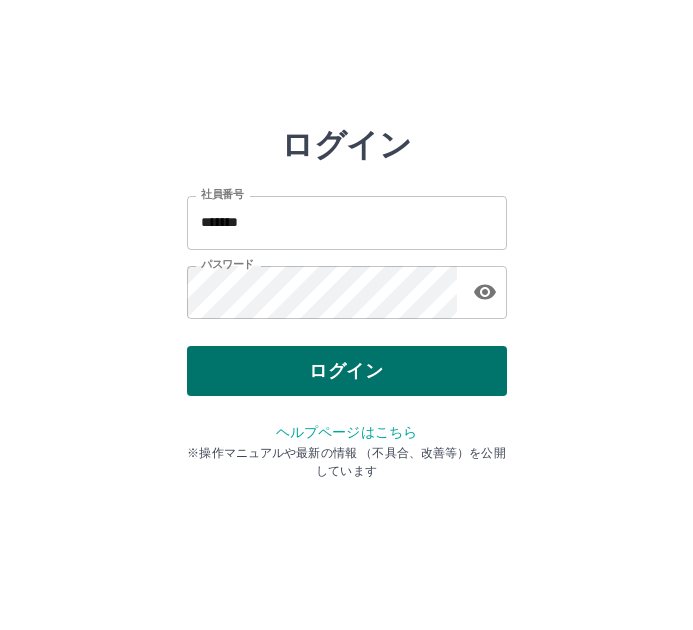 click on "ログイン" at bounding box center (347, 371) 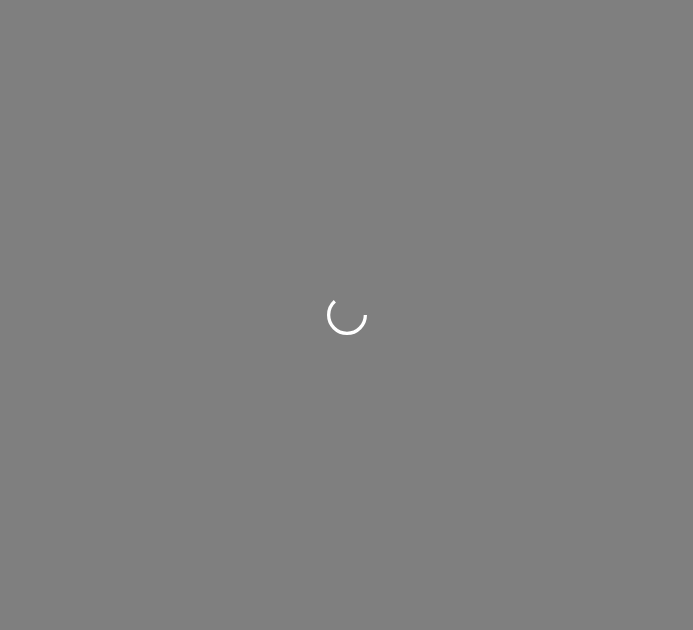 scroll, scrollTop: 0, scrollLeft: 0, axis: both 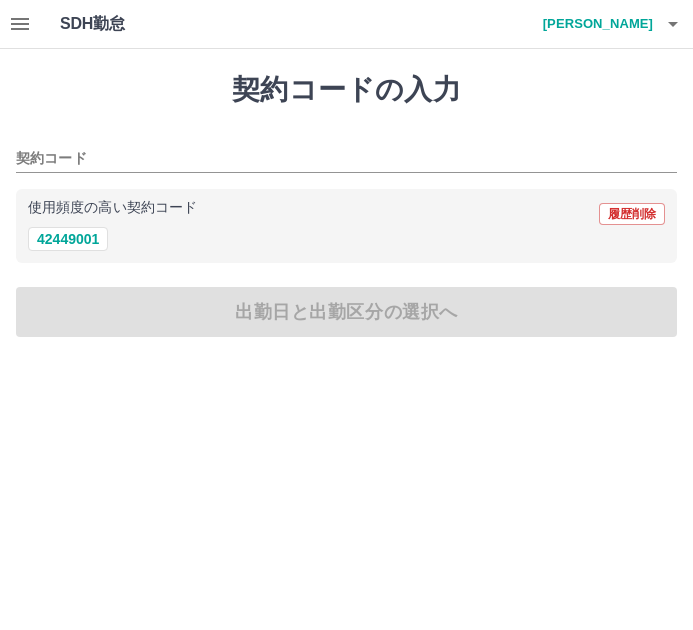 click 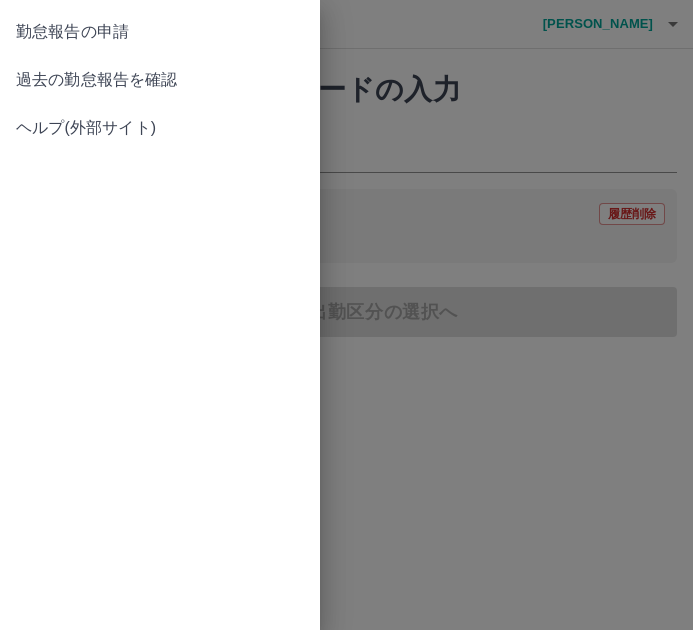 click on "過去の勤怠報告を確認" at bounding box center (160, 80) 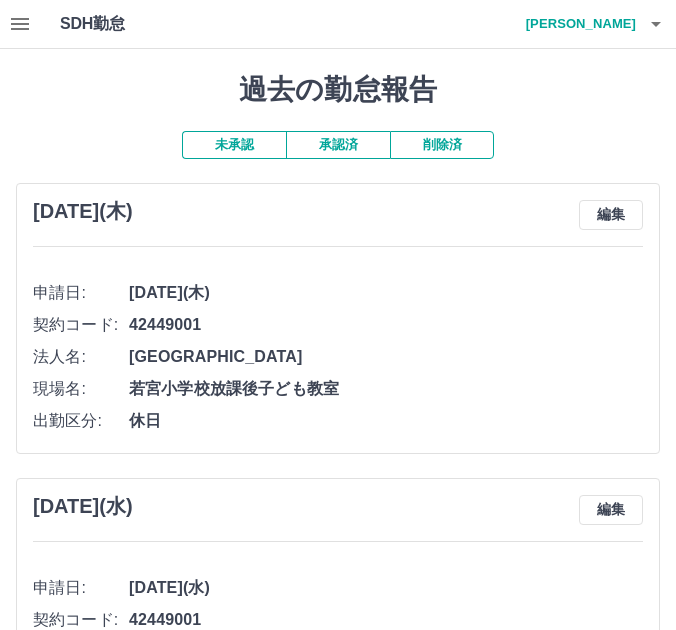 click on "承認済" at bounding box center (338, 145) 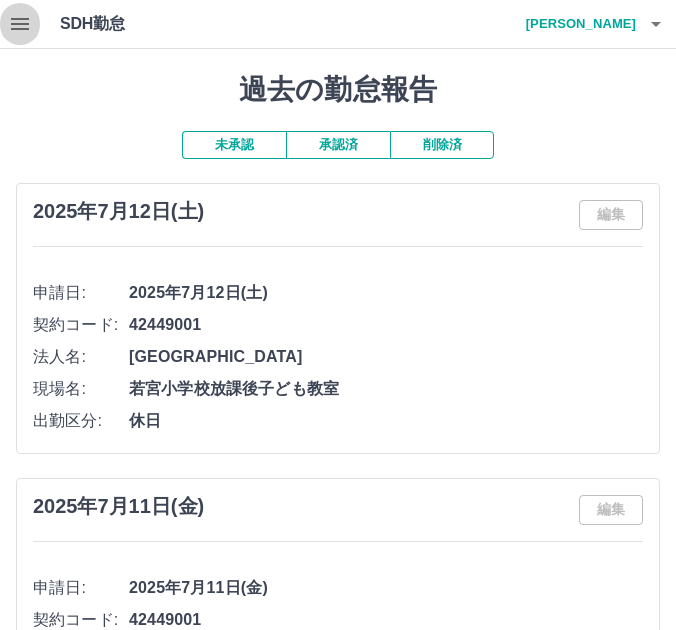 click 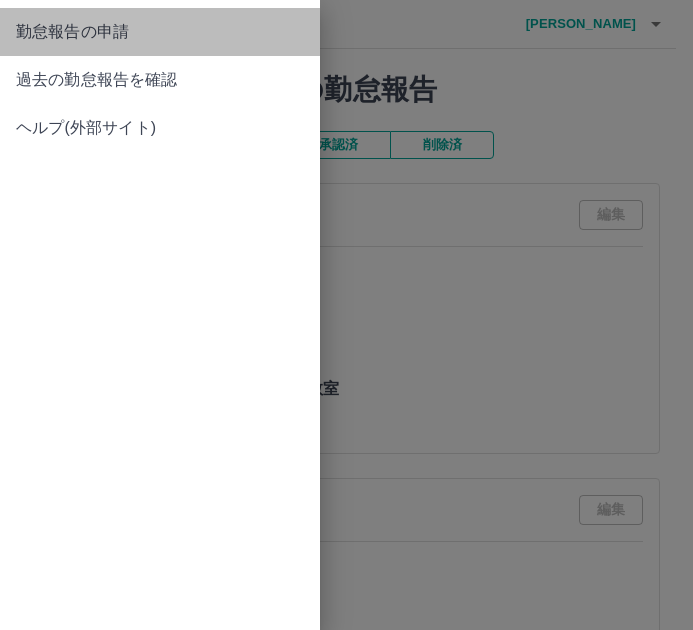 click on "勤怠報告の申請" at bounding box center (160, 32) 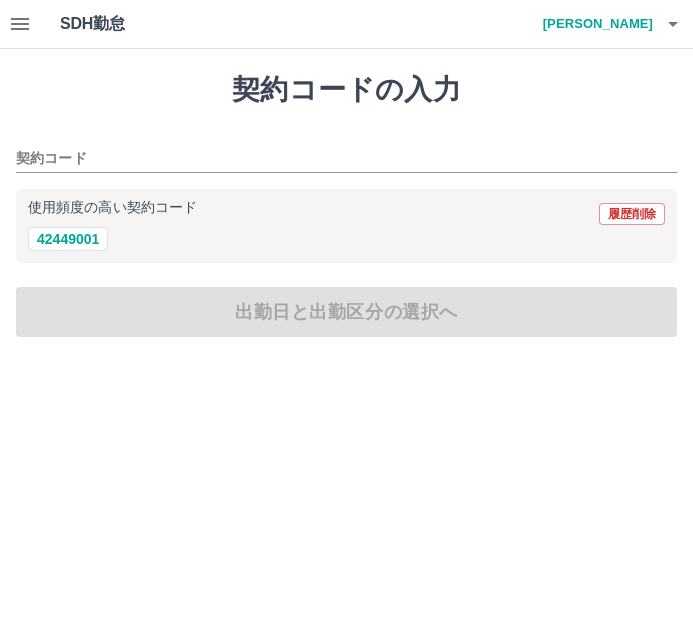 click on "使用頻度の高い契約コード 履歴削除 42449001" at bounding box center (346, 226) 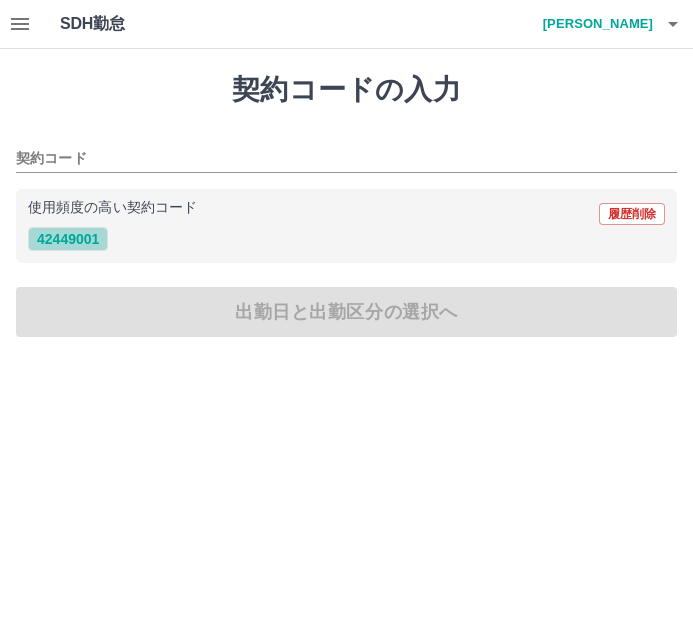 click on "42449001" at bounding box center (68, 239) 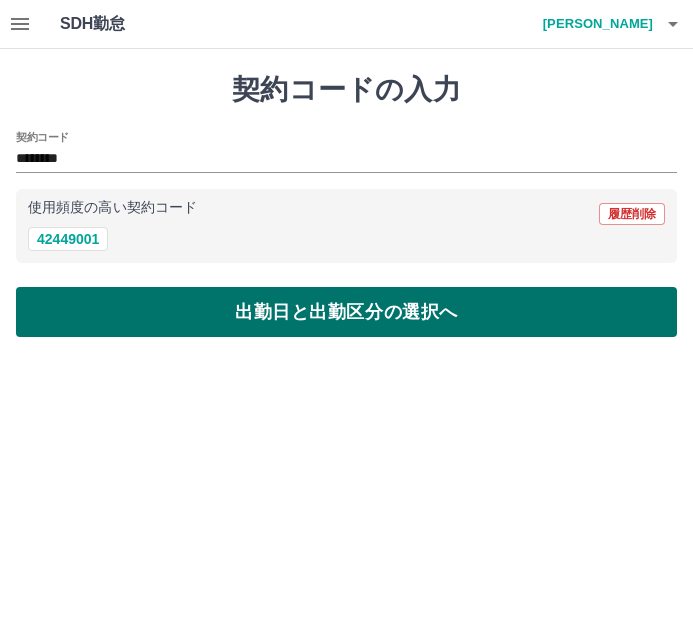 click on "出勤日と出勤区分の選択へ" at bounding box center (346, 312) 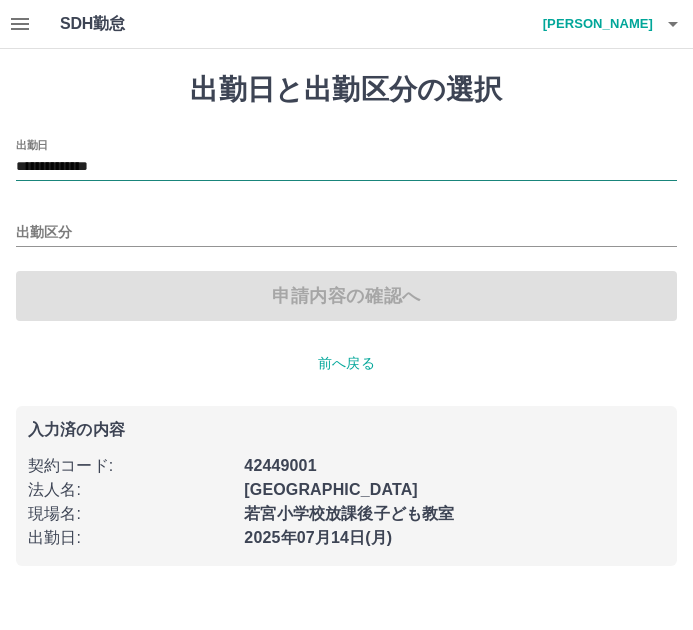 click on "**********" at bounding box center [346, 167] 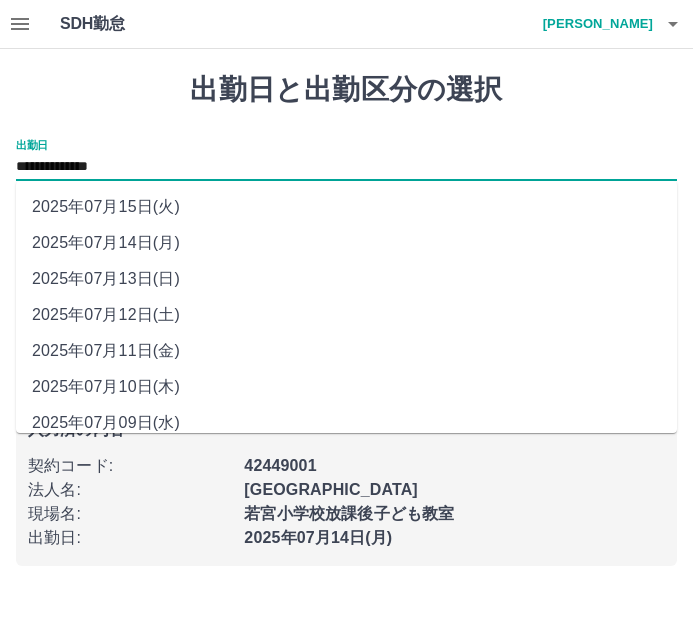 click on "2025年07月13日(日)" at bounding box center [346, 279] 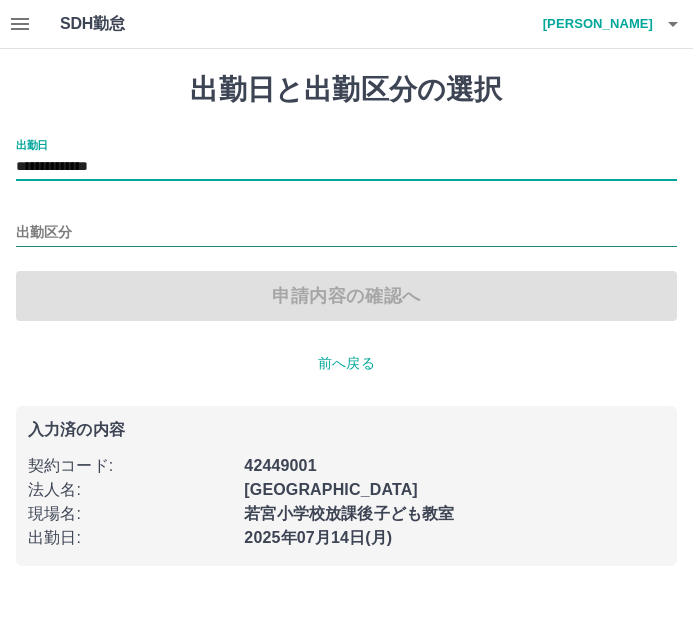 click on "出勤区分" at bounding box center (346, 233) 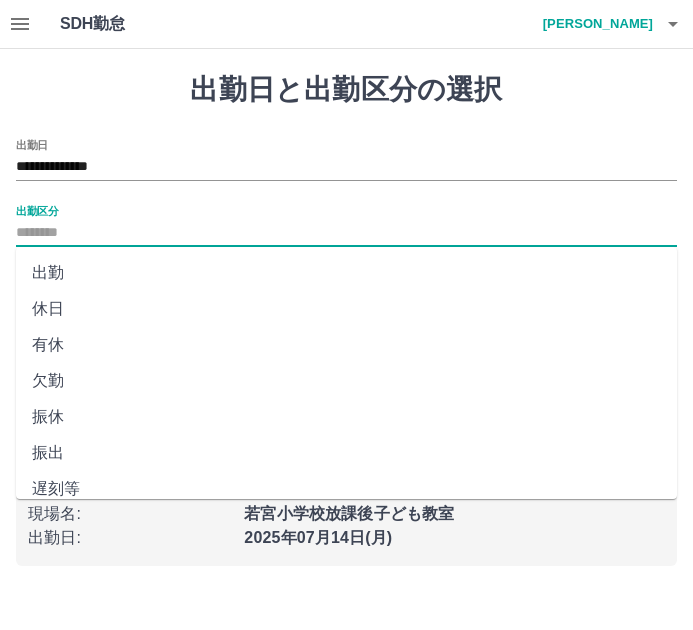 scroll, scrollTop: 400, scrollLeft: 0, axis: vertical 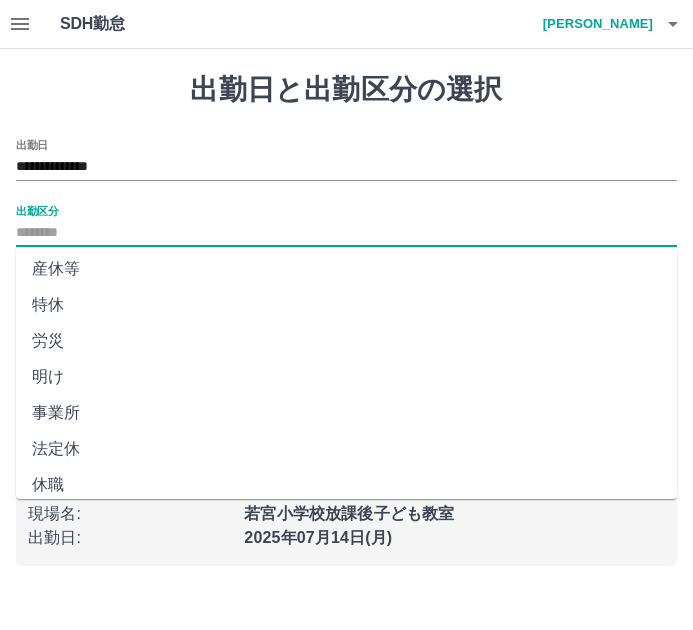 click on "法定休" at bounding box center (346, 449) 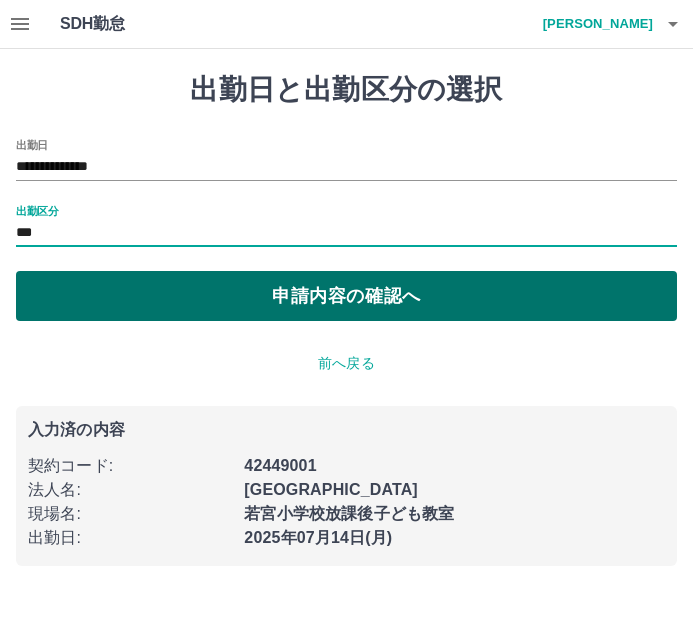 click on "申請内容の確認へ" at bounding box center (346, 296) 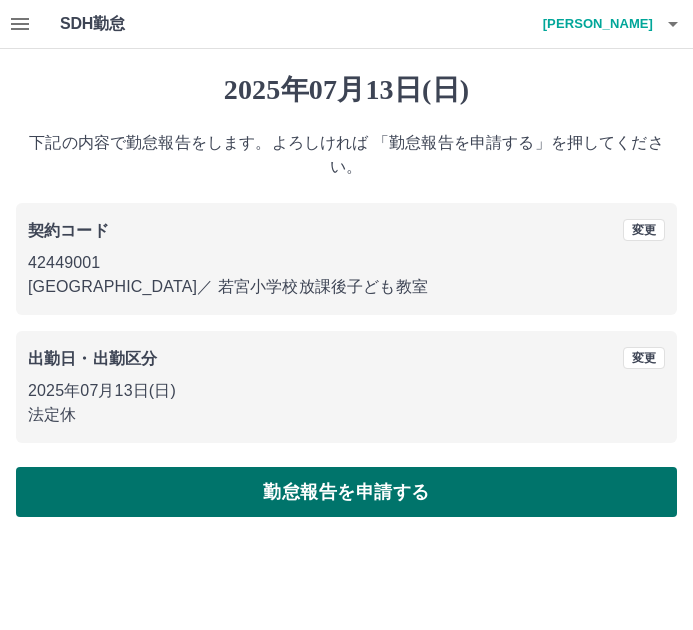 click on "勤怠報告を申請する" at bounding box center (346, 492) 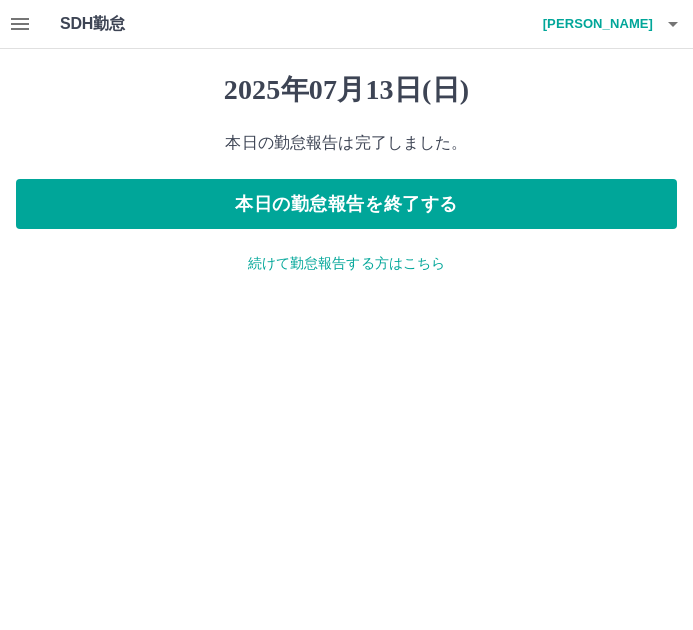 click on "続けて勤怠報告する方はこちら" at bounding box center [346, 263] 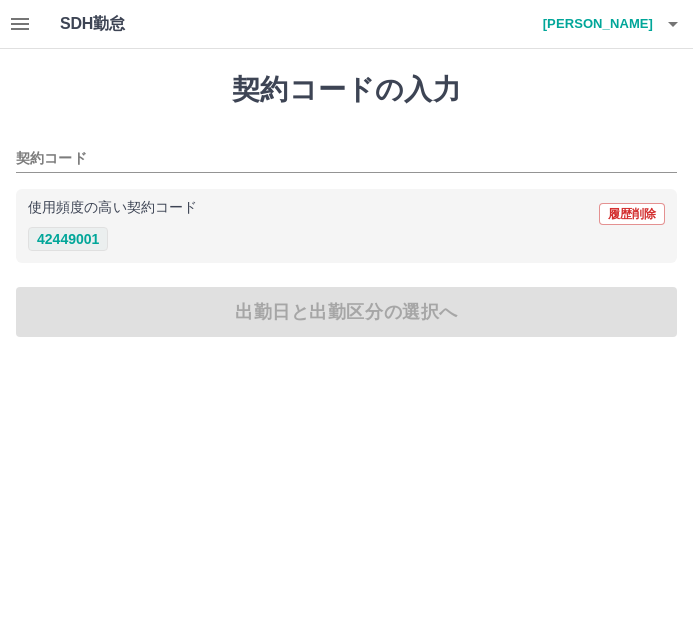 click on "42449001" at bounding box center [68, 239] 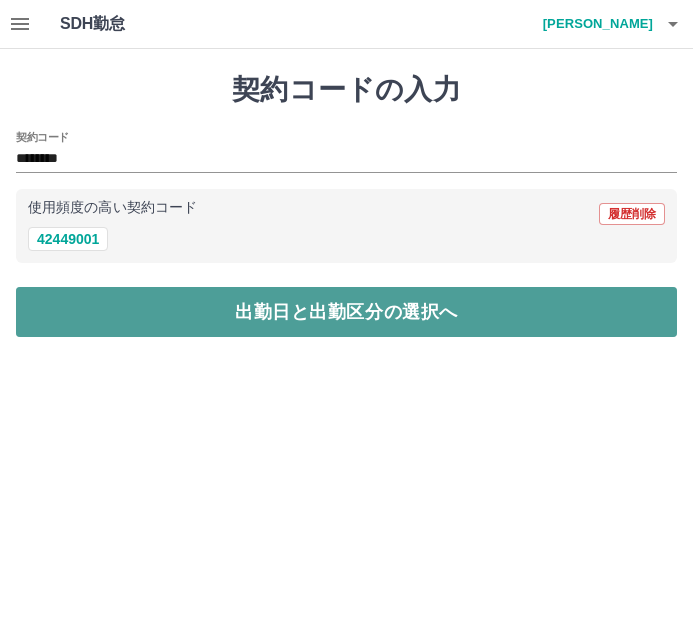 click on "出勤日と出勤区分の選択へ" at bounding box center (346, 312) 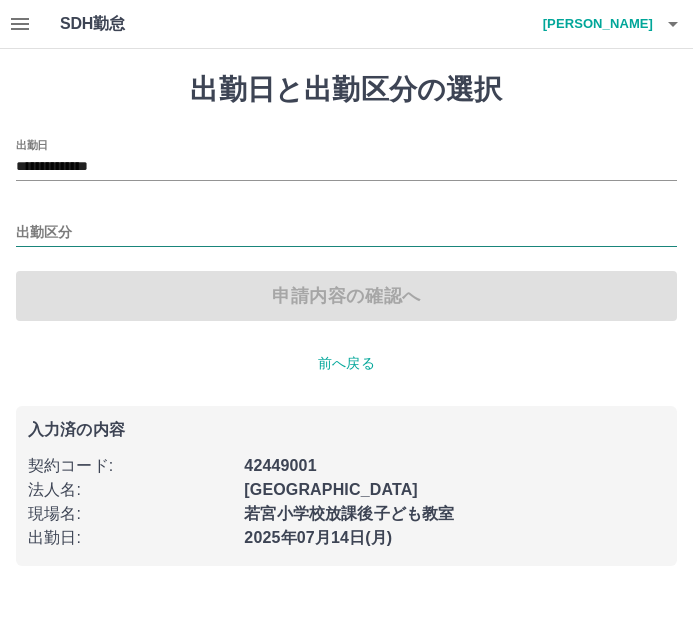 click on "出勤区分" at bounding box center [346, 233] 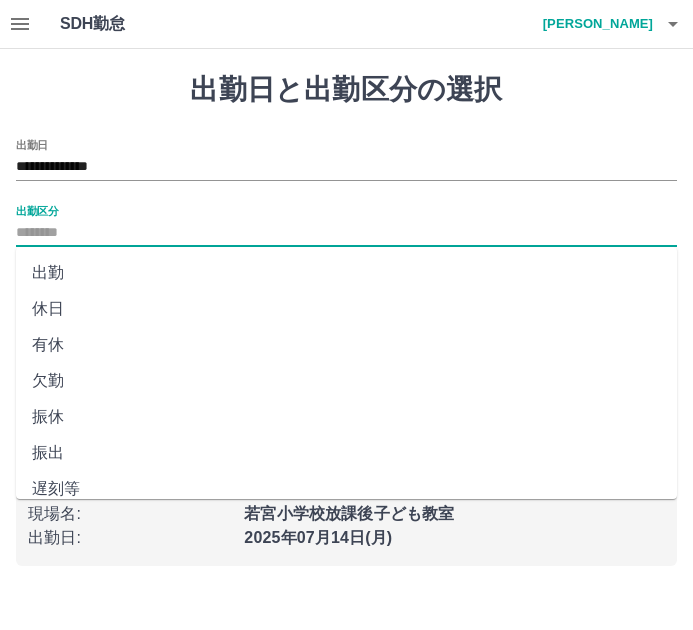 click on "休日" at bounding box center (346, 309) 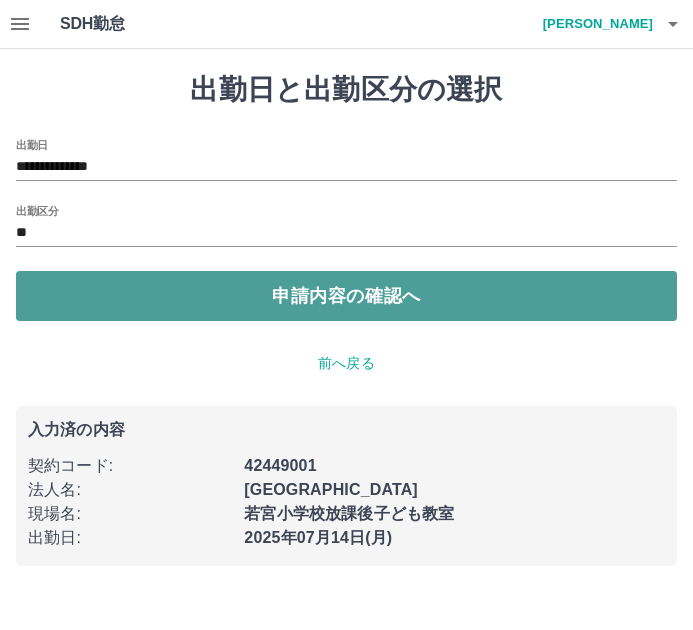 click on "申請内容の確認へ" at bounding box center [346, 296] 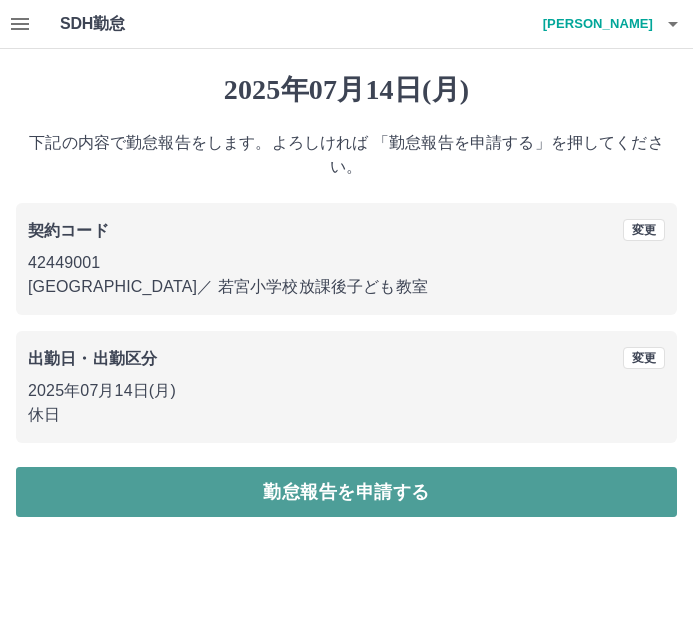 click on "勤怠報告を申請する" at bounding box center (346, 492) 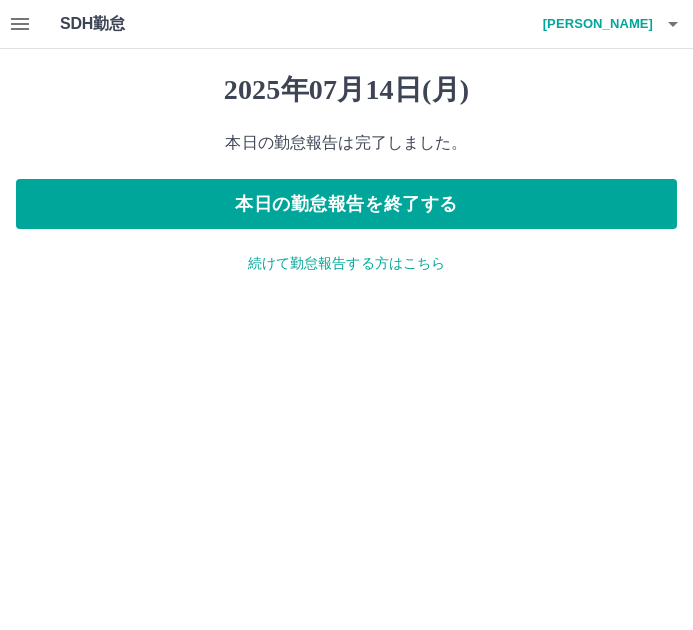 click on "2025年07月14日(月) 本日の勤怠報告は完了しました。 本日の勤怠報告を終了する 続けて勤怠報告する方はこちら" at bounding box center [346, 173] 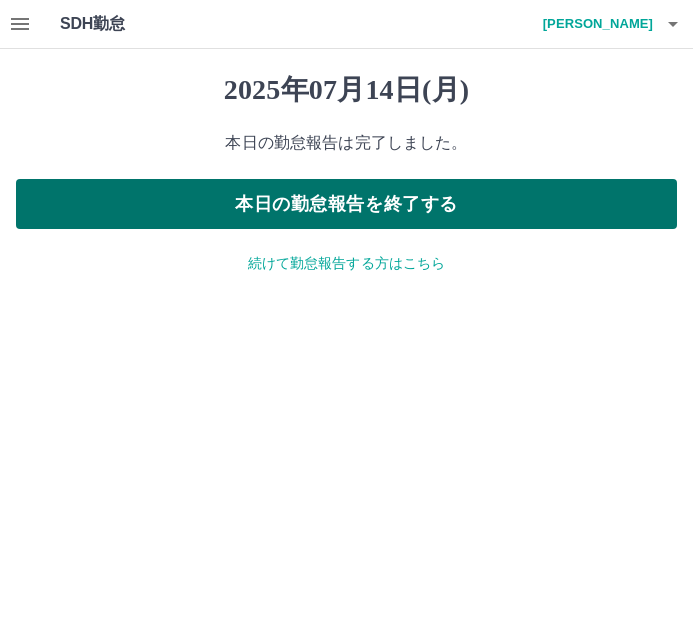 click on "本日の勤怠報告を終了する" at bounding box center [346, 204] 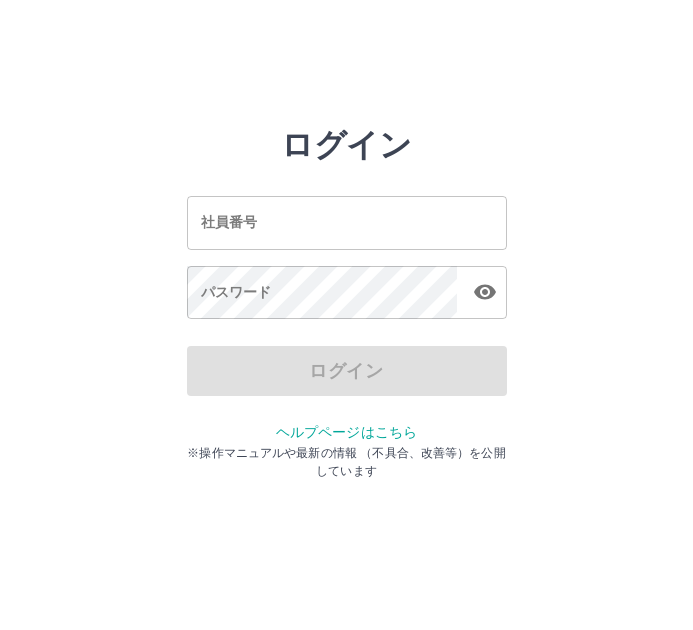 scroll, scrollTop: 0, scrollLeft: 0, axis: both 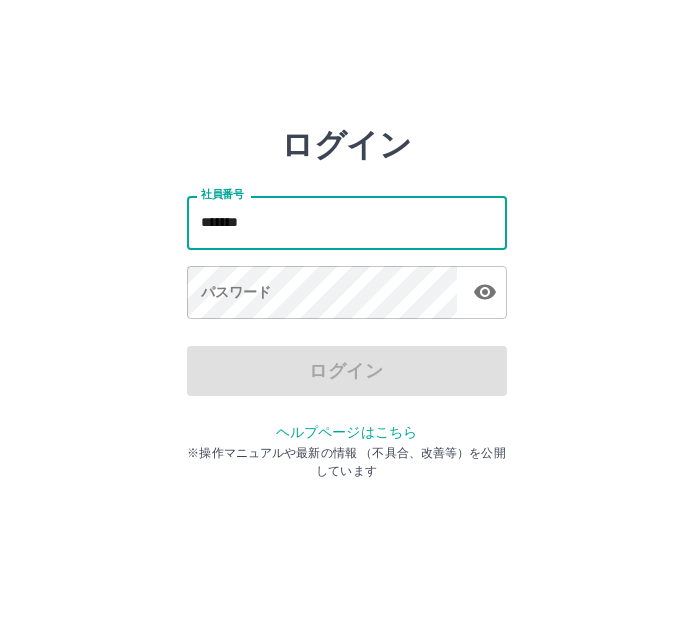 type on "*******" 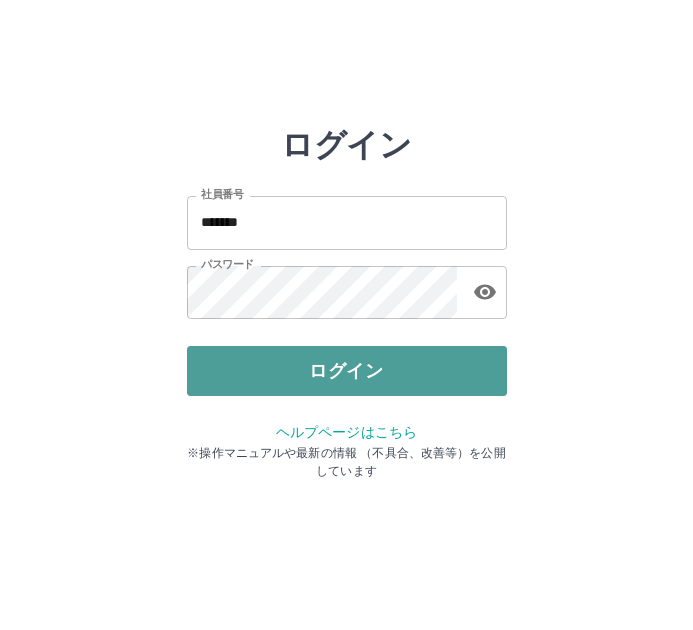 click on "ログイン" at bounding box center [347, 371] 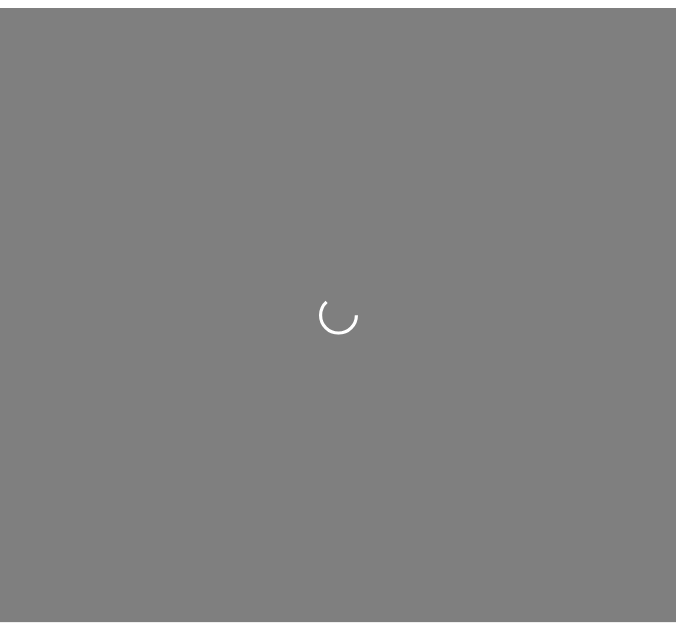scroll, scrollTop: 0, scrollLeft: 0, axis: both 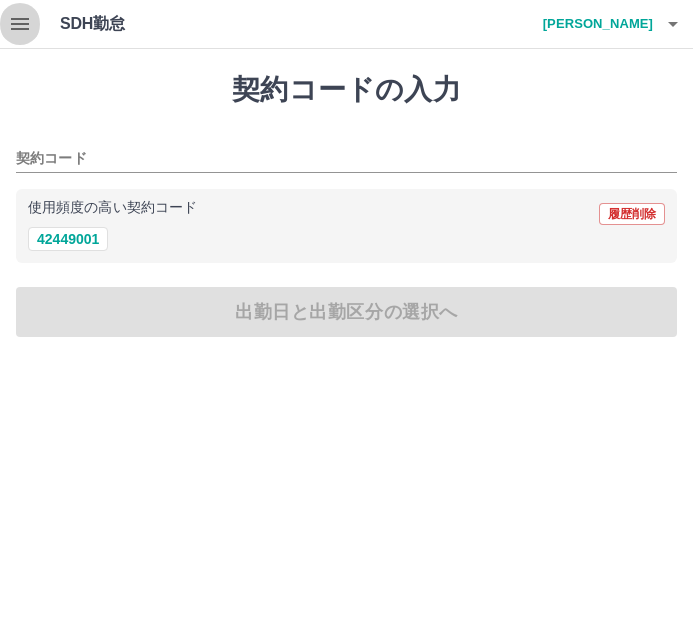 click 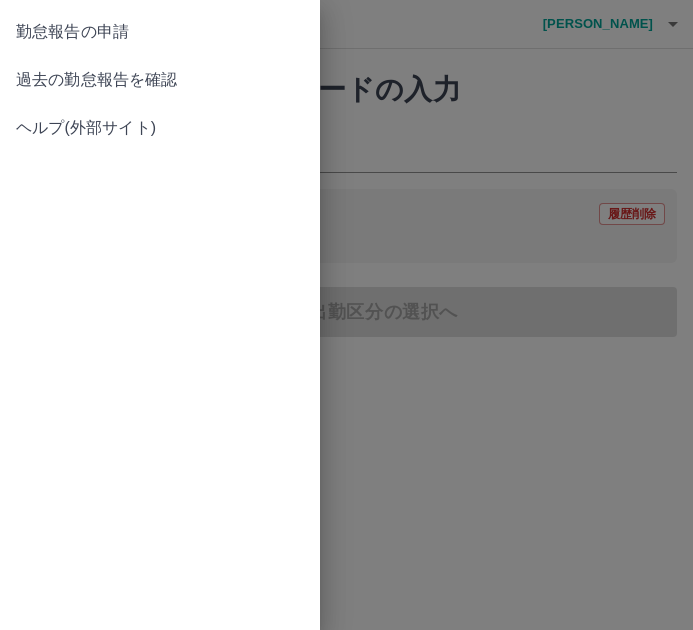 click on "過去の勤怠報告を確認" at bounding box center [160, 80] 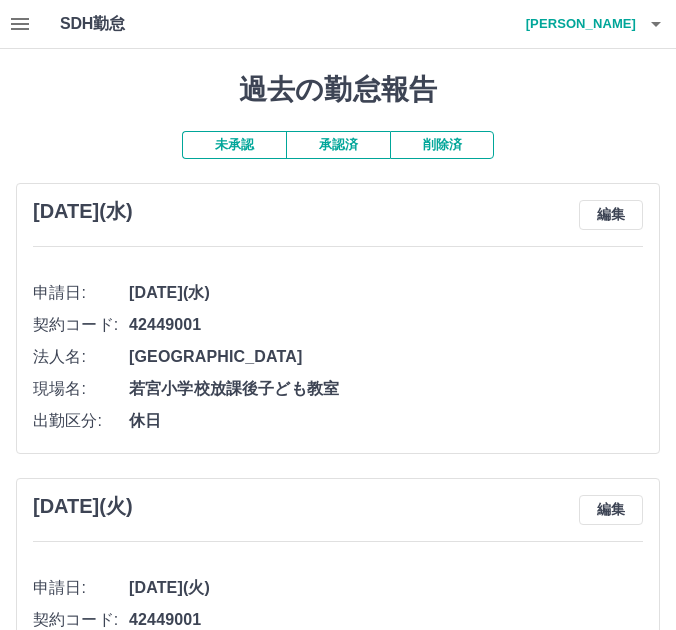 click on "承認済" at bounding box center (338, 145) 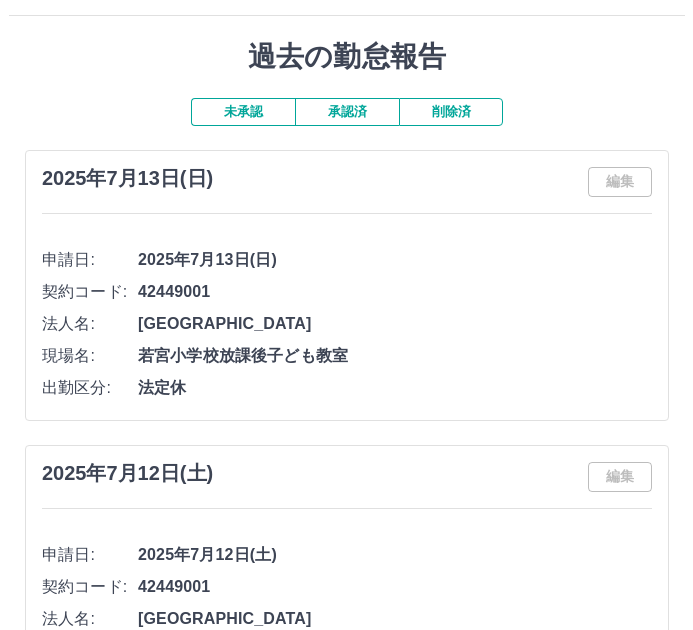 scroll, scrollTop: 0, scrollLeft: 0, axis: both 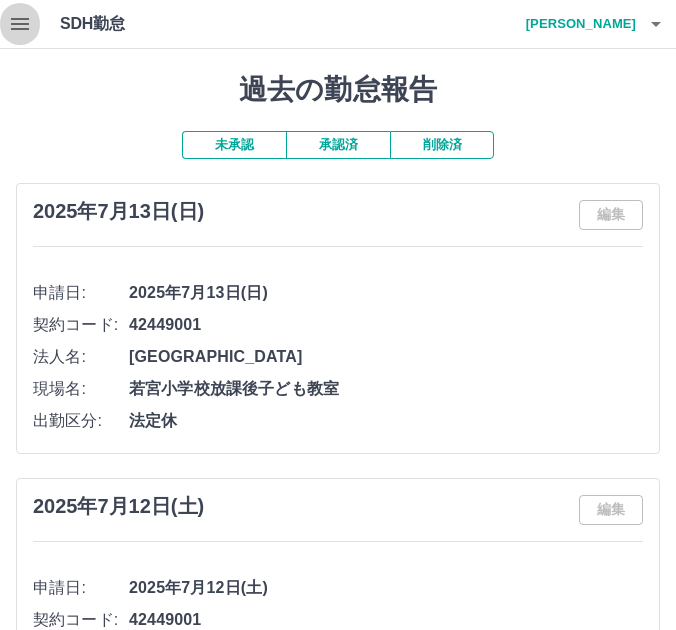 click 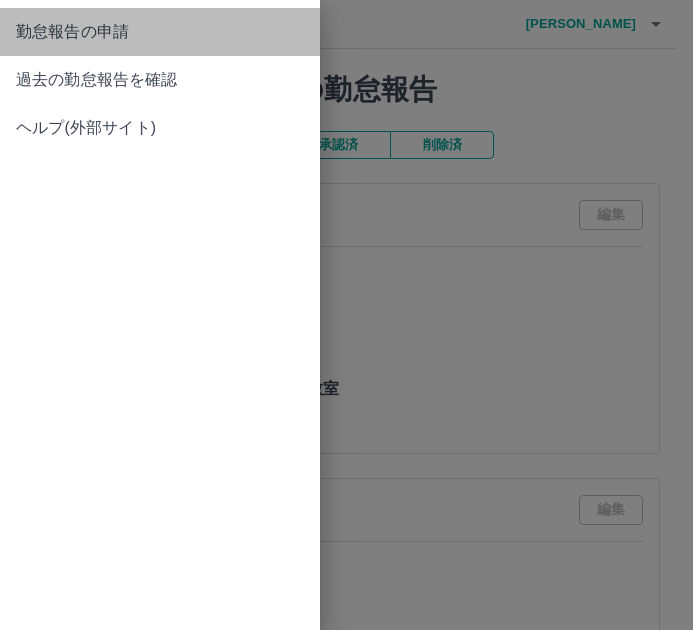 click on "勤怠報告の申請" at bounding box center [160, 32] 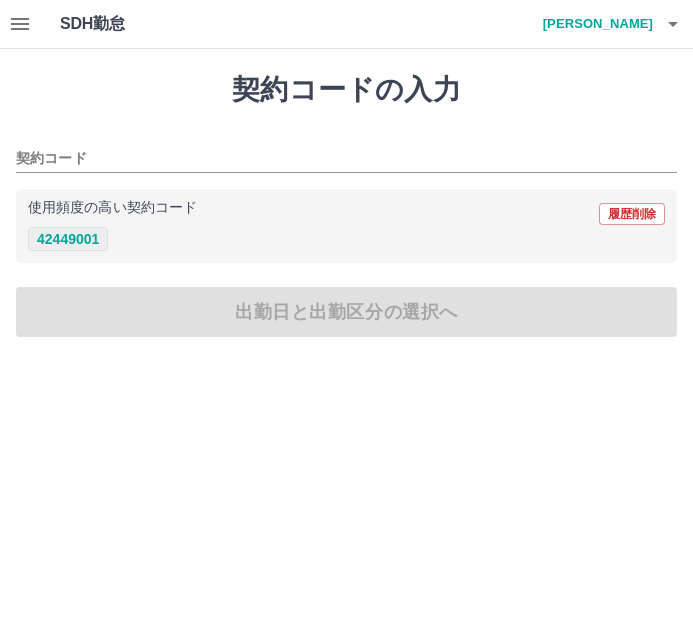 click on "42449001" at bounding box center (68, 239) 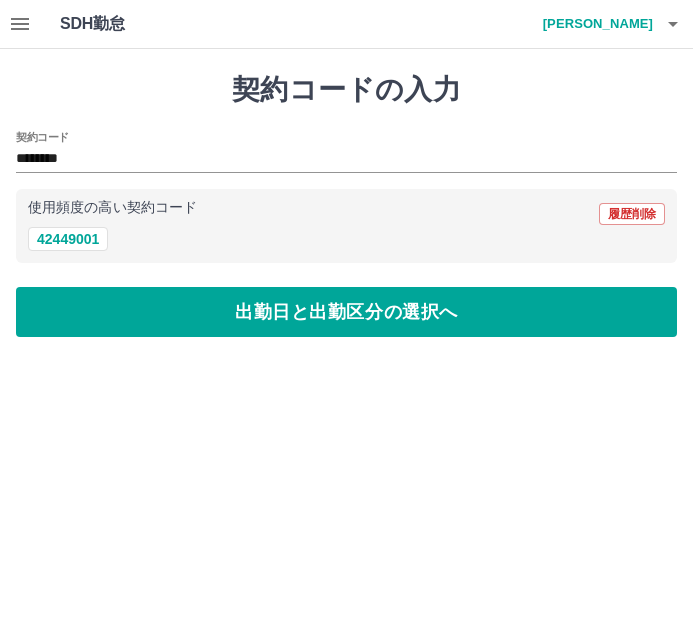 click on "契約コードの入力 契約コード ******** 使用頻度の高い契約コード 履歴削除 42449001 出勤日と出勤区分の選択へ" at bounding box center (346, 205) 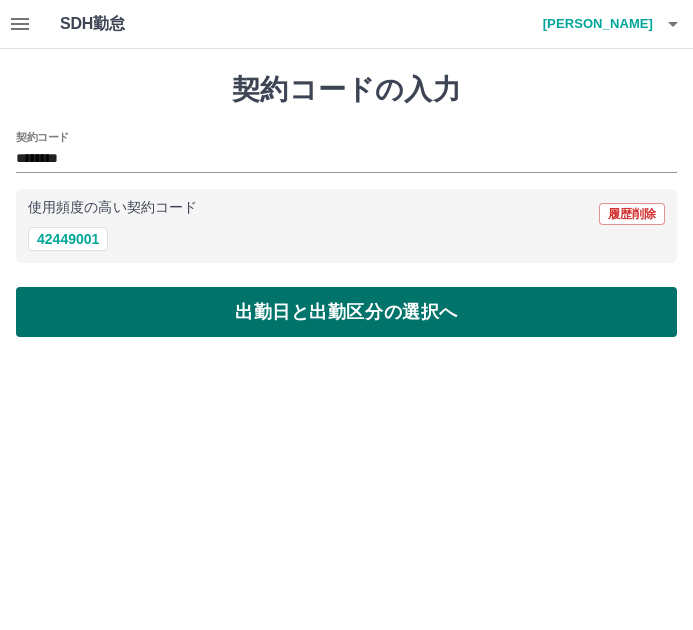 click on "出勤日と出勤区分の選択へ" at bounding box center (346, 312) 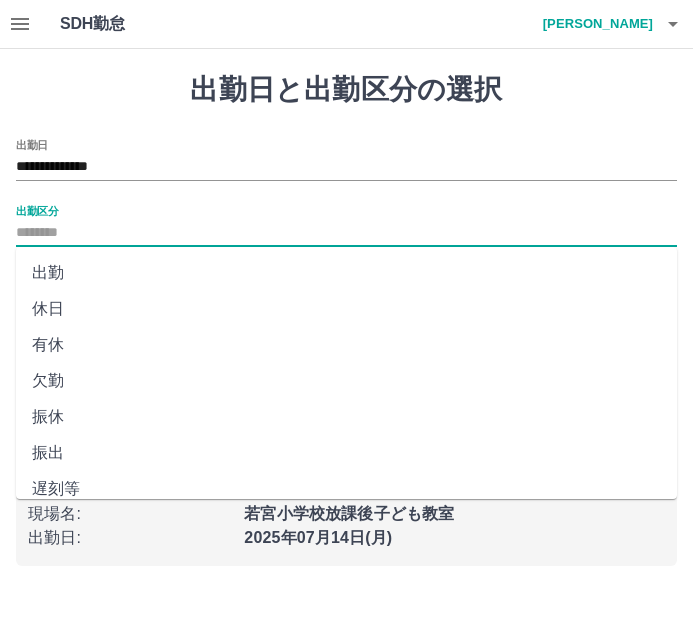 click on "出勤区分" at bounding box center [346, 233] 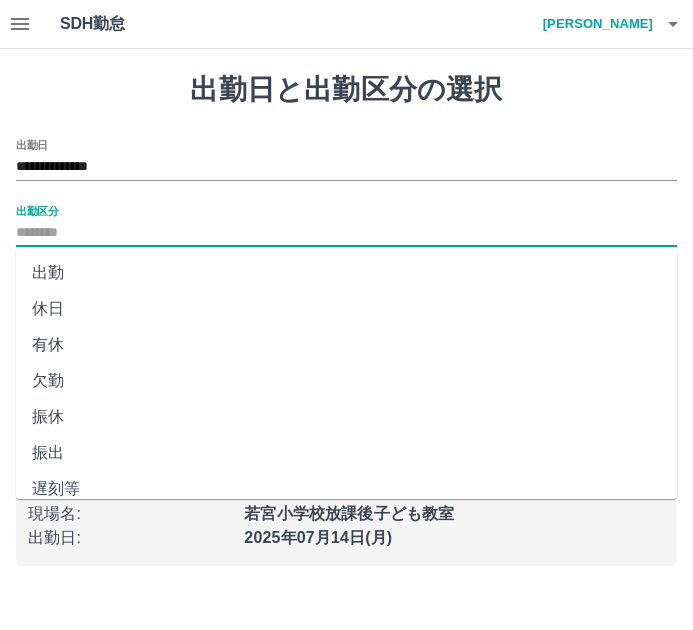 click on "休日" at bounding box center (346, 309) 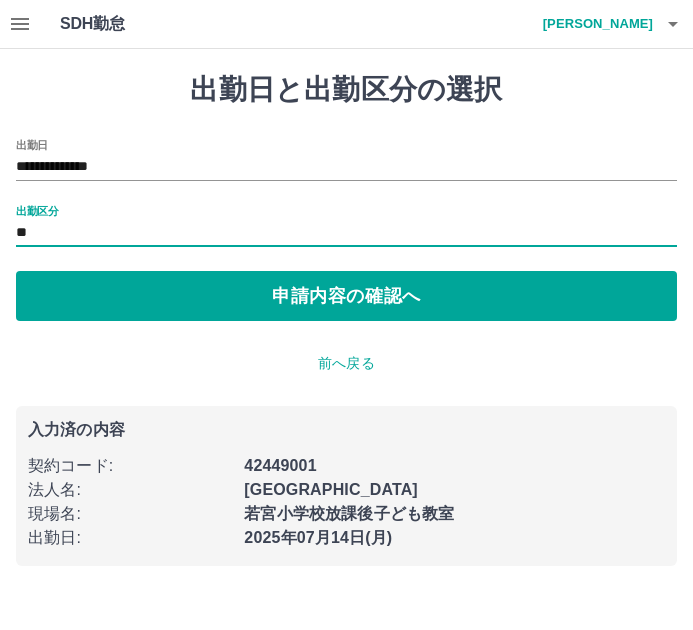 click on "申請内容の確認へ" at bounding box center (346, 296) 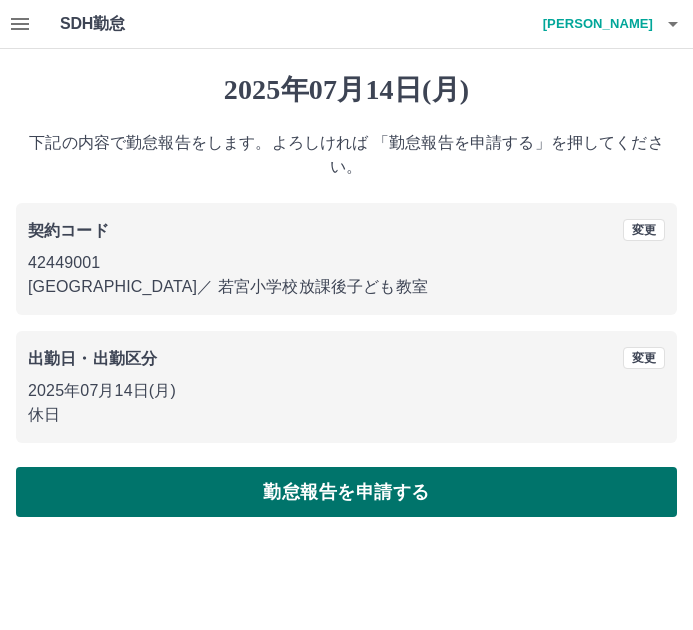 click on "勤怠報告を申請する" at bounding box center [346, 492] 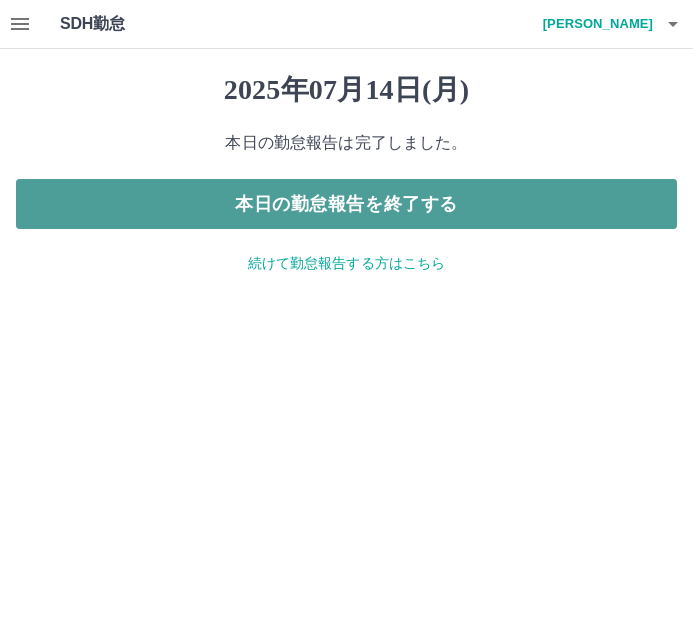 click on "本日の勤怠報告を終了する" at bounding box center (346, 204) 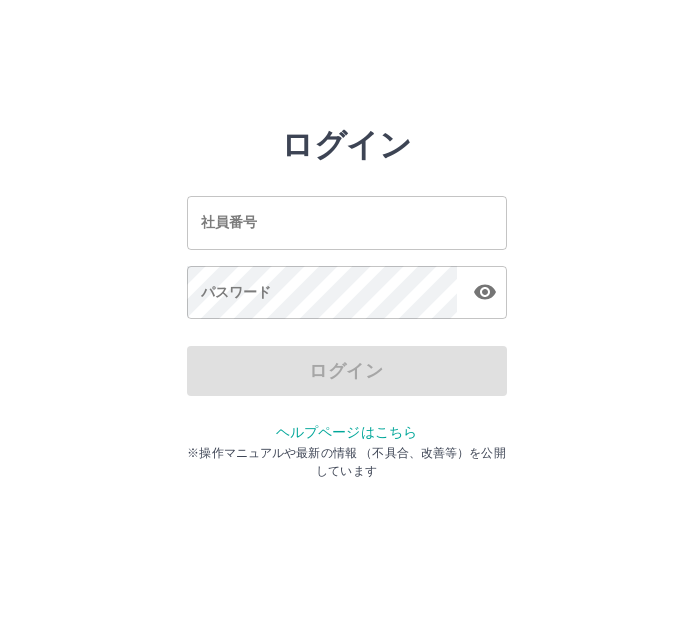 scroll, scrollTop: 0, scrollLeft: 0, axis: both 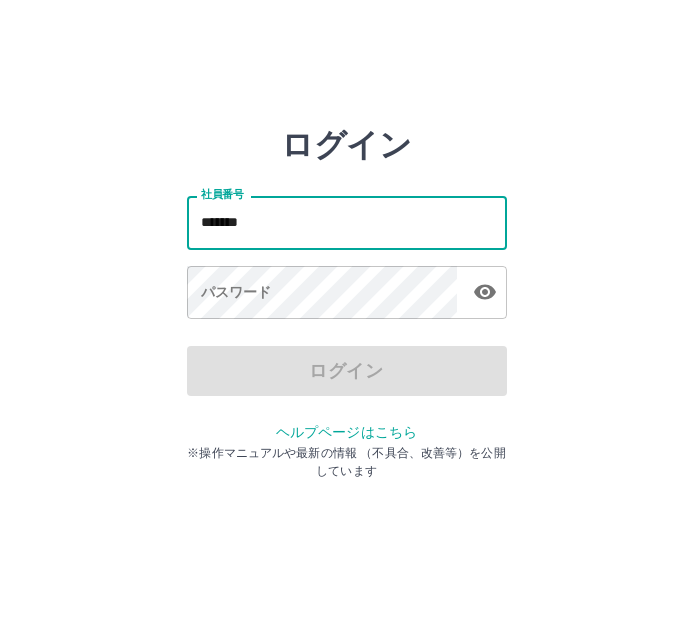 type on "*******" 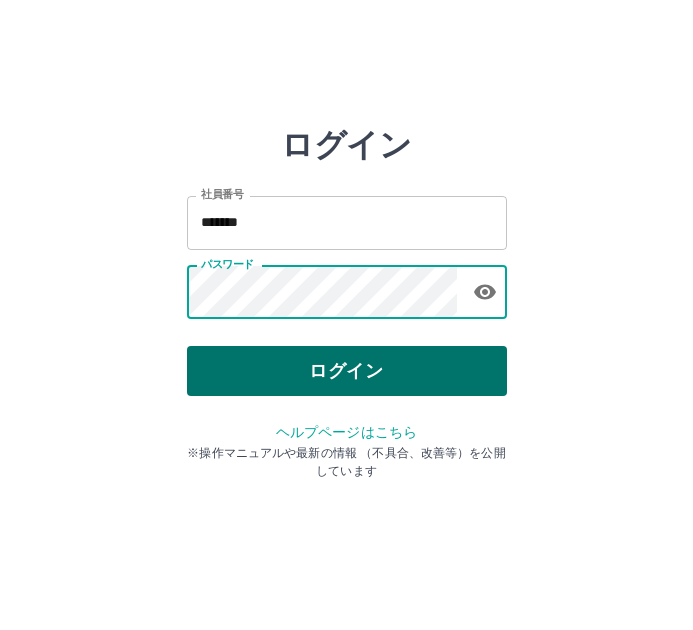 click on "ログイン" at bounding box center (347, 371) 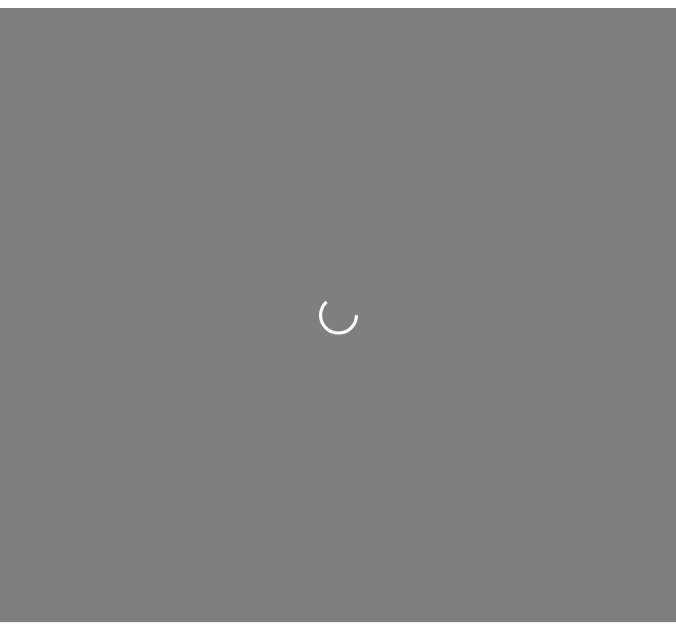 scroll, scrollTop: 0, scrollLeft: 0, axis: both 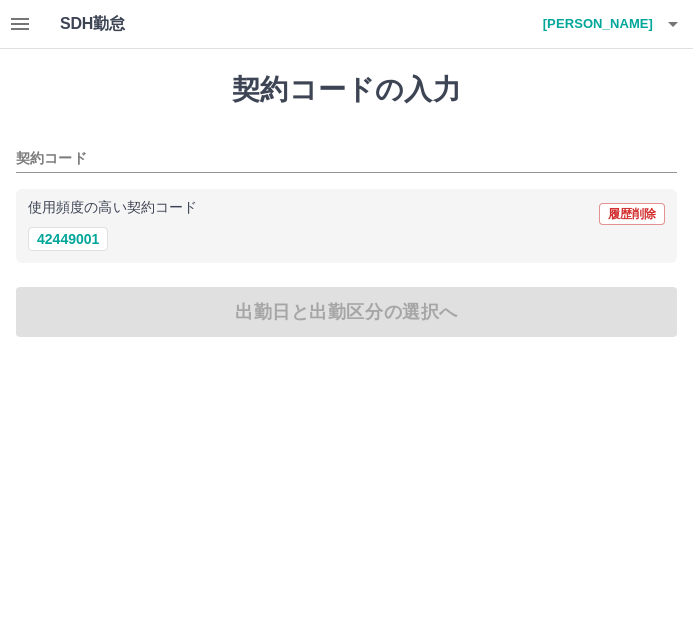 click 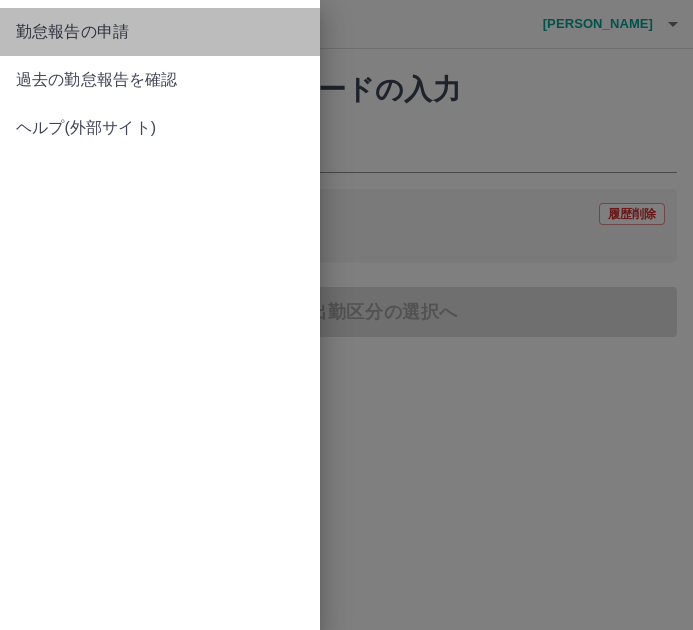 drag, startPoint x: 100, startPoint y: 55, endPoint x: 108, endPoint y: 72, distance: 18.788294 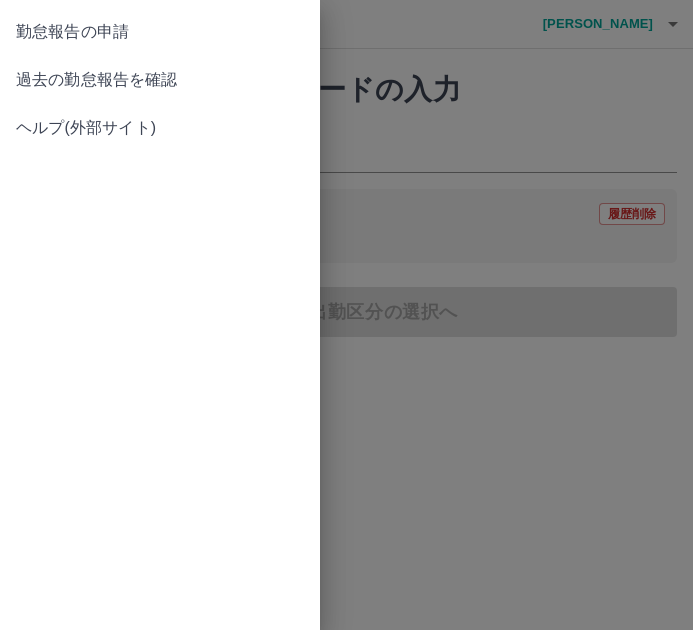 click on "過去の勤怠報告を確認" at bounding box center [160, 80] 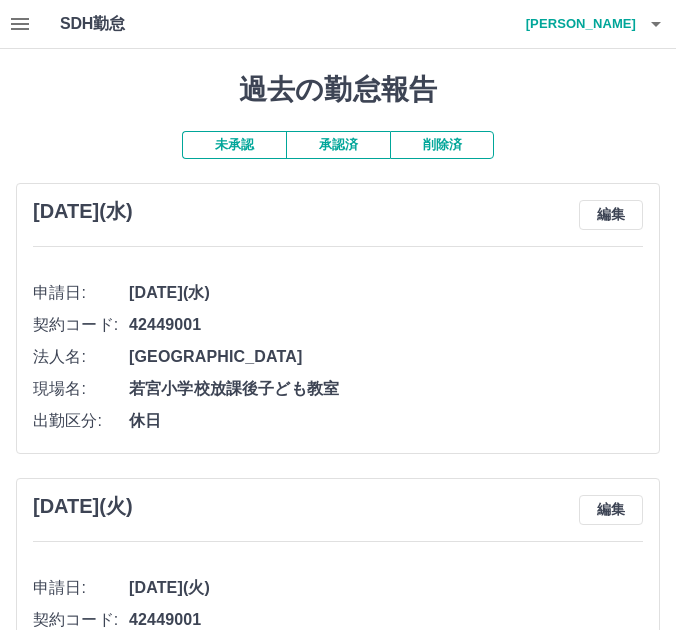 click on "承認済" at bounding box center [338, 145] 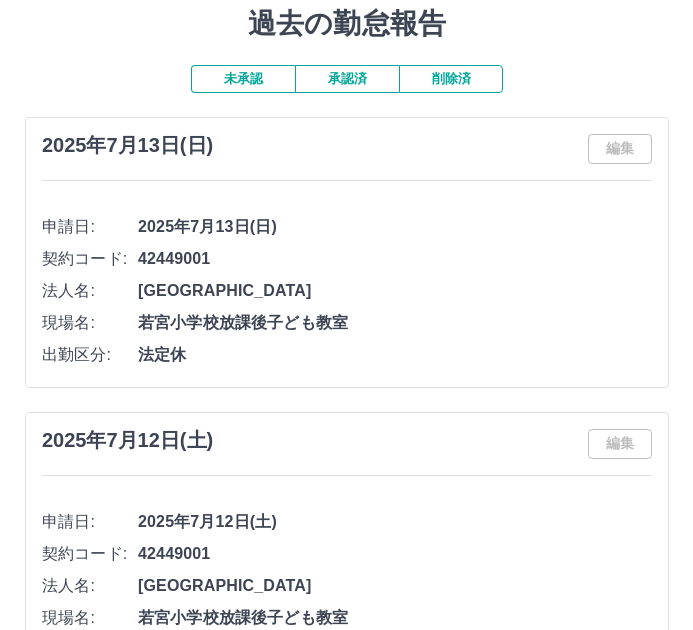 scroll, scrollTop: 0, scrollLeft: 0, axis: both 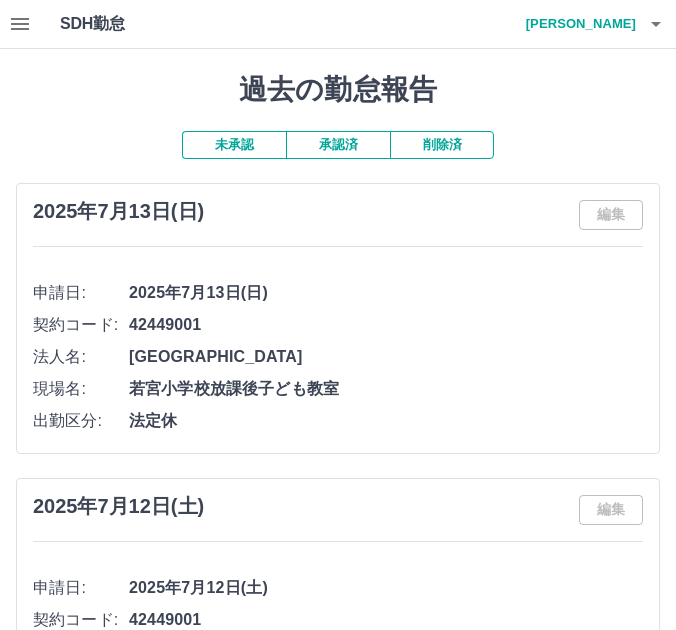 click on "小菅　隆敏" at bounding box center (576, 24) 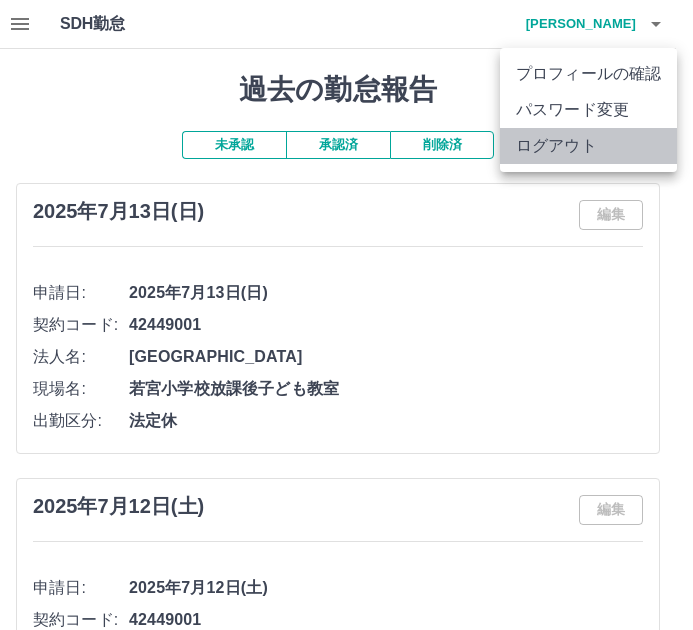 click on "ログアウト" at bounding box center (588, 146) 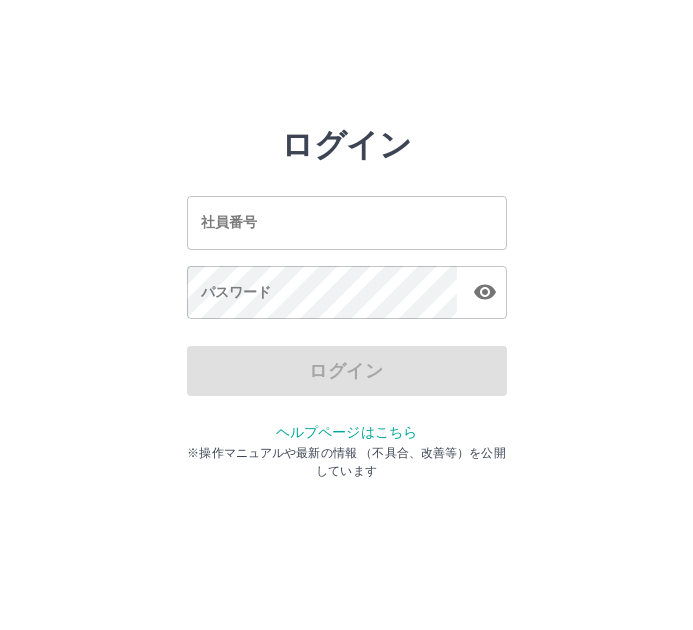 scroll, scrollTop: 0, scrollLeft: 0, axis: both 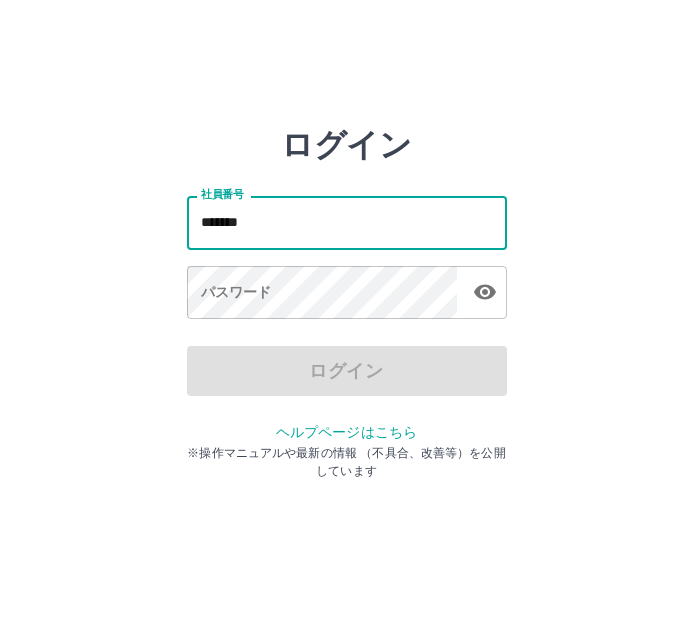 type on "*******" 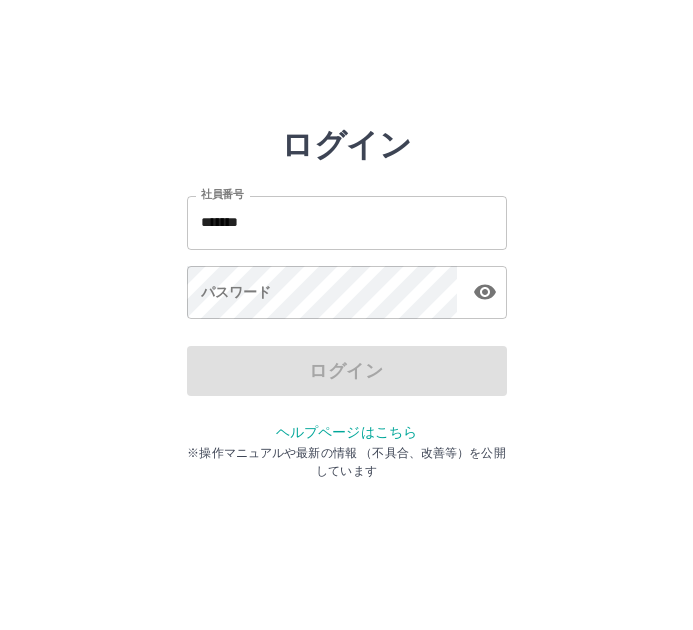 click on "パスワード パスワード" at bounding box center [347, 294] 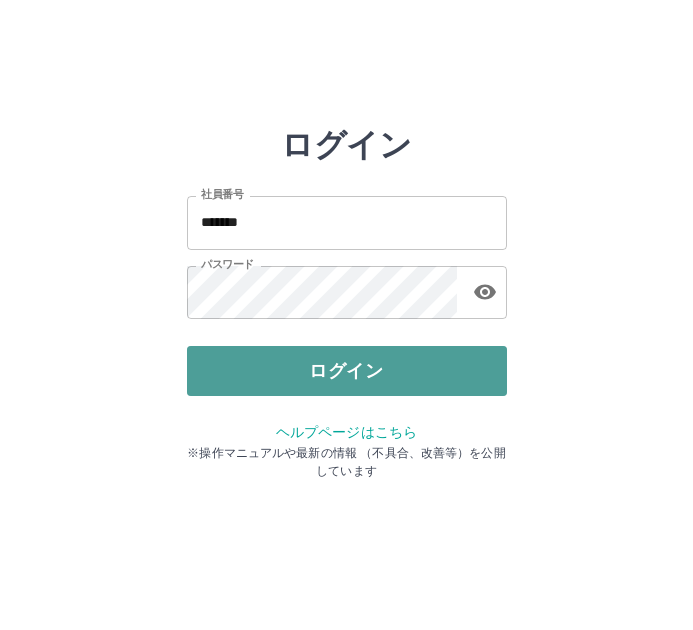 click on "ログイン" at bounding box center [347, 371] 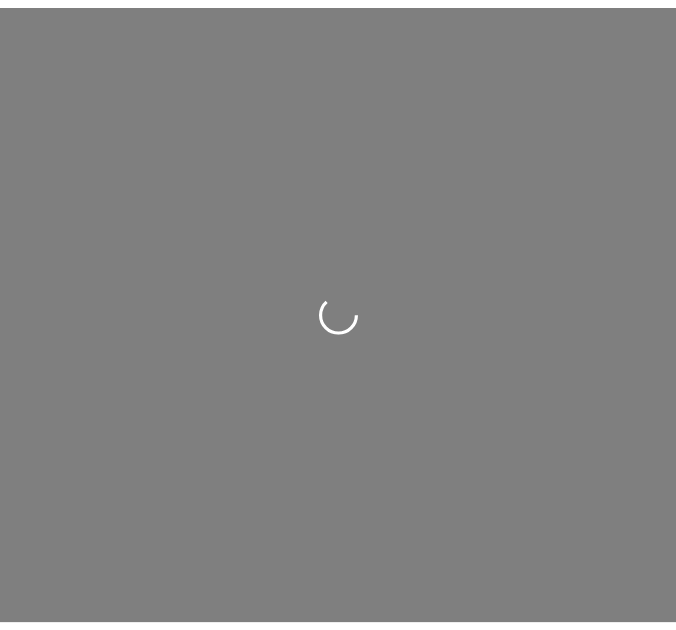 scroll, scrollTop: 0, scrollLeft: 0, axis: both 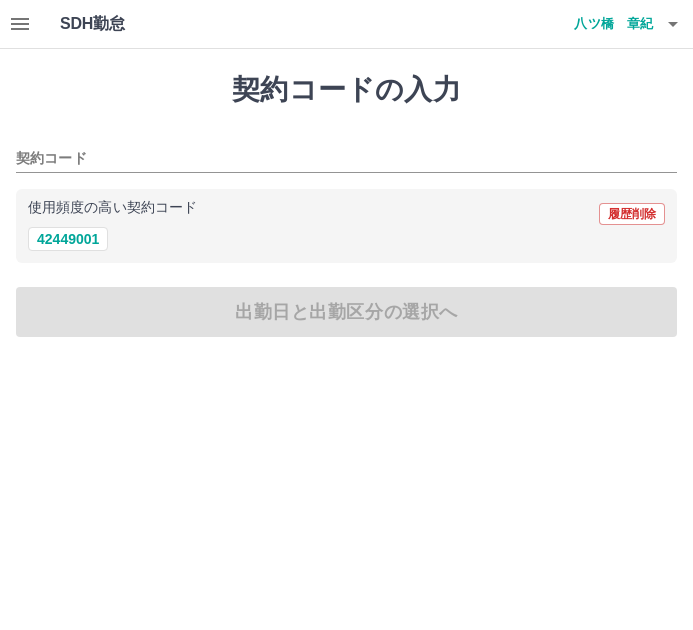 click at bounding box center (20, 24) 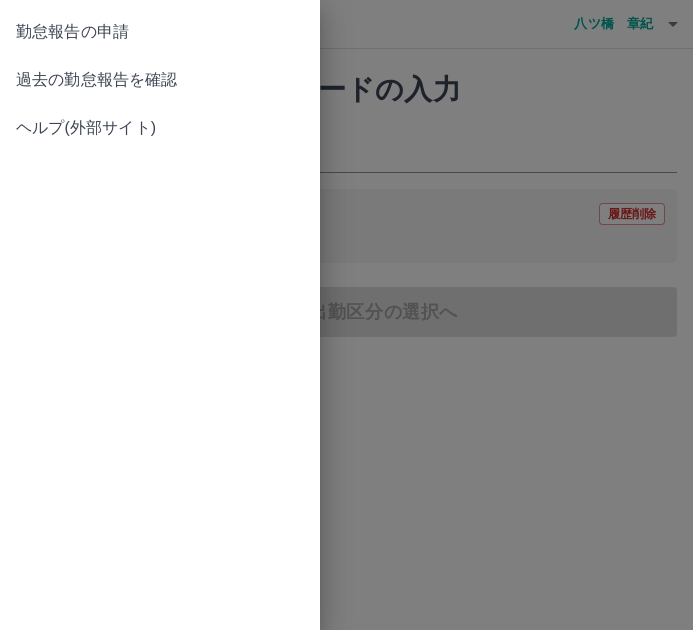 click on "過去の勤怠報告を確認" at bounding box center [160, 80] 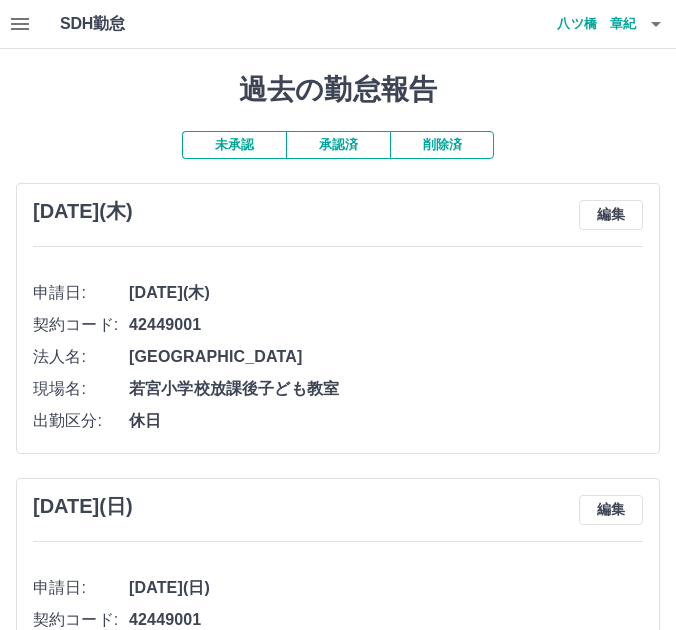 click on "承認済" at bounding box center [338, 145] 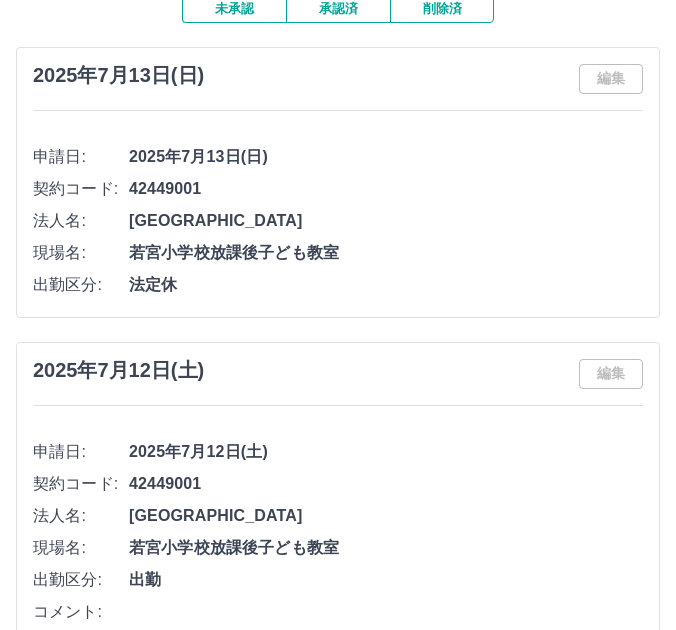scroll, scrollTop: 0, scrollLeft: 0, axis: both 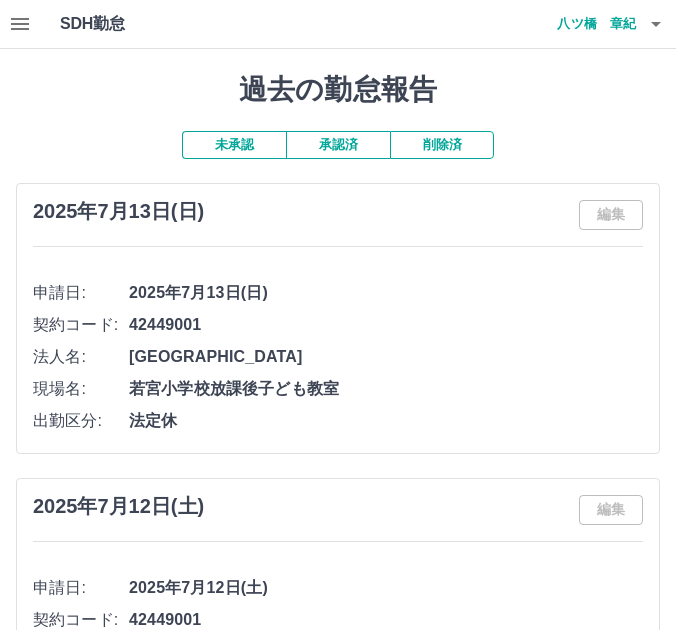 click at bounding box center [20, 24] 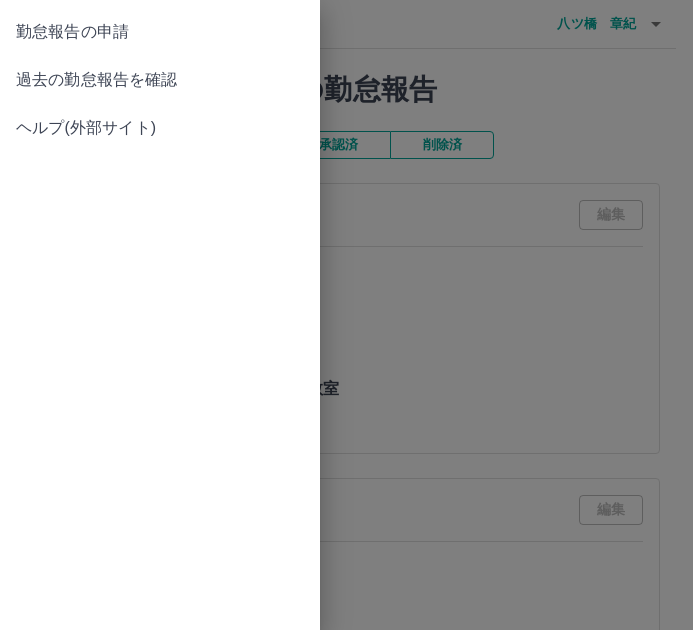 click on "勤怠報告の申請" at bounding box center (160, 32) 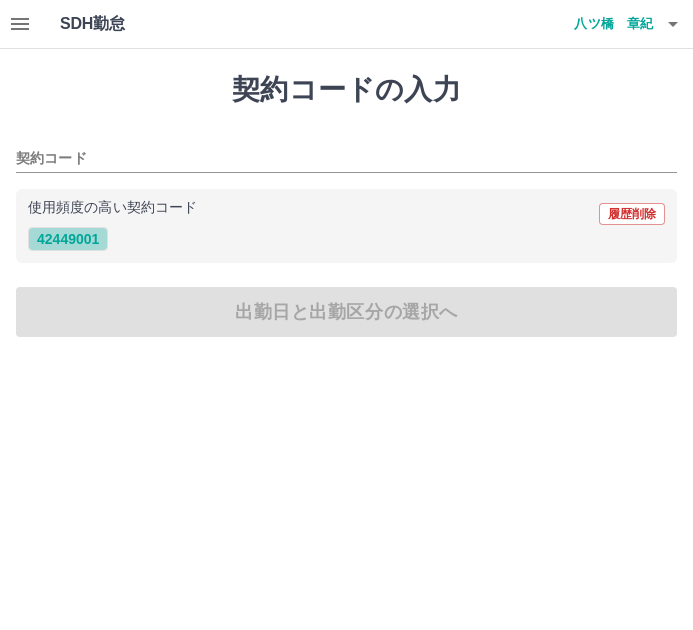 drag, startPoint x: 73, startPoint y: 238, endPoint x: 104, endPoint y: 259, distance: 37.44329 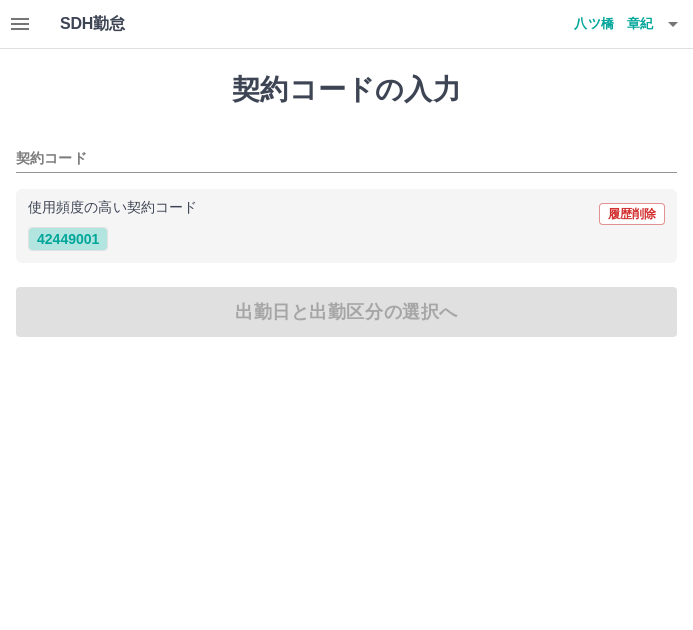 click on "42449001" at bounding box center [68, 239] 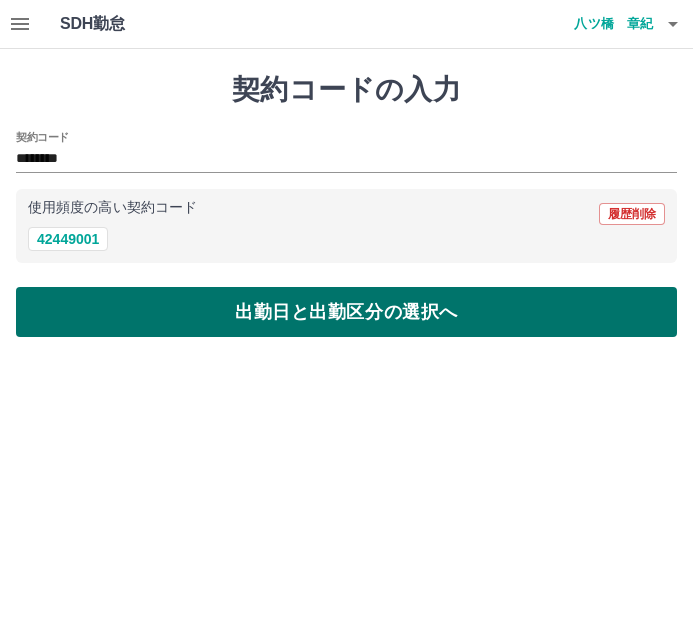 click on "出勤日と出勤区分の選択へ" at bounding box center (346, 312) 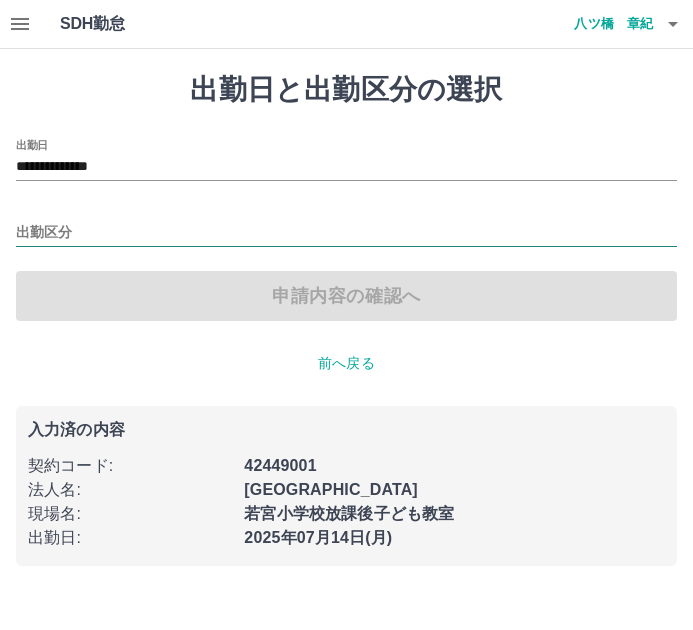 click on "出勤区分" at bounding box center [346, 233] 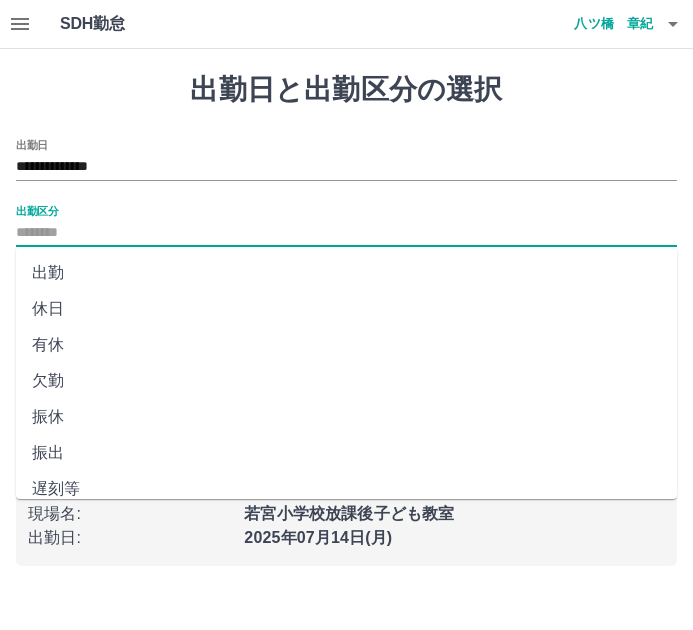click on "休日" at bounding box center [346, 309] 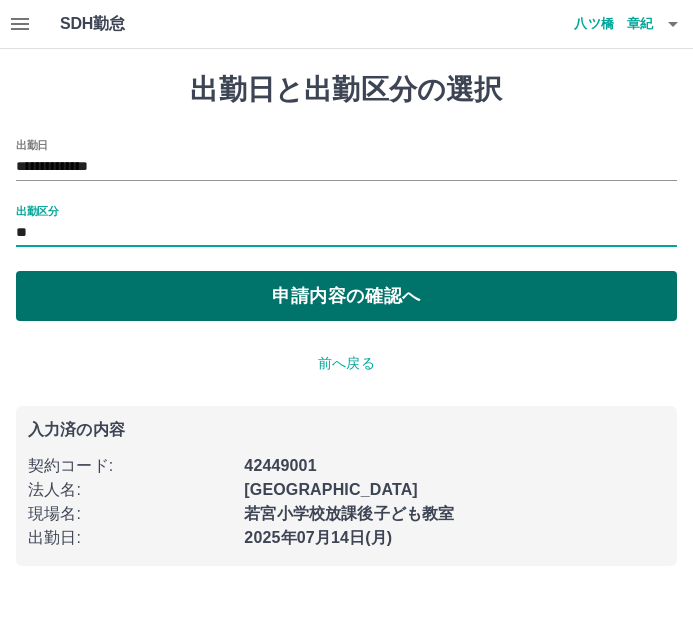 click on "申請内容の確認へ" at bounding box center (346, 296) 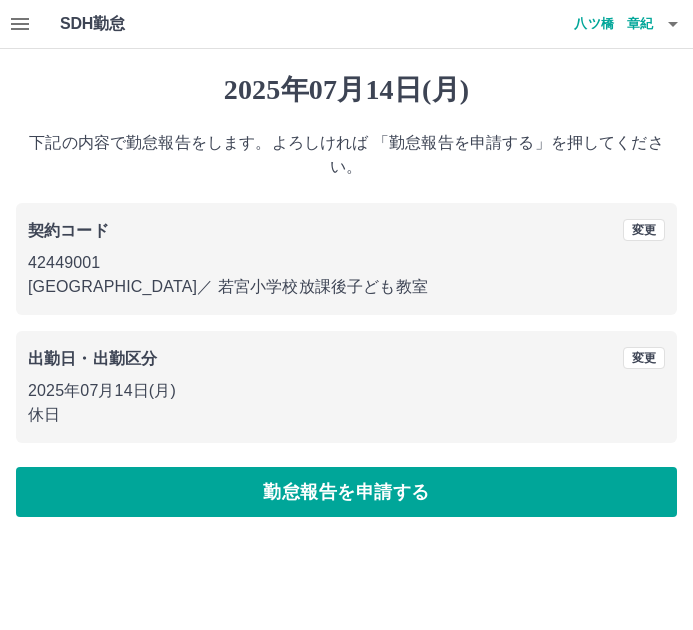 drag, startPoint x: 349, startPoint y: 469, endPoint x: 356, endPoint y: 483, distance: 15.652476 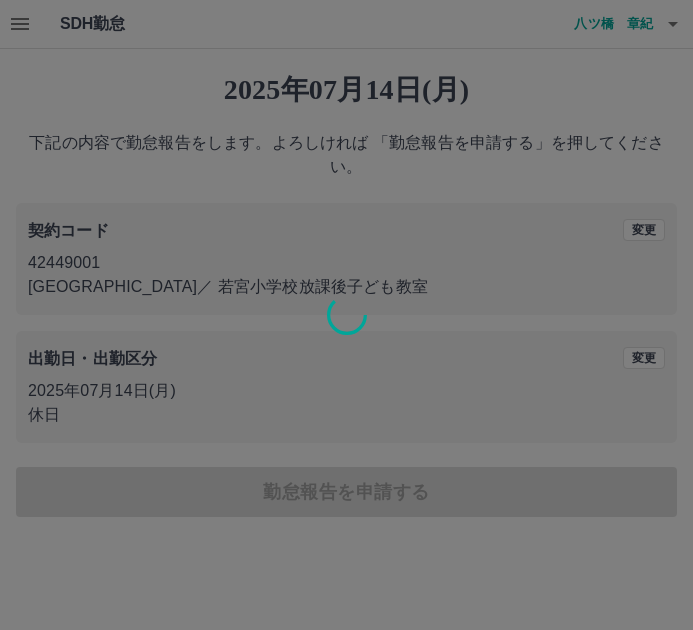click at bounding box center (346, 315) 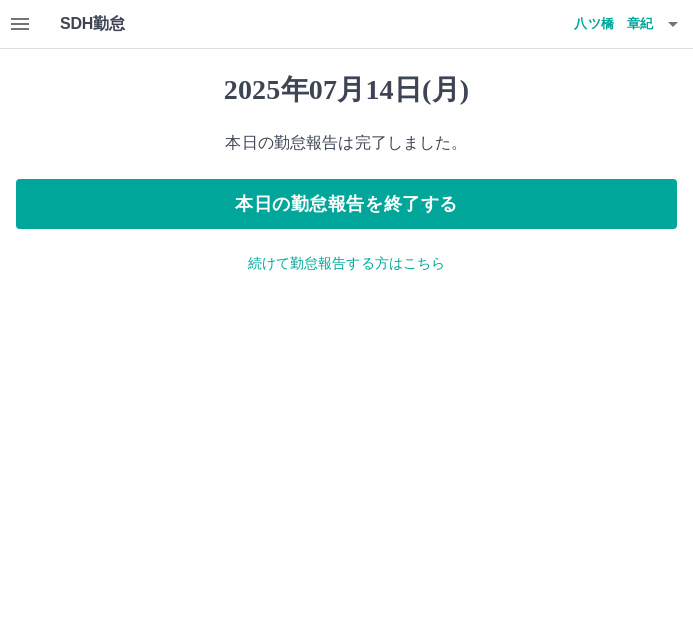 drag, startPoint x: 55, startPoint y: 22, endPoint x: 47, endPoint y: 30, distance: 11.313708 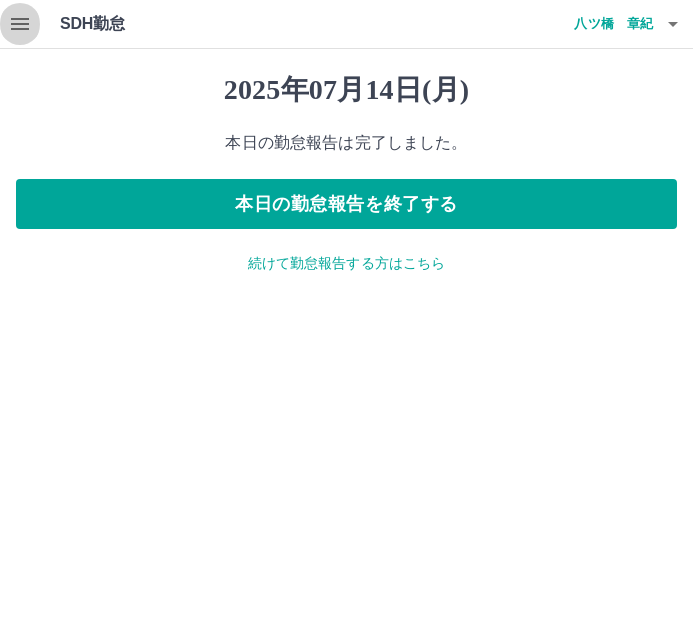 click 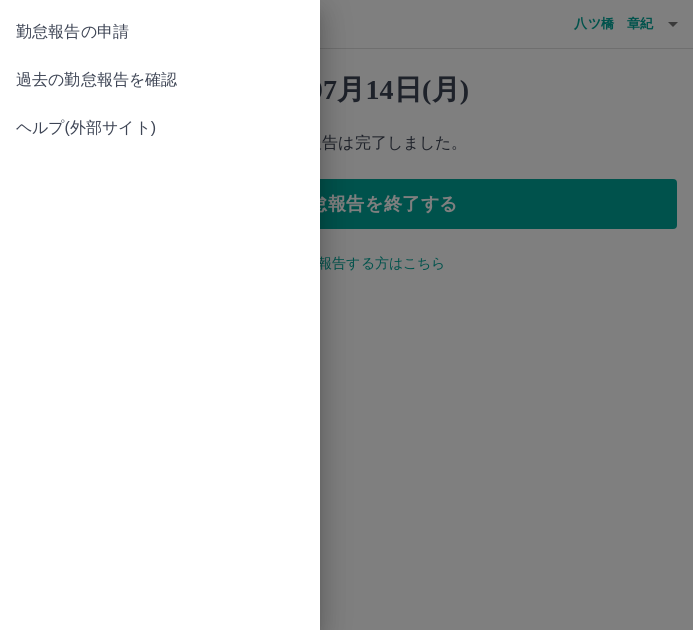 click on "過去の勤怠報告を確認" at bounding box center [160, 80] 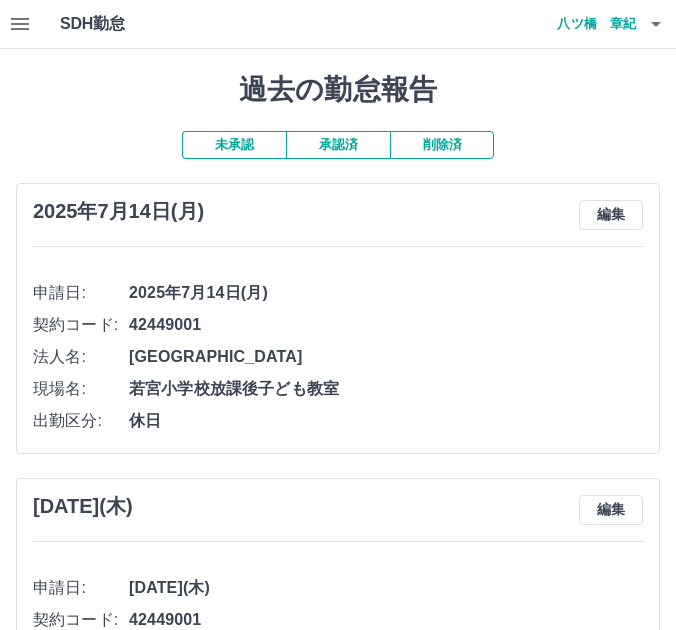 click on "承認済" at bounding box center [338, 145] 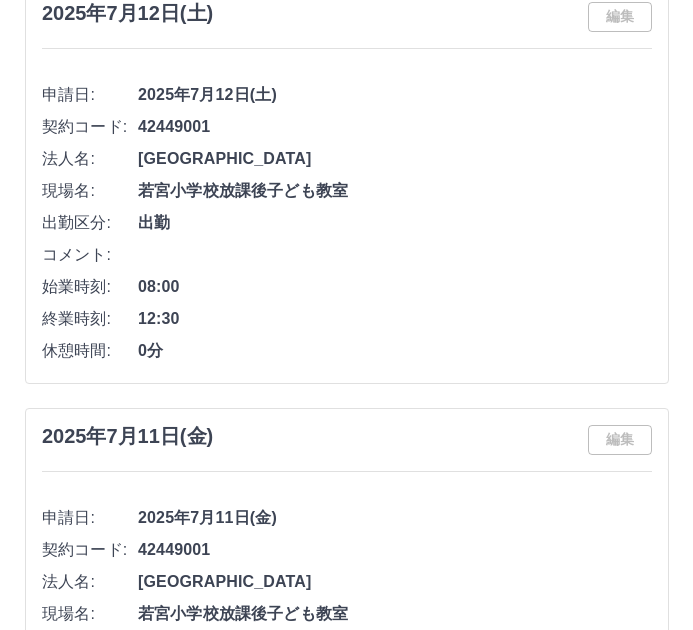 scroll, scrollTop: 0, scrollLeft: 0, axis: both 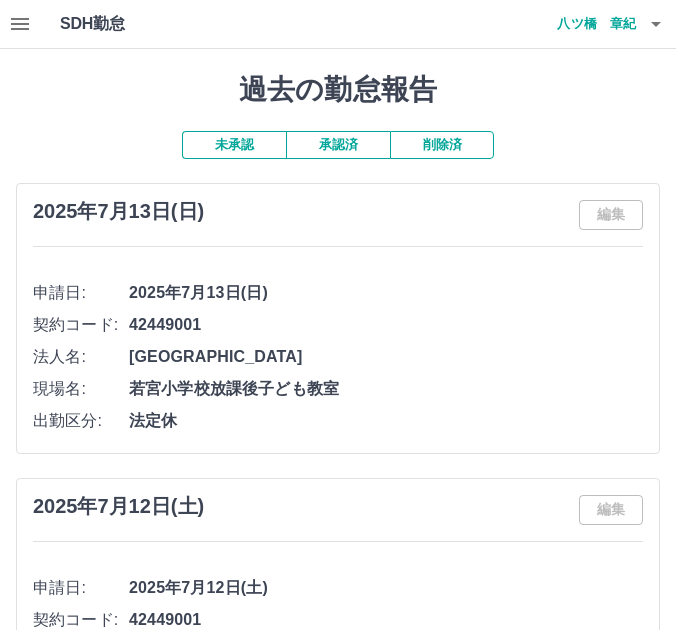 click on "八ツ橋　章紀" at bounding box center [576, 24] 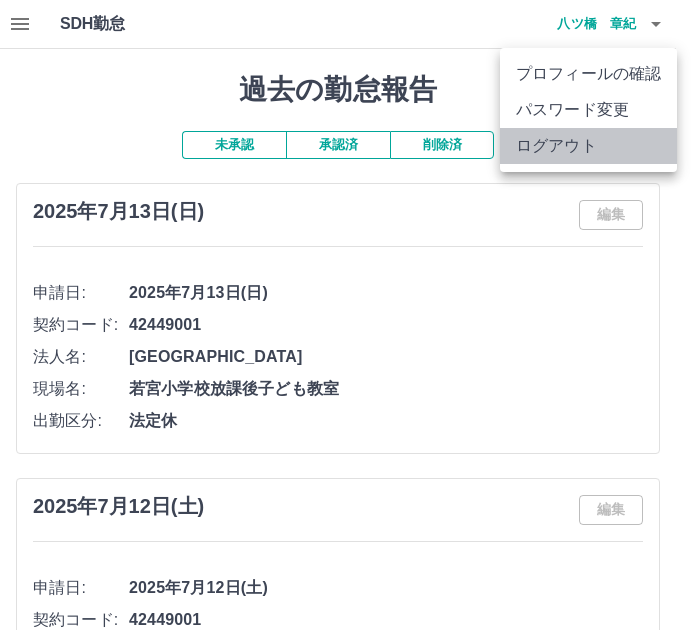 click on "ログアウト" at bounding box center [588, 146] 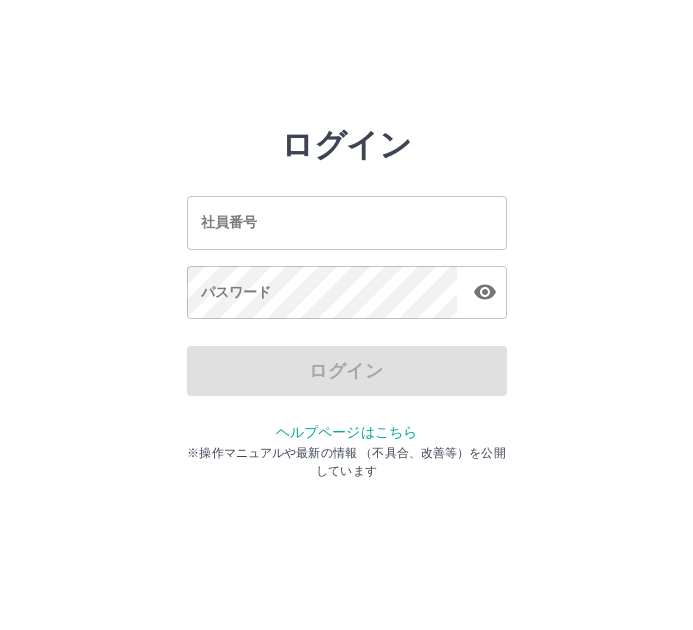scroll, scrollTop: 0, scrollLeft: 0, axis: both 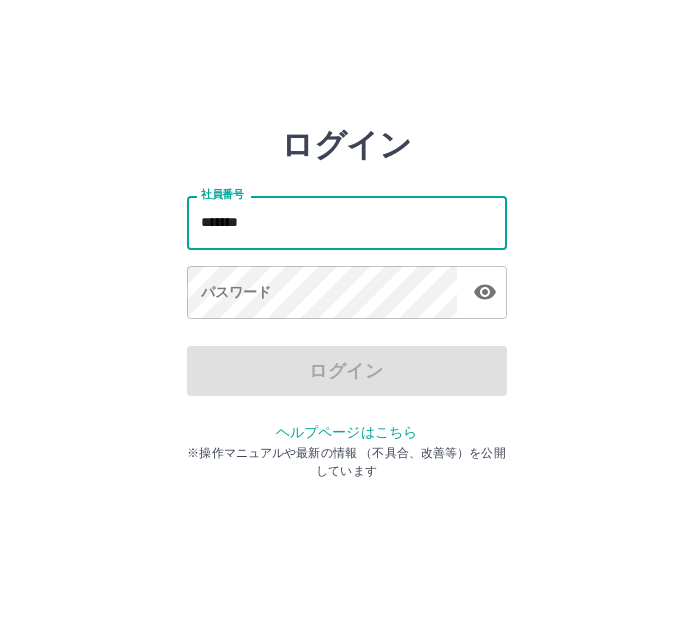 type on "*******" 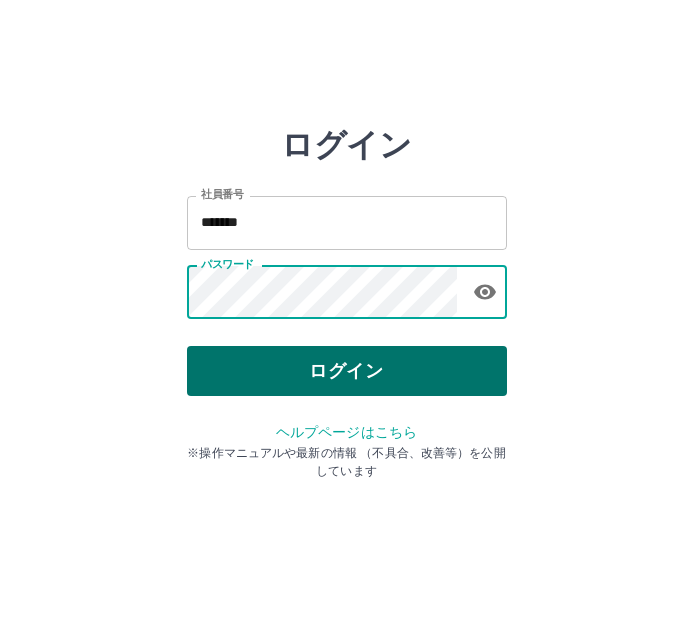 click on "ログイン" at bounding box center (347, 371) 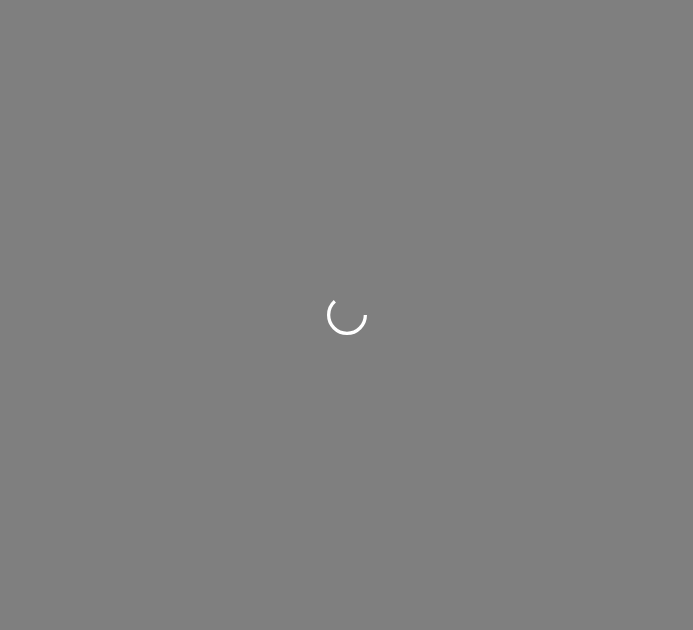 scroll, scrollTop: 0, scrollLeft: 0, axis: both 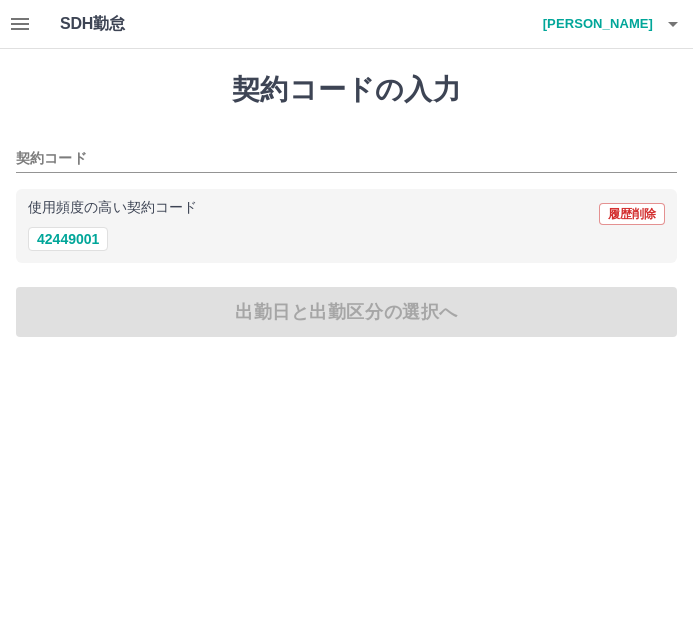 click 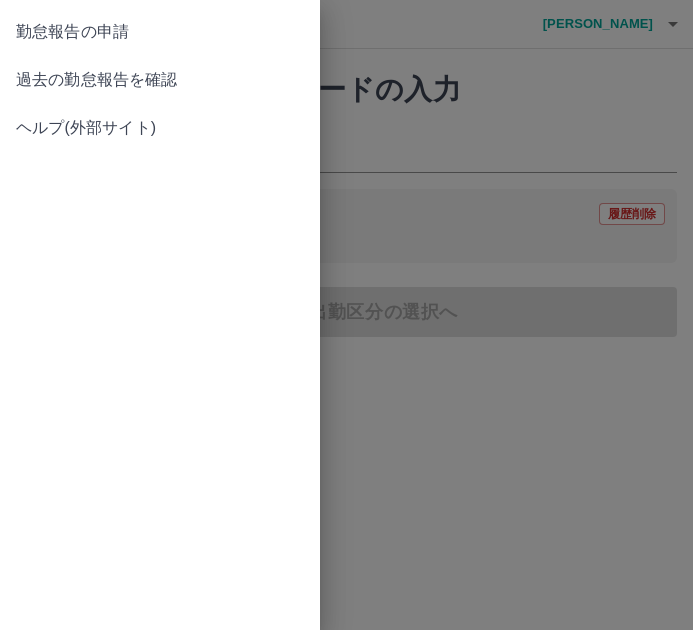 click on "過去の勤怠報告を確認" at bounding box center (160, 80) 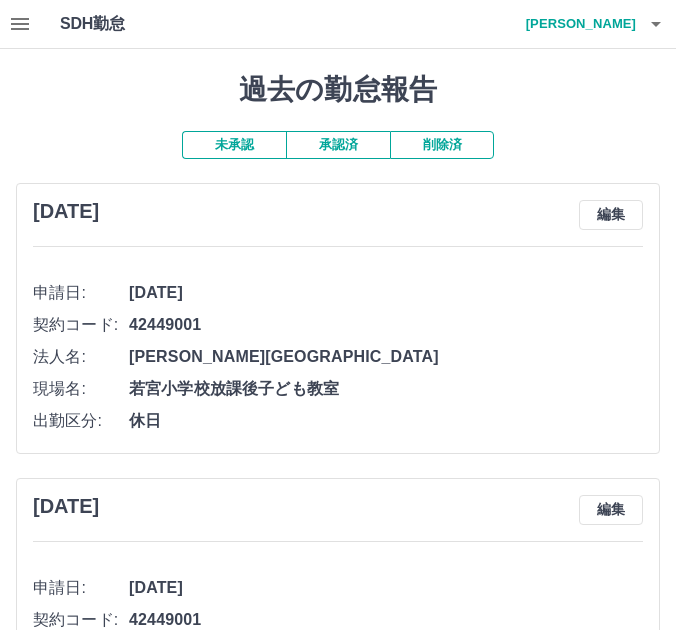 click on "承認済" at bounding box center (338, 145) 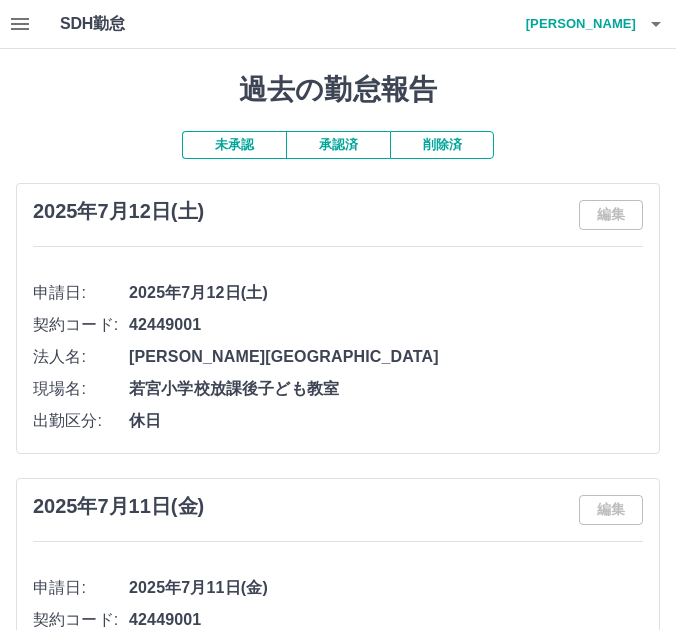 click 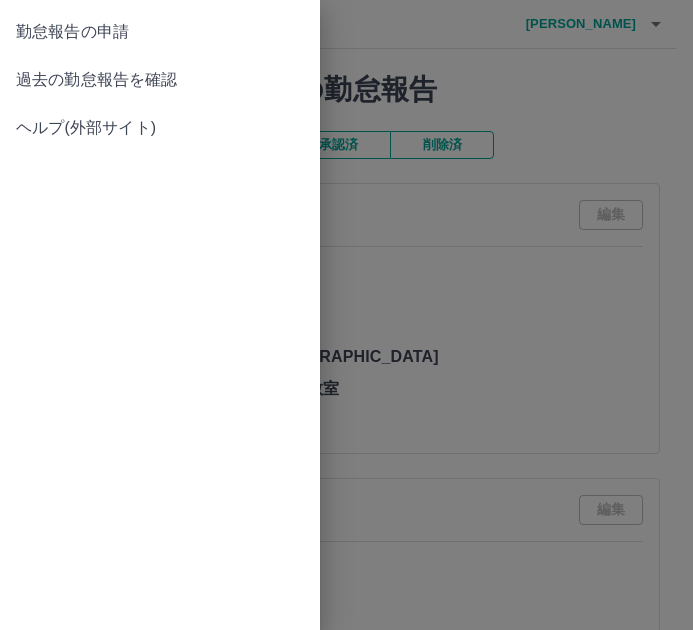 click on "勤怠報告の申請" at bounding box center (160, 32) 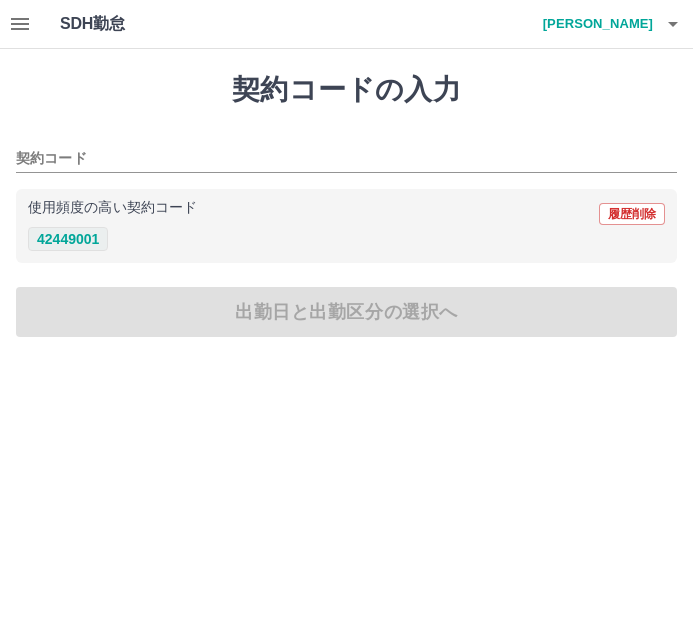 click on "42449001" at bounding box center (68, 239) 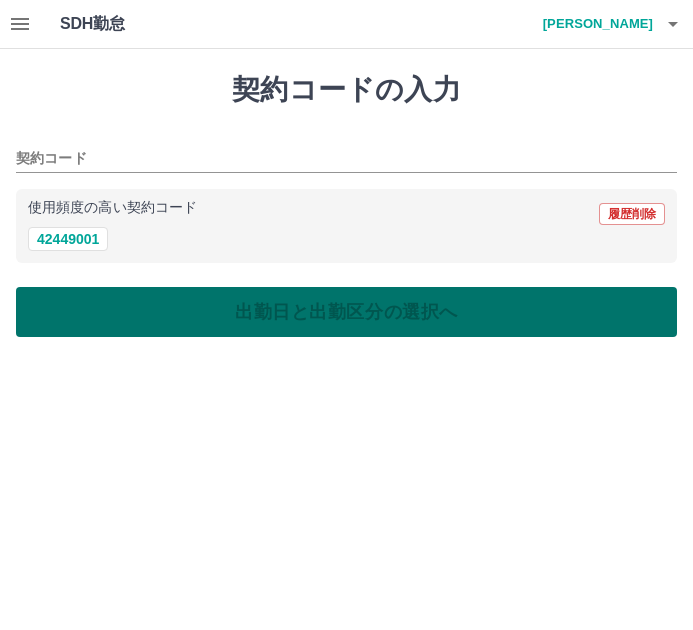 type on "********" 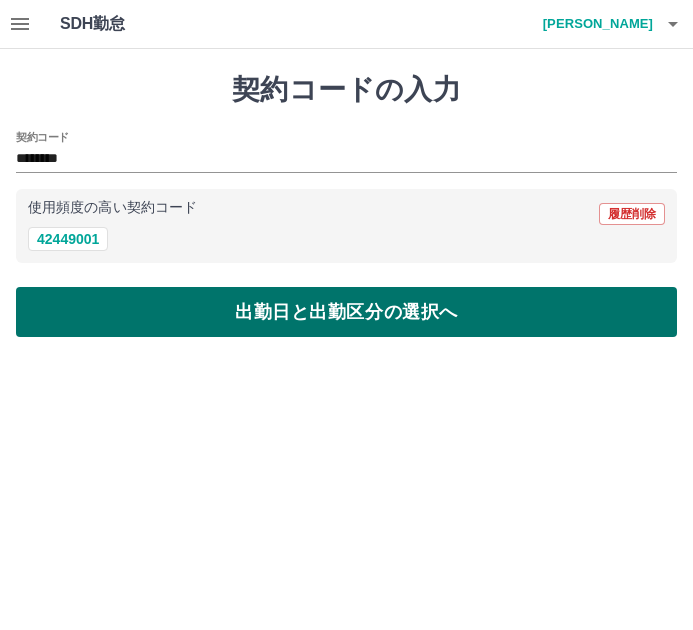click on "出勤日と出勤区分の選択へ" at bounding box center [346, 312] 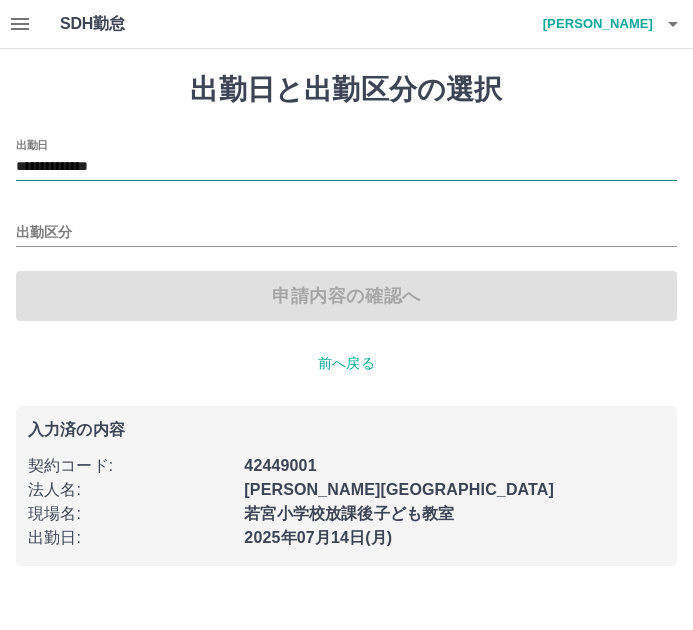 click on "**********" at bounding box center (346, 167) 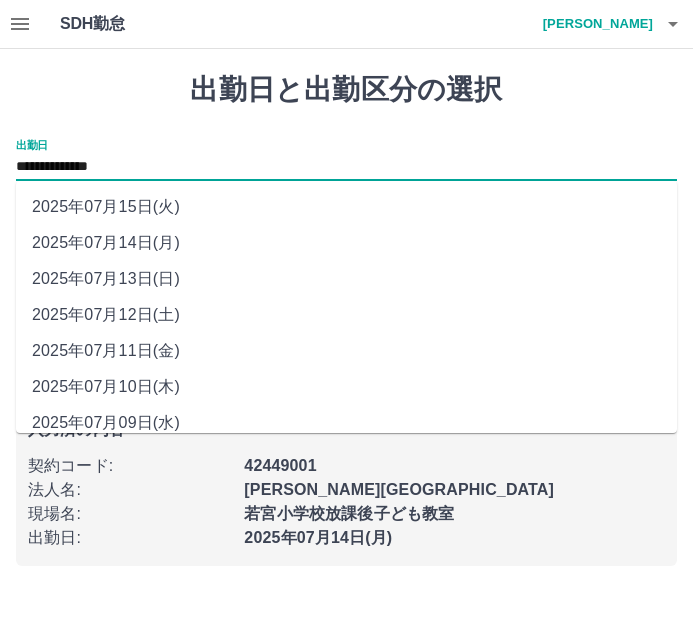 click on "2025年07月13日(日)" at bounding box center (346, 279) 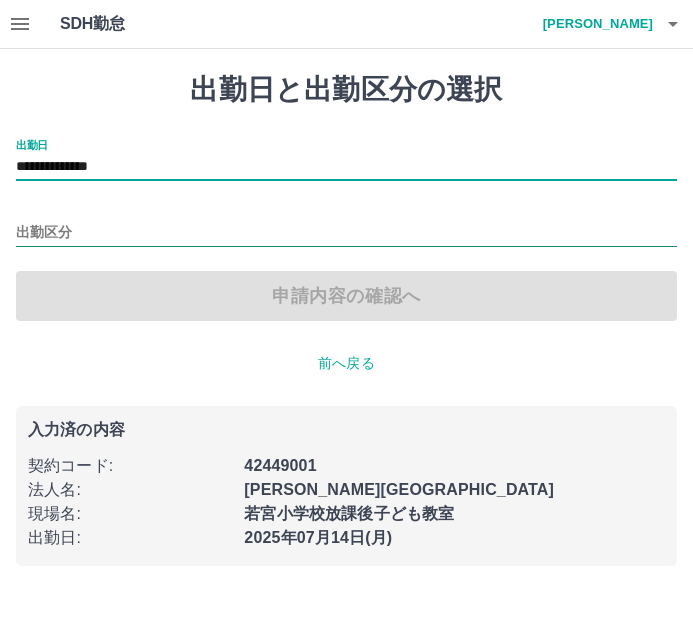 click on "出勤区分" at bounding box center [346, 233] 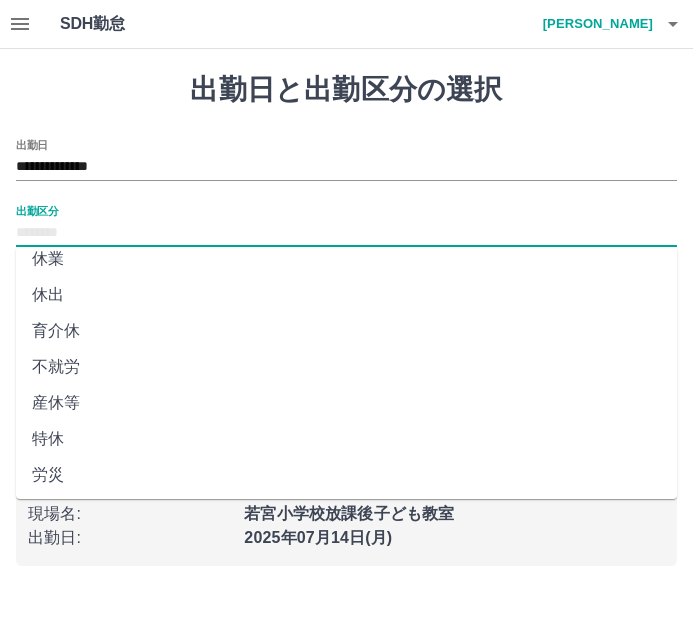 scroll, scrollTop: 412, scrollLeft: 0, axis: vertical 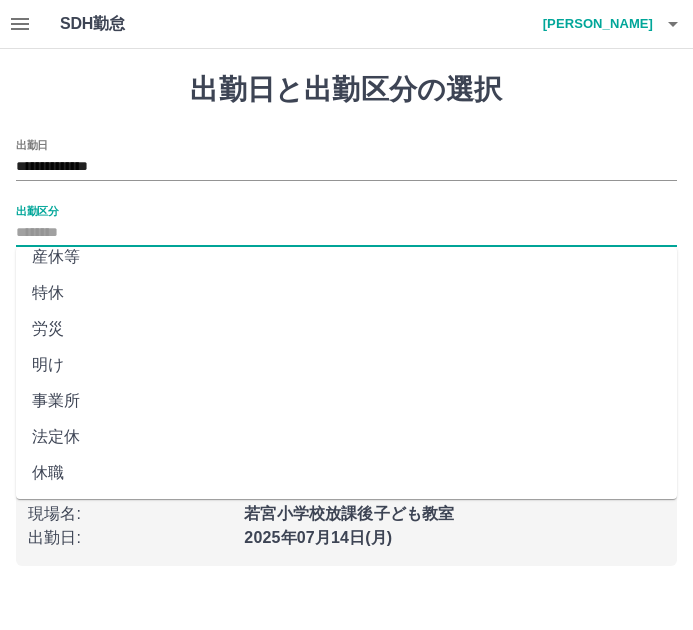 click on "法定休" at bounding box center [346, 437] 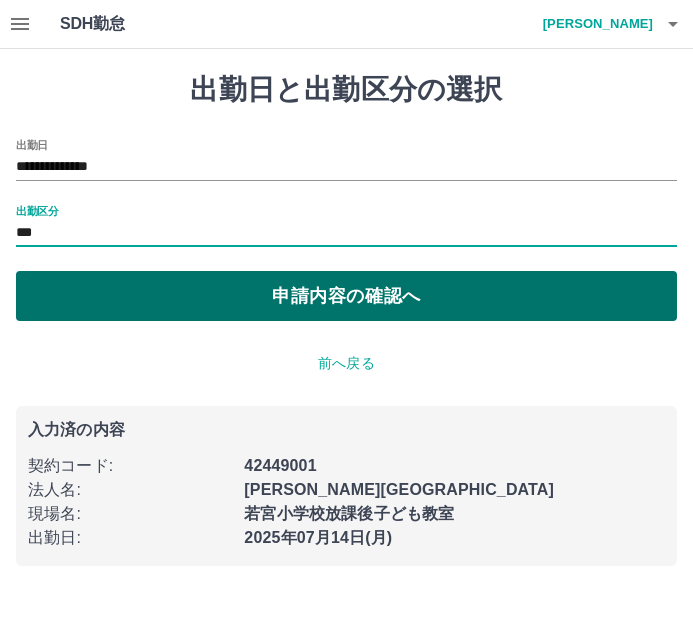click on "申請内容の確認へ" at bounding box center (346, 296) 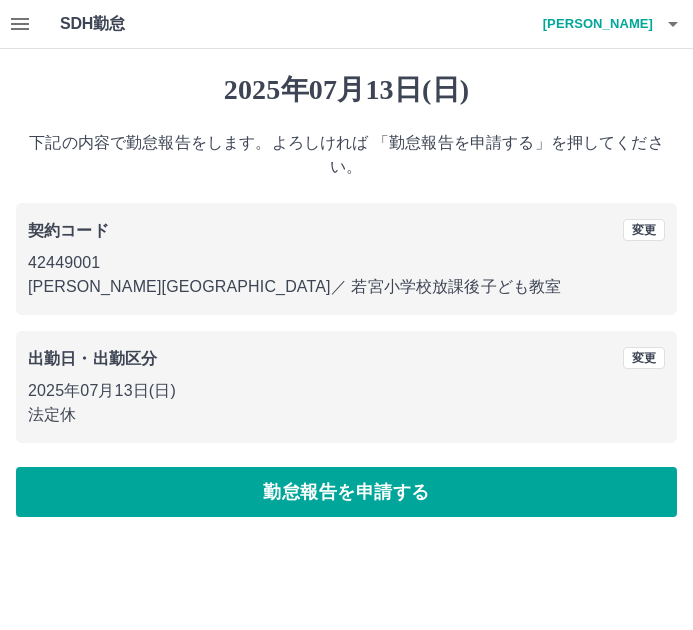 click on "勤怠報告を申請する" at bounding box center [346, 492] 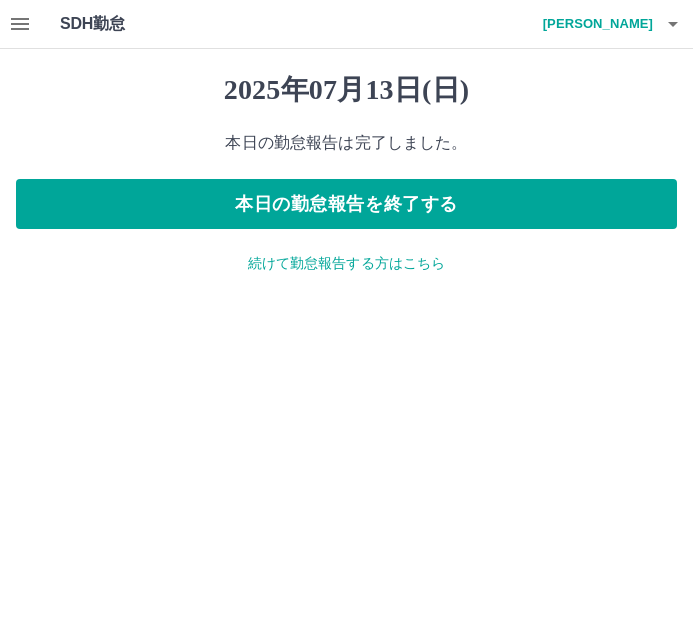 click on "続けて勤怠報告する方はこちら" at bounding box center (346, 263) 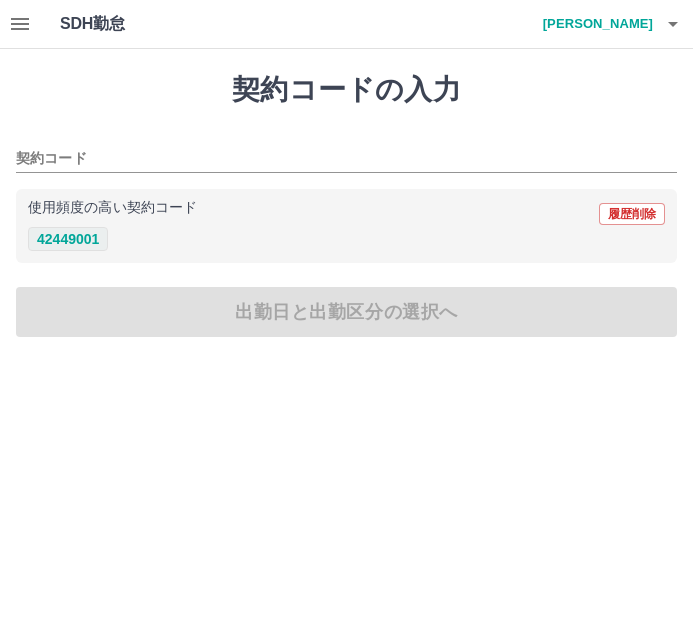 click on "42449001" at bounding box center (68, 239) 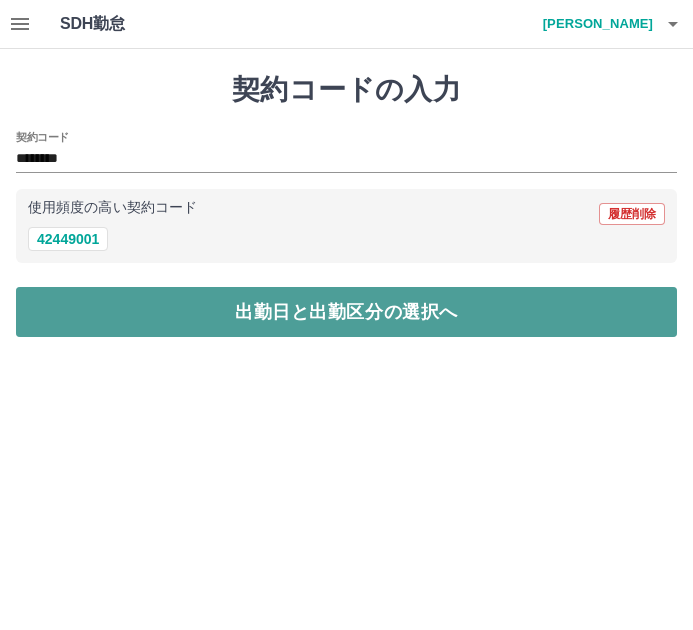 click on "出勤日と出勤区分の選択へ" at bounding box center (346, 312) 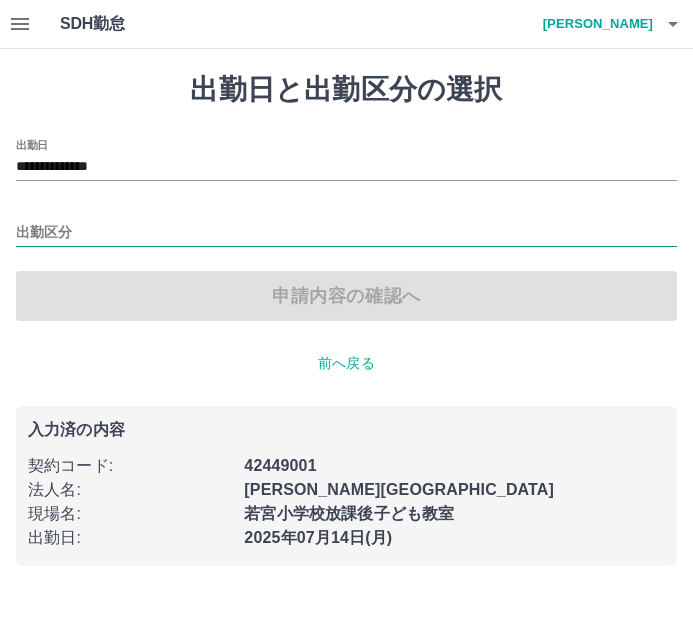 click on "出勤区分" at bounding box center (346, 233) 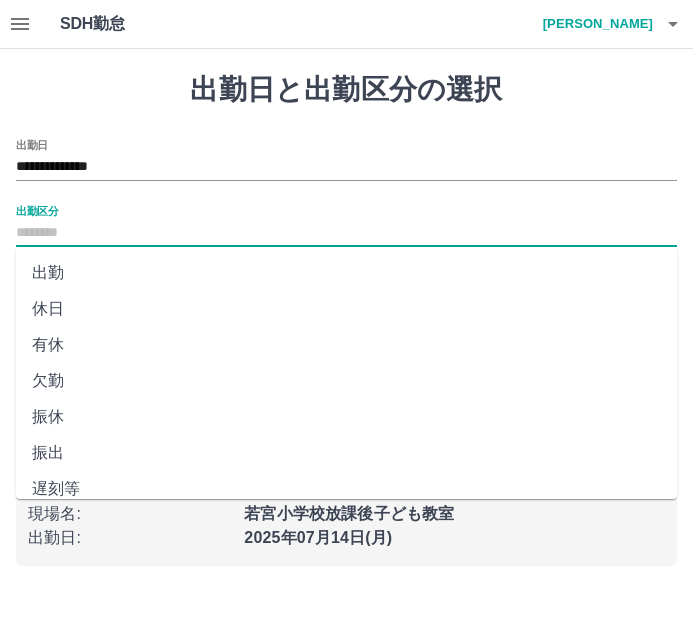 click on "休日" at bounding box center (346, 309) 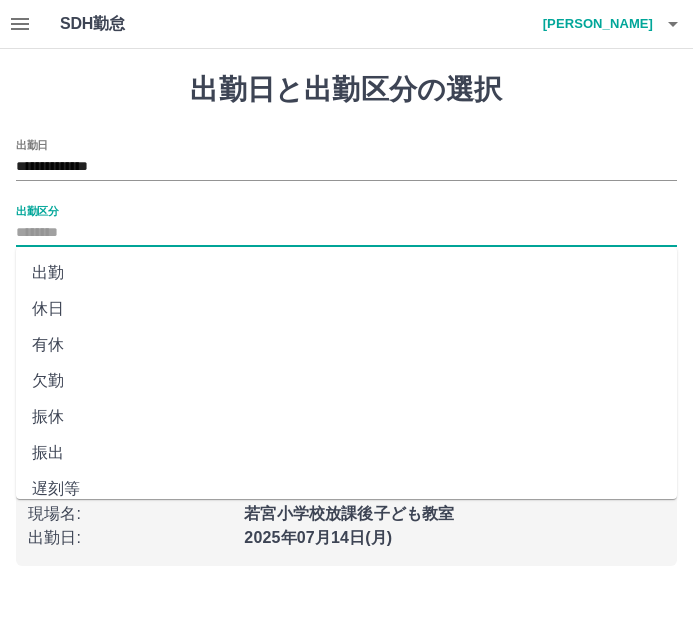 type on "**" 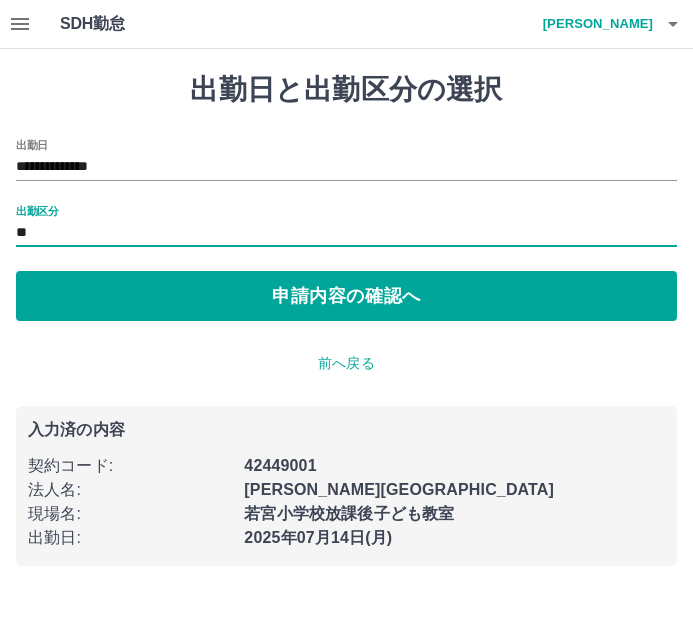 click on "申請内容の確認へ" at bounding box center [346, 296] 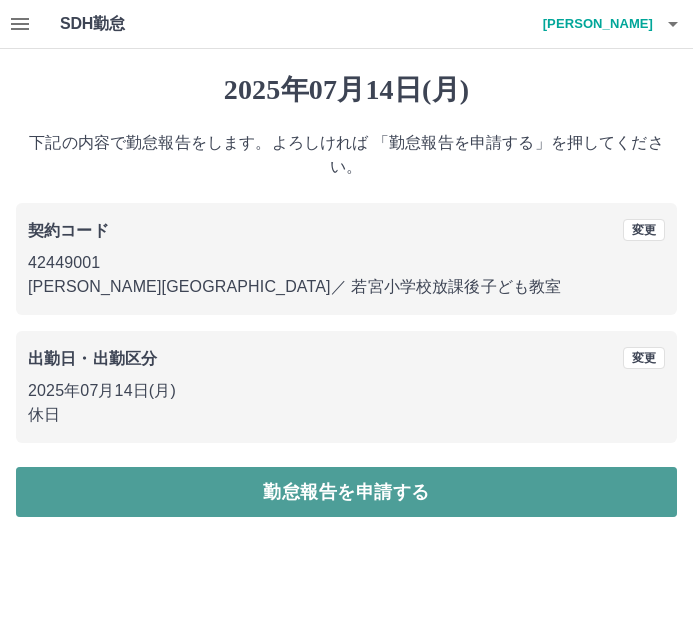 click on "勤怠報告を申請する" at bounding box center [346, 492] 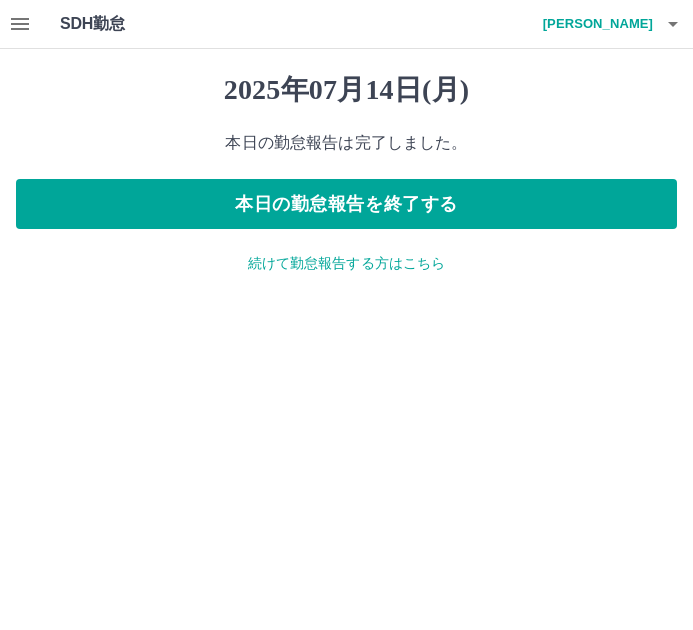 click on "2025年07月14日(月) 本日の勤怠報告は完了しました。 本日の勤怠報告を終了する 続けて勤怠報告する方はこちら" at bounding box center [346, 173] 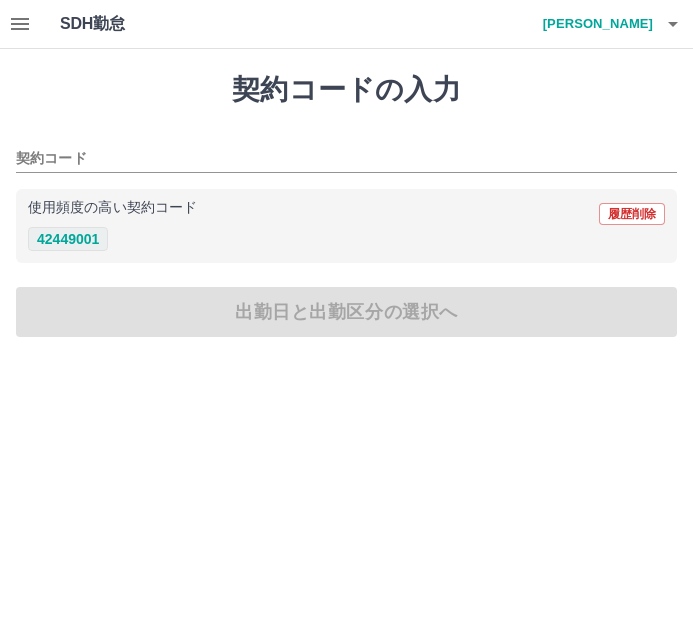 click on "42449001" at bounding box center [68, 239] 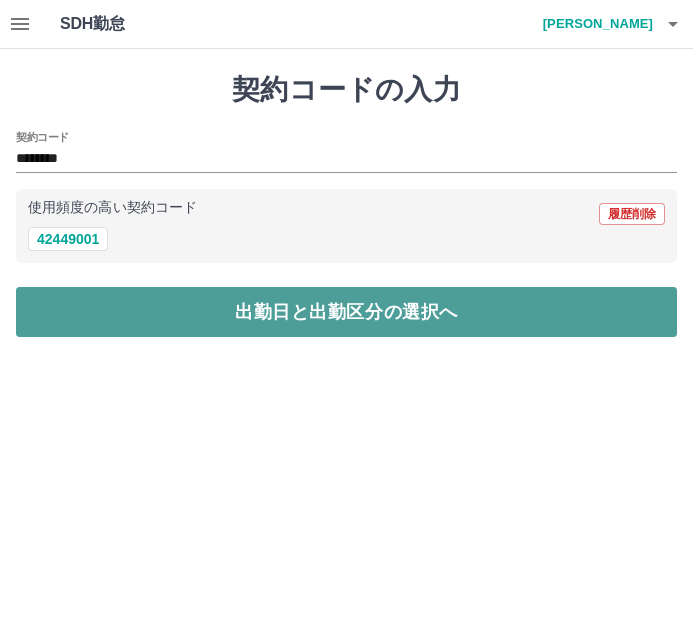 click on "出勤日と出勤区分の選択へ" at bounding box center (346, 312) 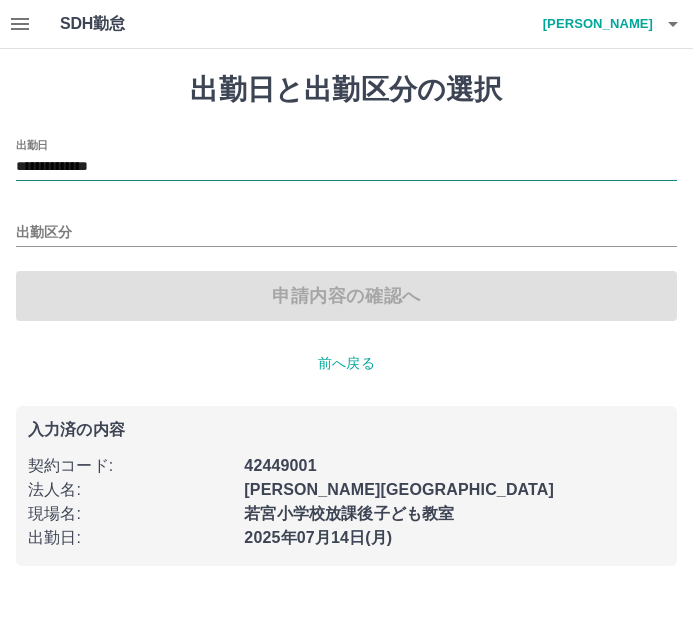 click on "**********" at bounding box center [346, 167] 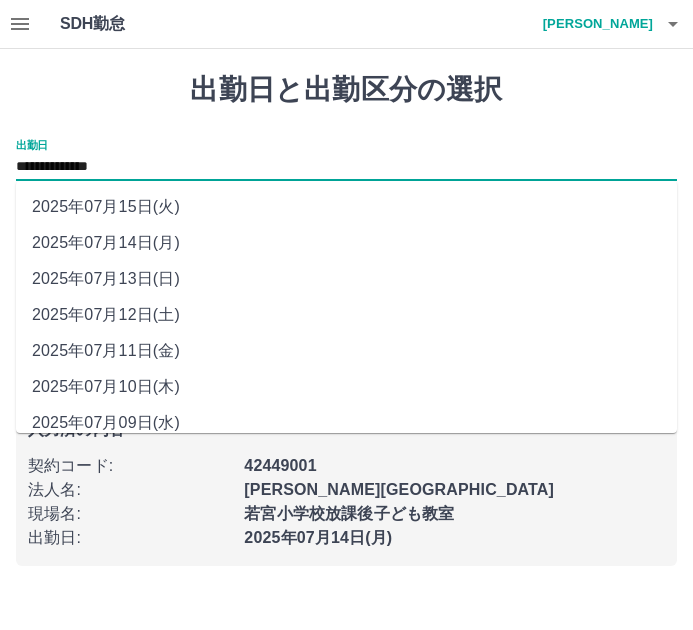 click on "2025年07月15日(火)" at bounding box center [346, 207] 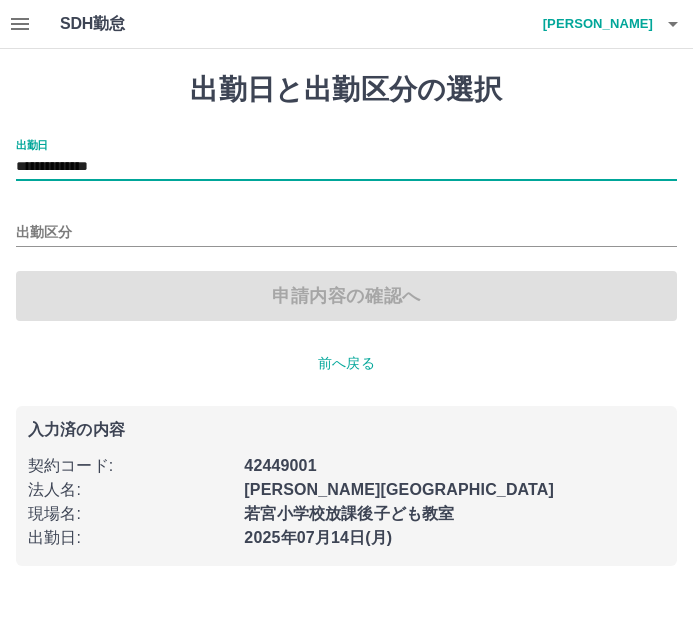 click on "**********" at bounding box center [346, 230] 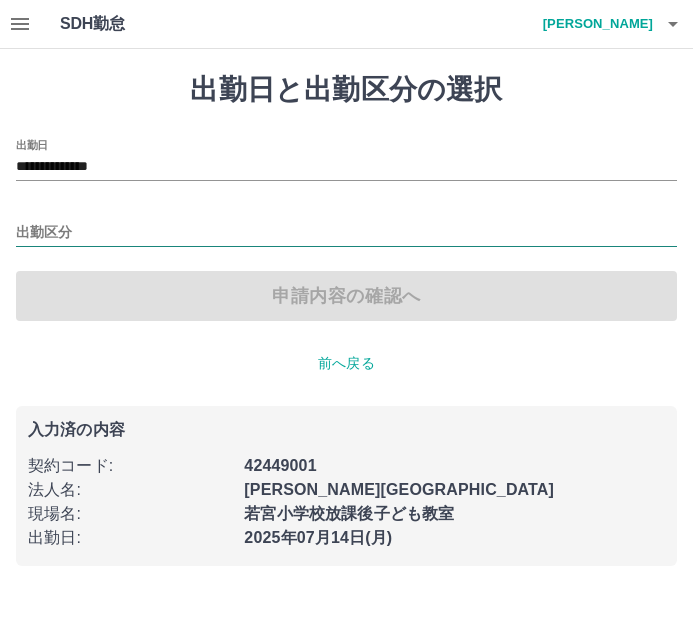 click on "**********" at bounding box center (346, 230) 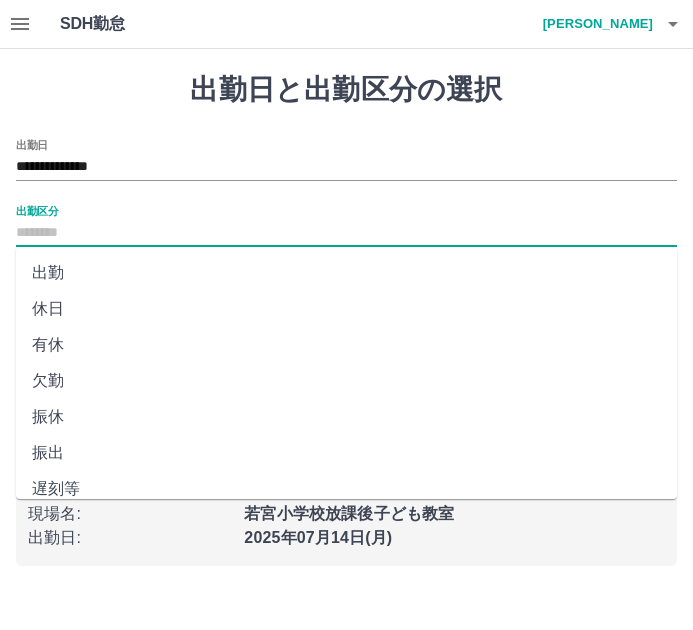 click on "休日" at bounding box center (346, 309) 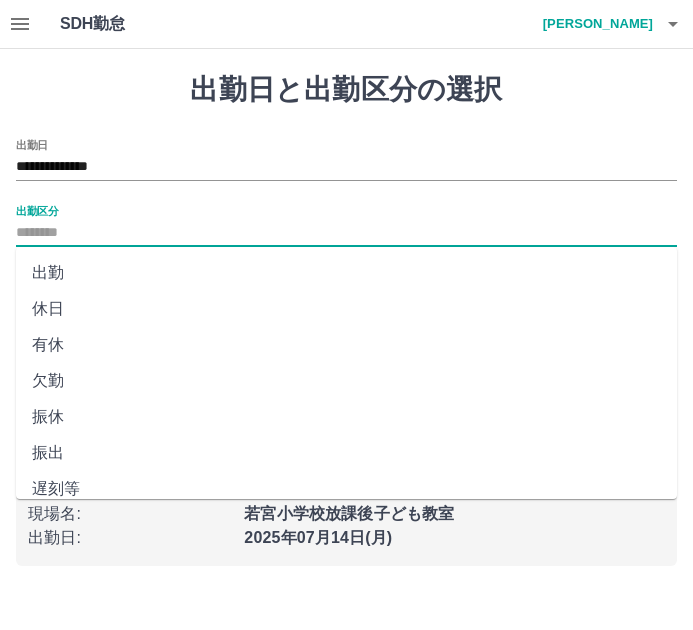 type on "**" 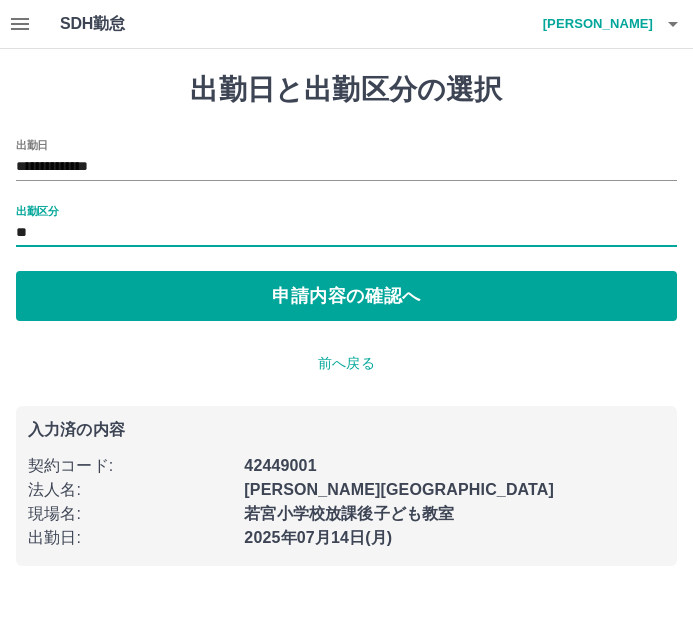 click on "申請内容の確認へ" at bounding box center [346, 296] 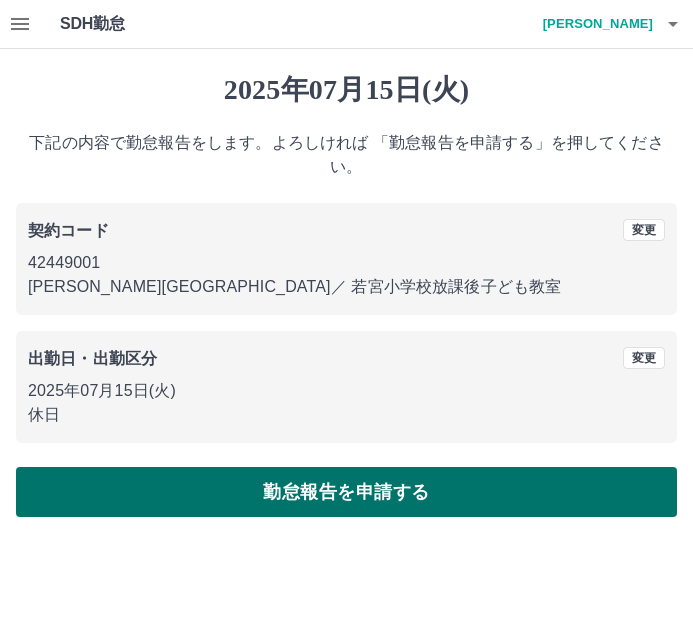 drag, startPoint x: 220, startPoint y: 453, endPoint x: 244, endPoint y: 474, distance: 31.890438 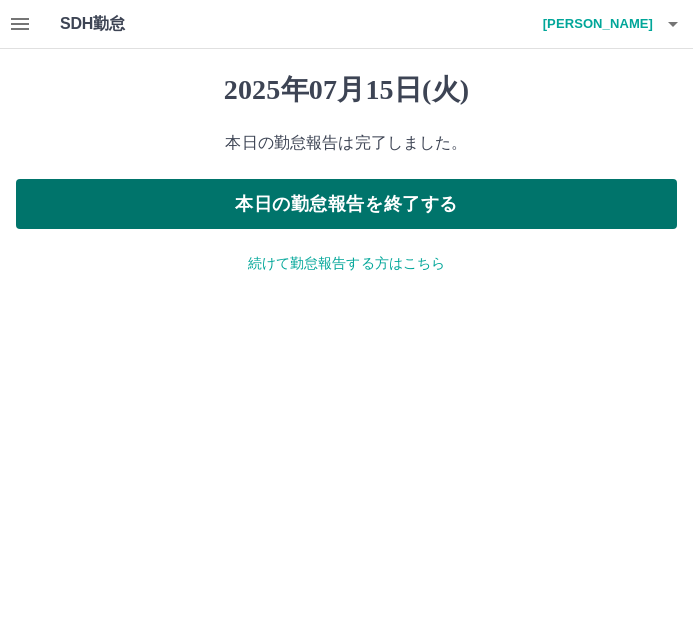 click on "本日の勤怠報告を終了する" at bounding box center (346, 204) 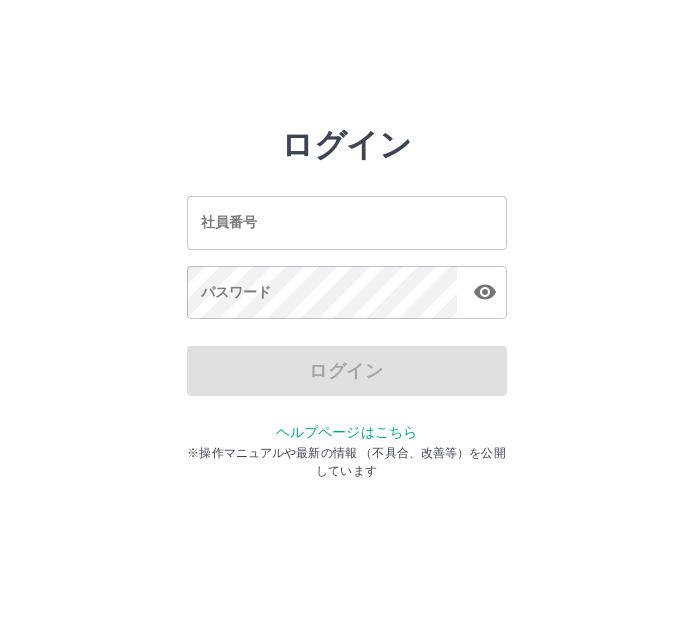 scroll, scrollTop: 0, scrollLeft: 0, axis: both 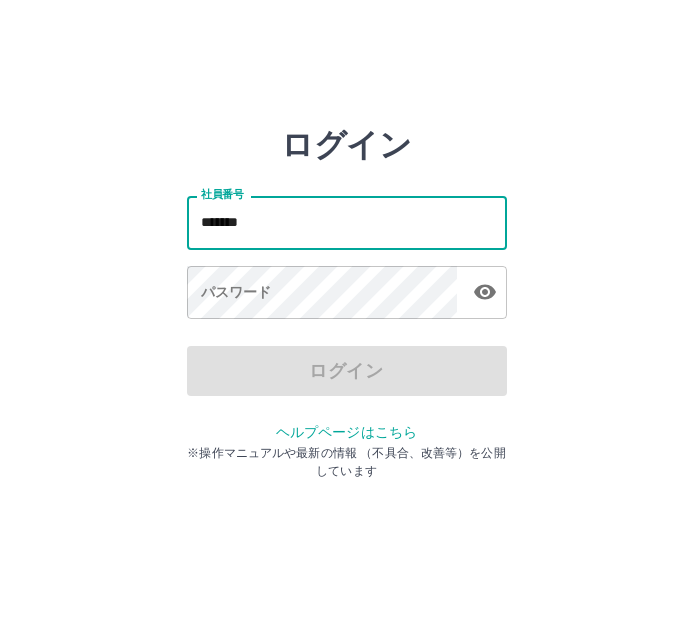 type on "*******" 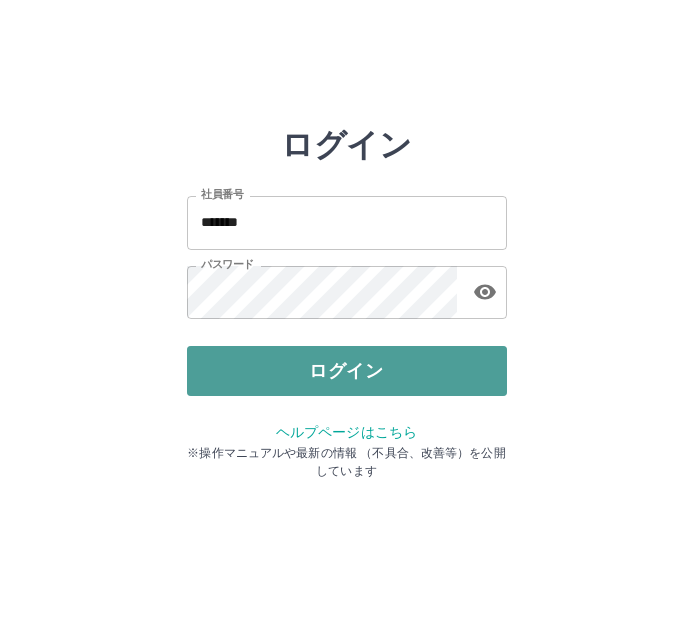 click on "ログイン" at bounding box center [347, 371] 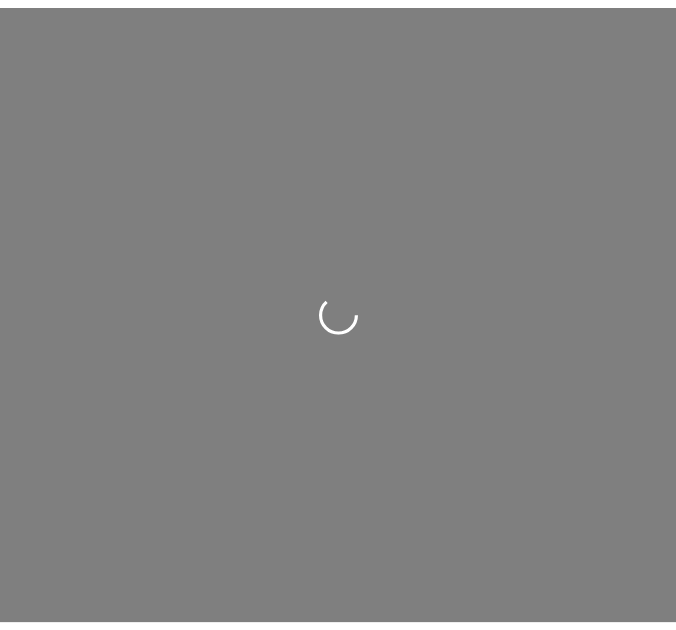 scroll, scrollTop: 0, scrollLeft: 0, axis: both 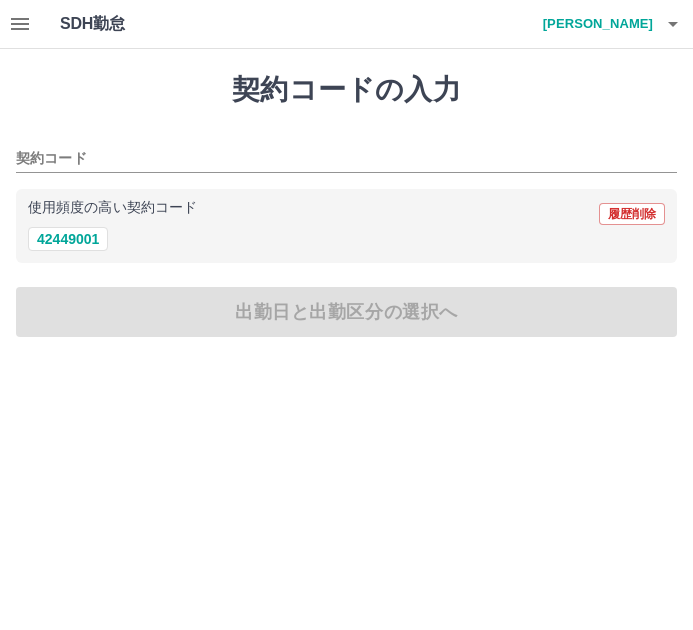 click 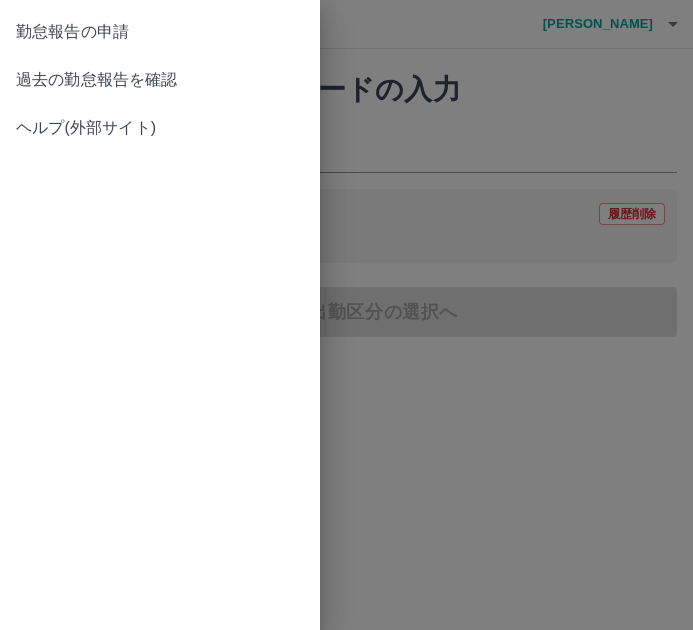 click on "過去の勤怠報告を確認" at bounding box center (160, 80) 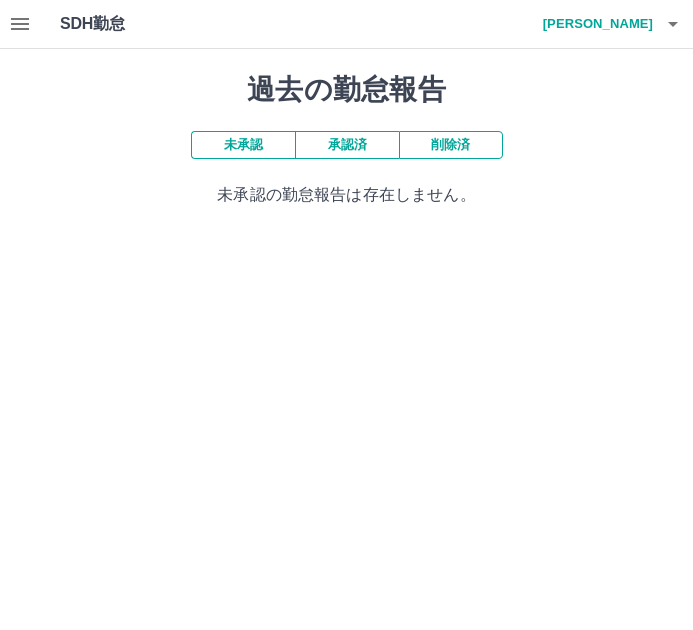 click on "承認済" at bounding box center [347, 145] 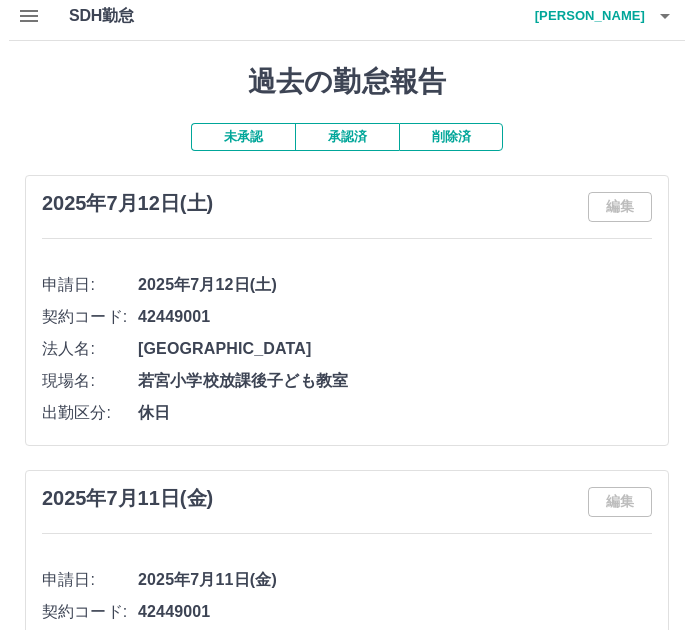 scroll, scrollTop: 0, scrollLeft: 0, axis: both 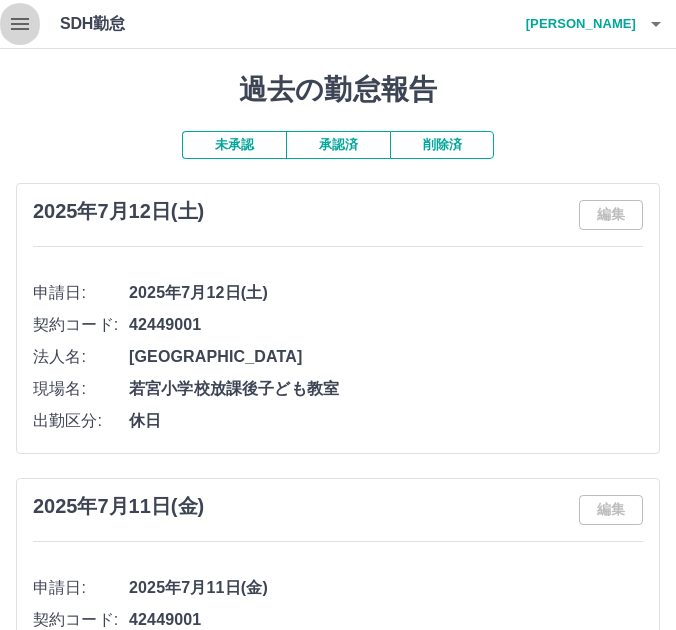 click at bounding box center (20, 24) 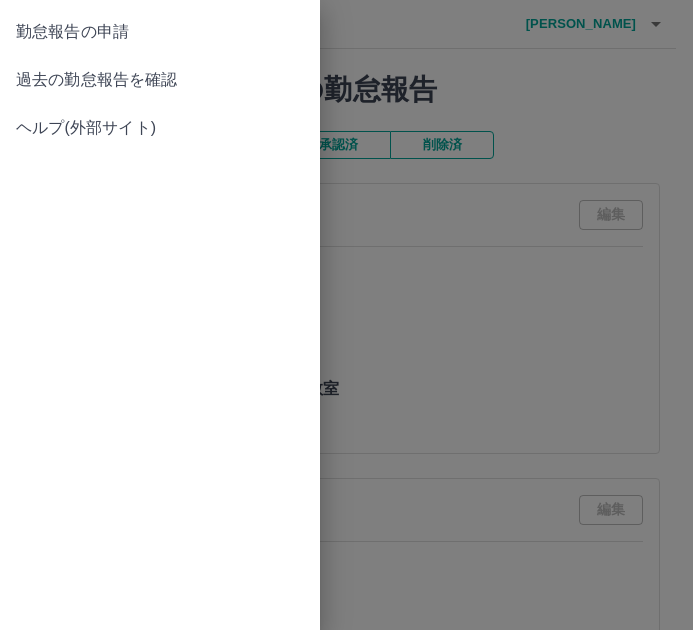 click on "勤怠報告の申請" at bounding box center (160, 32) 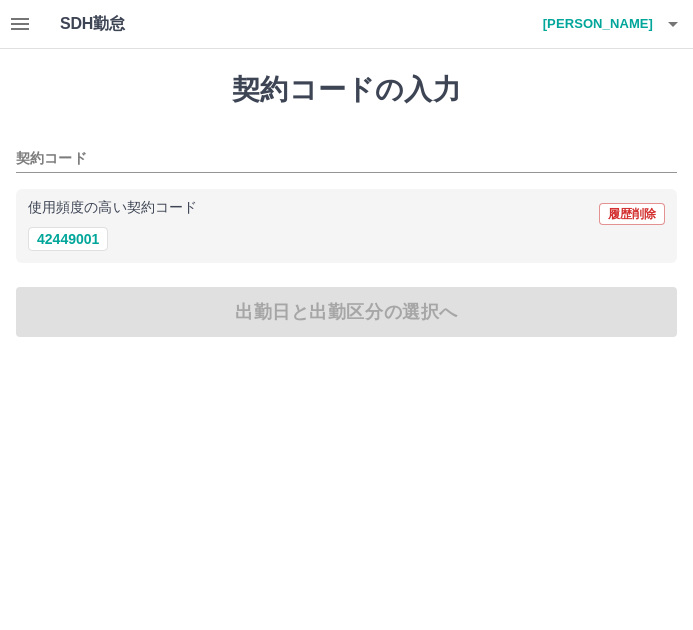 click on "使用頻度の高い契約コード 履歴削除" at bounding box center (346, 214) 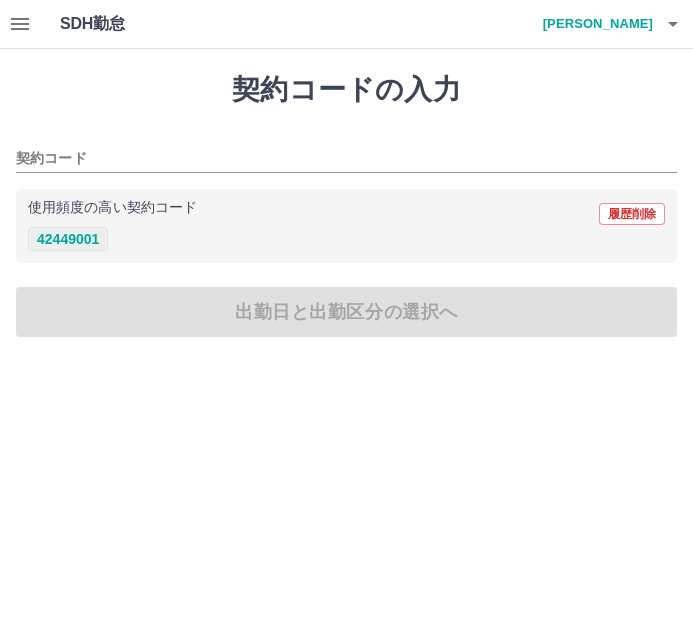 click on "42449001" at bounding box center [68, 239] 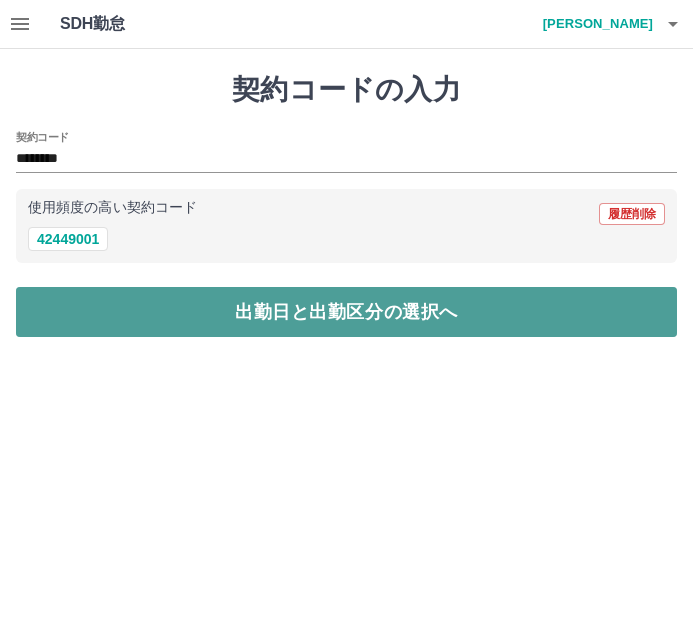 click on "出勤日と出勤区分の選択へ" at bounding box center [346, 312] 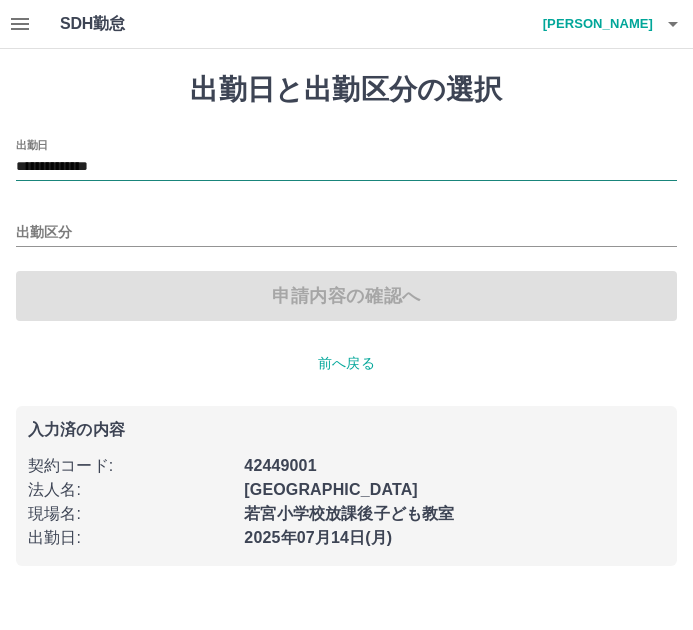 click on "**********" at bounding box center (346, 167) 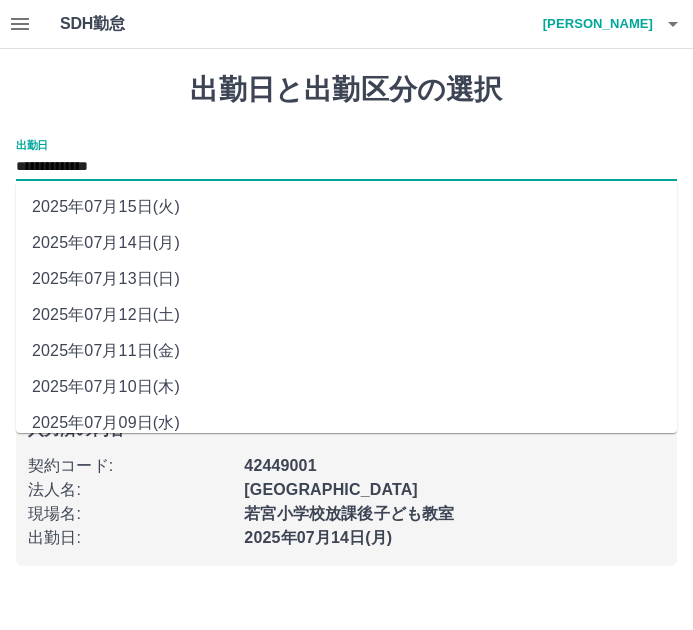 click on "2025年07月13日(日)" at bounding box center (346, 279) 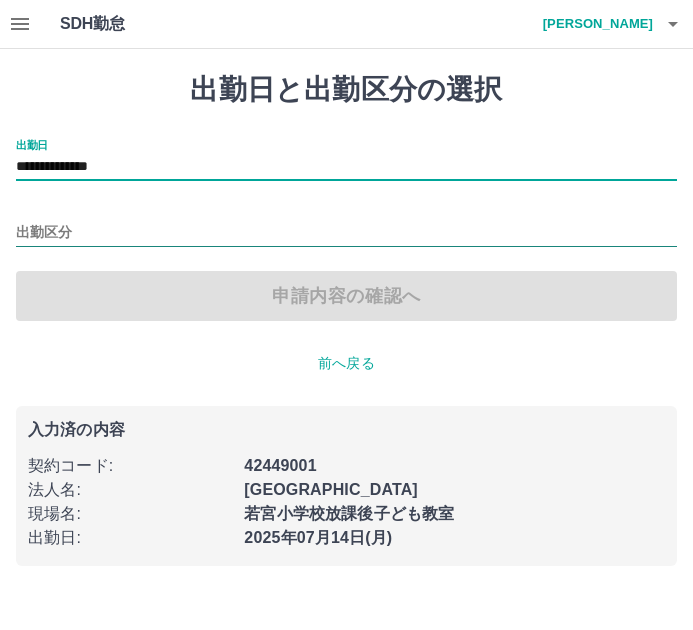click on "出勤区分" at bounding box center (346, 233) 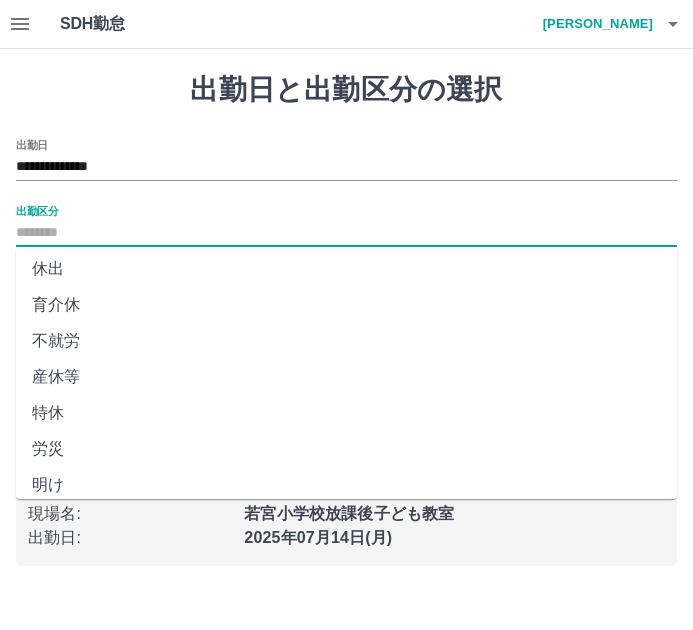 scroll, scrollTop: 412, scrollLeft: 0, axis: vertical 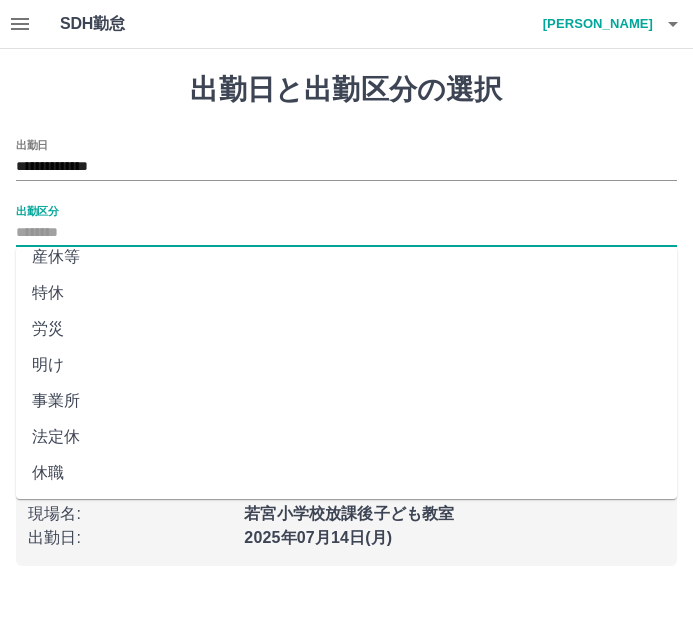 click on "法定休" at bounding box center (346, 437) 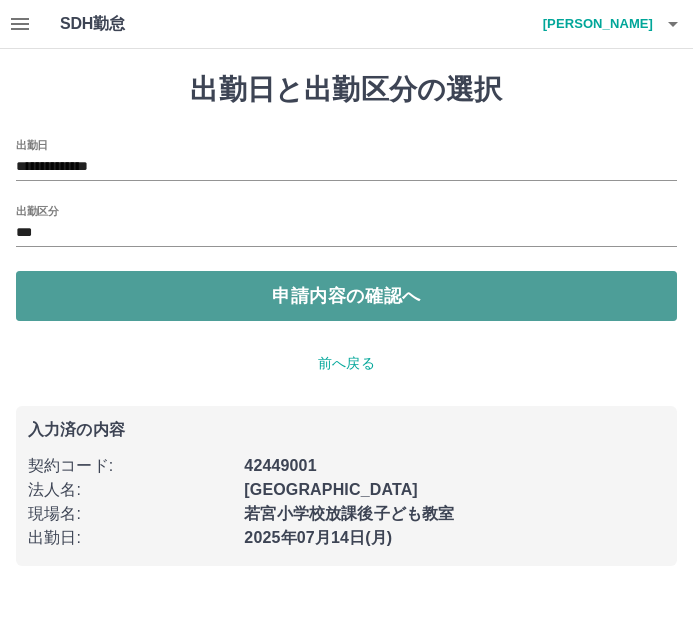 click on "申請内容の確認へ" at bounding box center [346, 296] 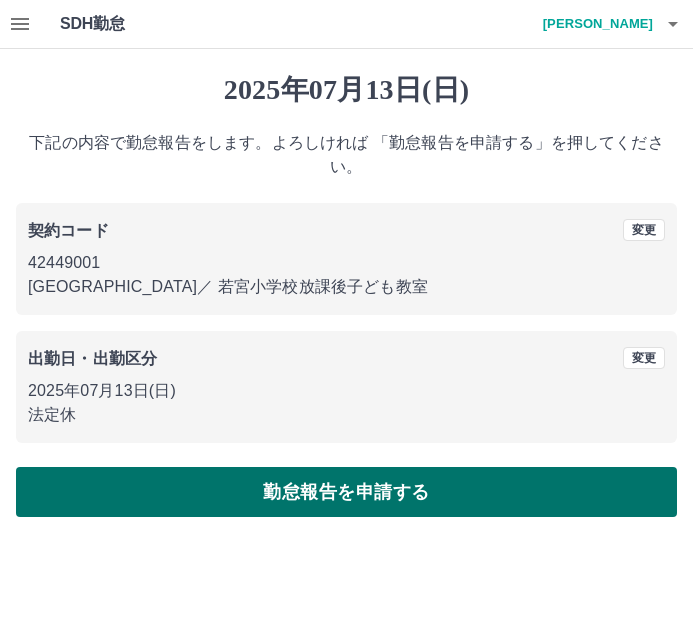 click on "勤怠報告を申請する" at bounding box center (346, 492) 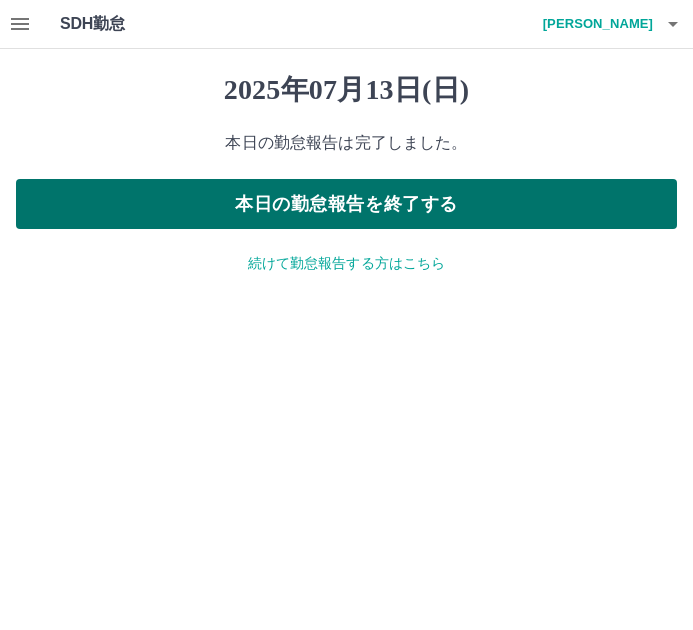 click on "本日の勤怠報告を終了する" at bounding box center (346, 204) 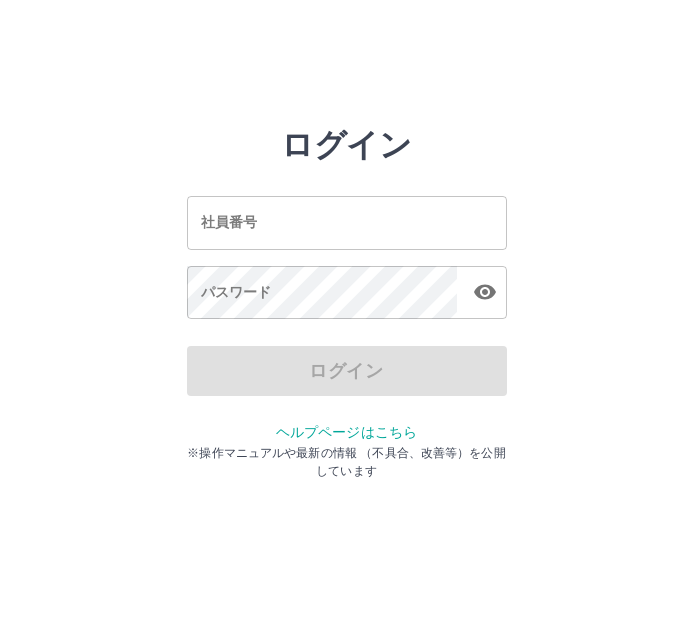 scroll, scrollTop: 0, scrollLeft: 0, axis: both 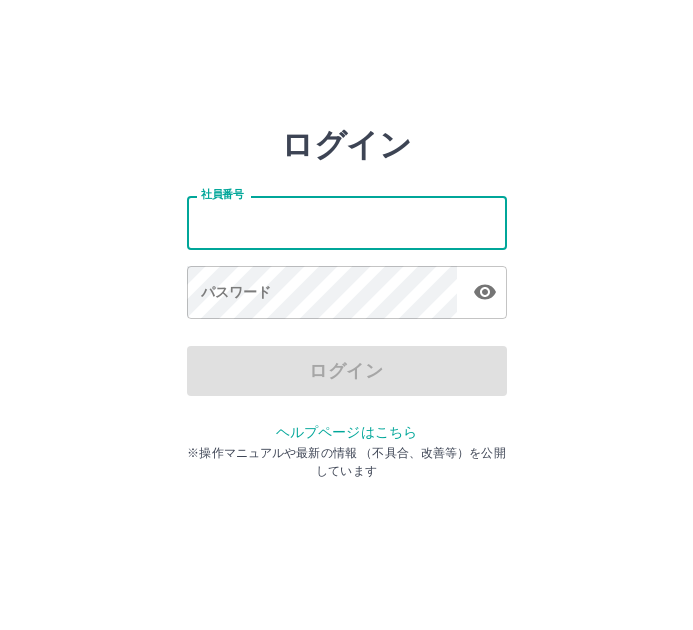 type on "*******" 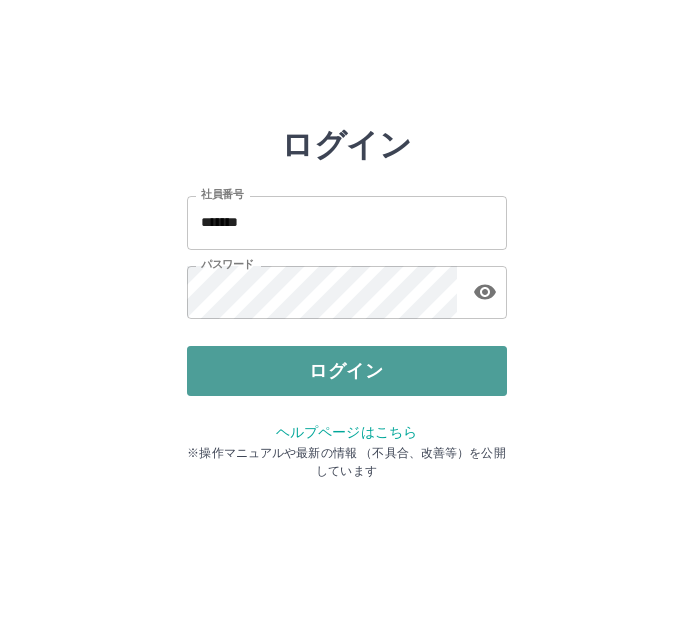 click on "ログイン" at bounding box center [347, 371] 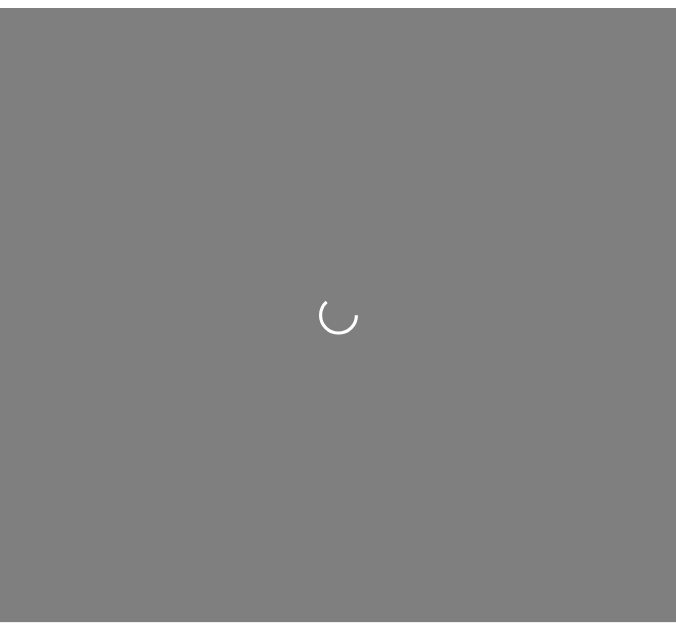 scroll, scrollTop: 0, scrollLeft: 0, axis: both 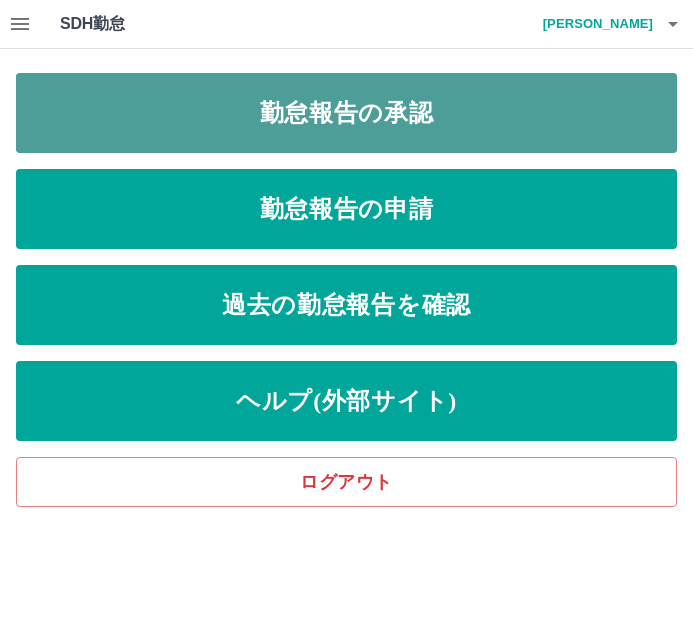 click on "勤怠報告の承認" at bounding box center [346, 113] 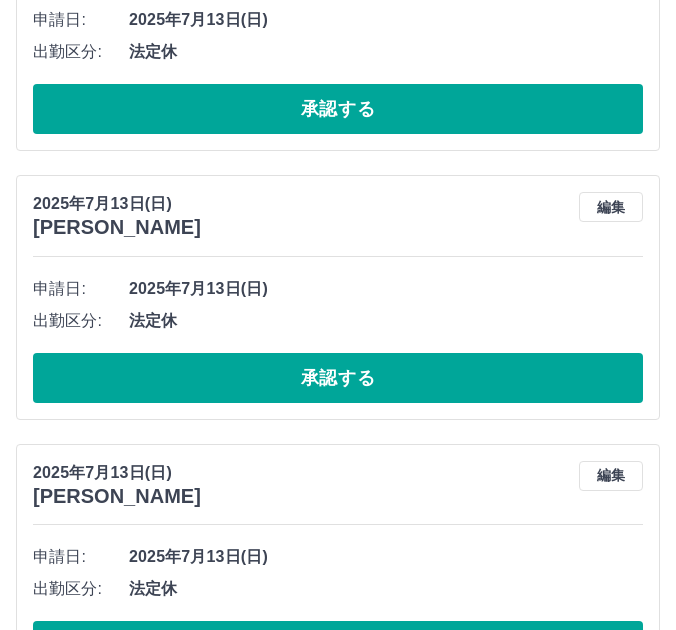 scroll, scrollTop: 3652, scrollLeft: 0, axis: vertical 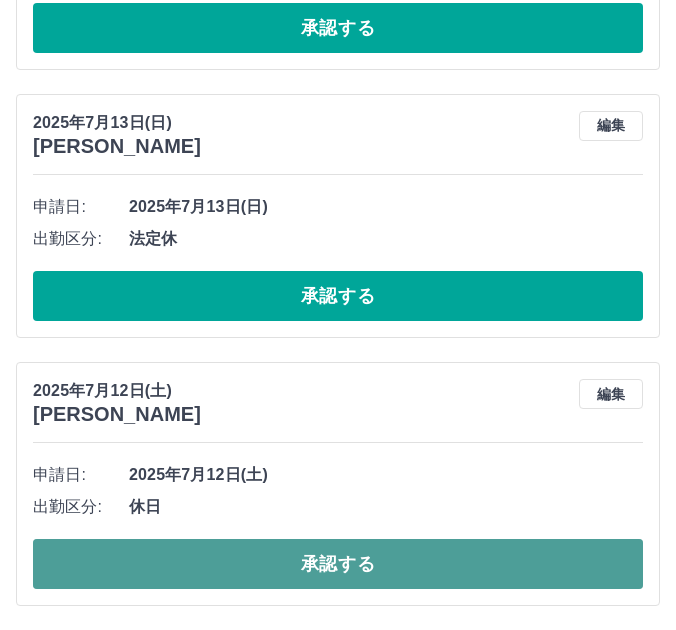 click on "承認する" at bounding box center (338, 564) 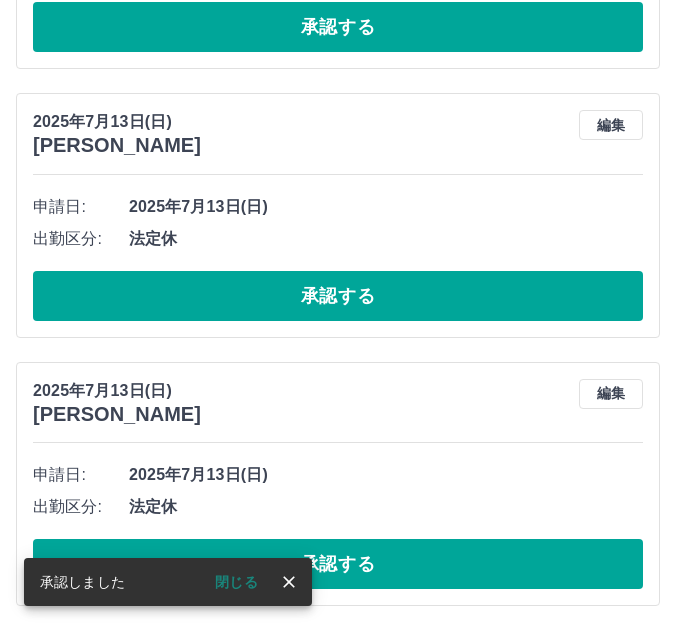 scroll, scrollTop: 3384, scrollLeft: 0, axis: vertical 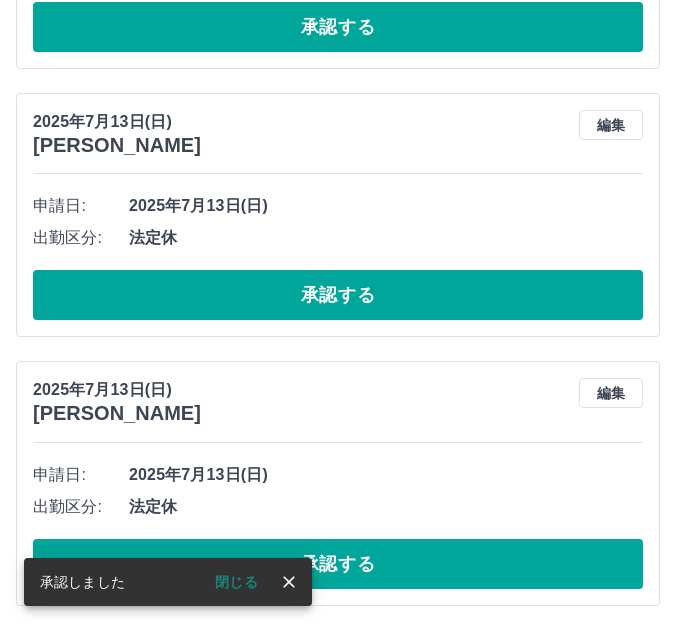 click on "承認する" at bounding box center [338, 564] 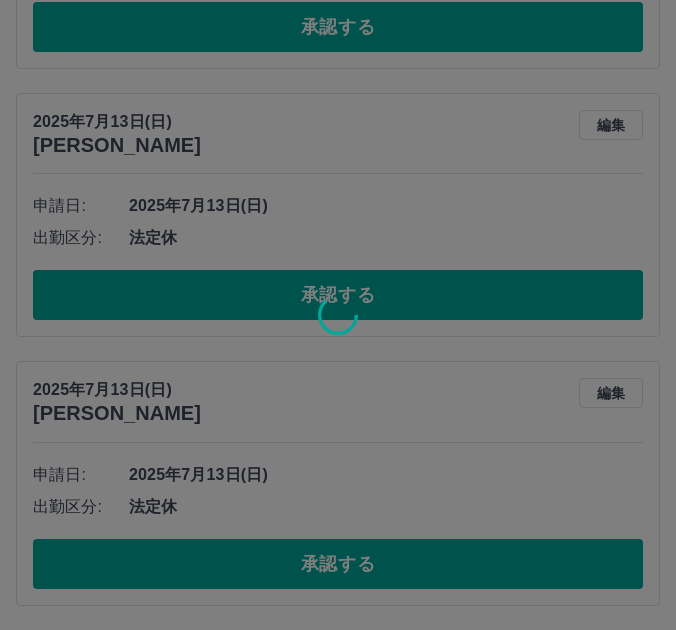 scroll, scrollTop: 2847, scrollLeft: 0, axis: vertical 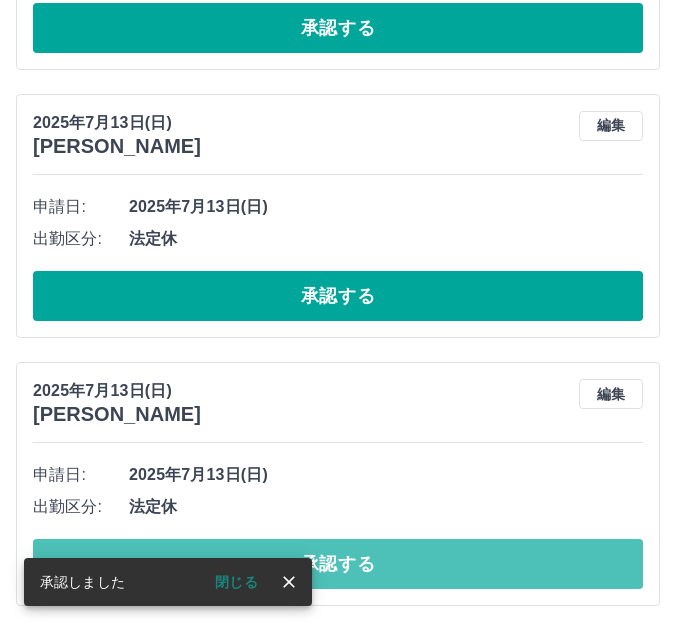 click on "承認する" at bounding box center [338, 564] 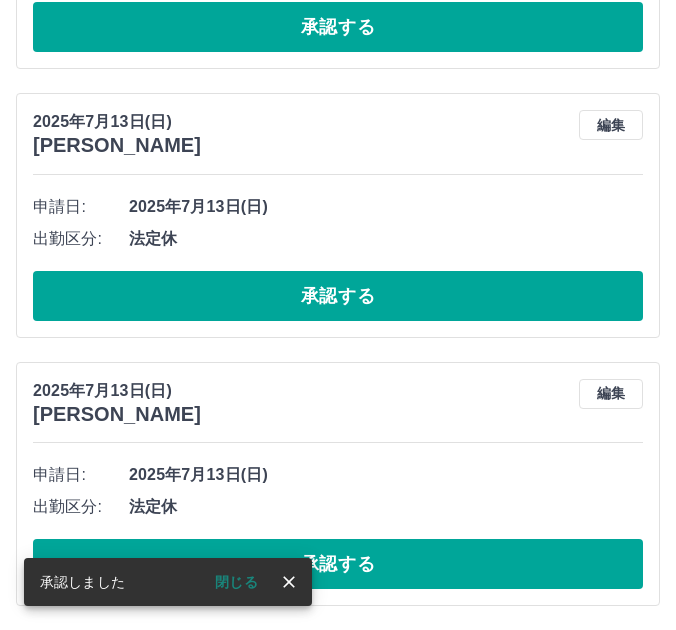 scroll, scrollTop: 2579, scrollLeft: 0, axis: vertical 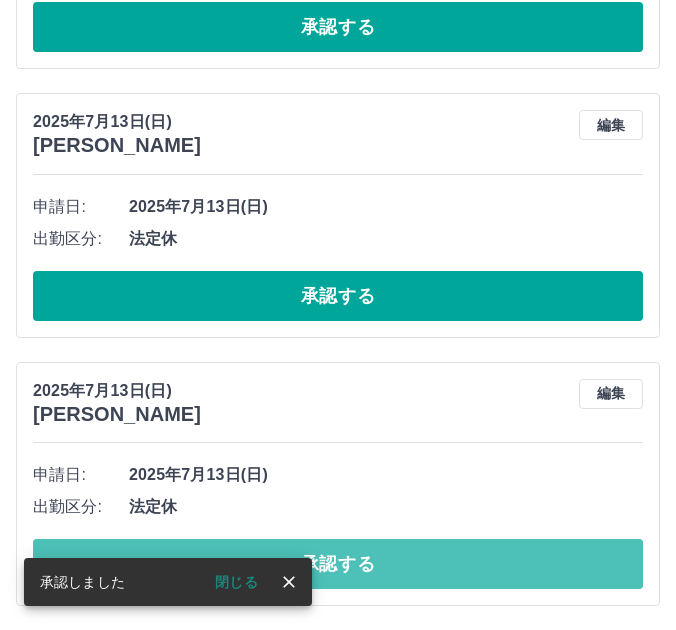 click on "承認する" at bounding box center (338, 564) 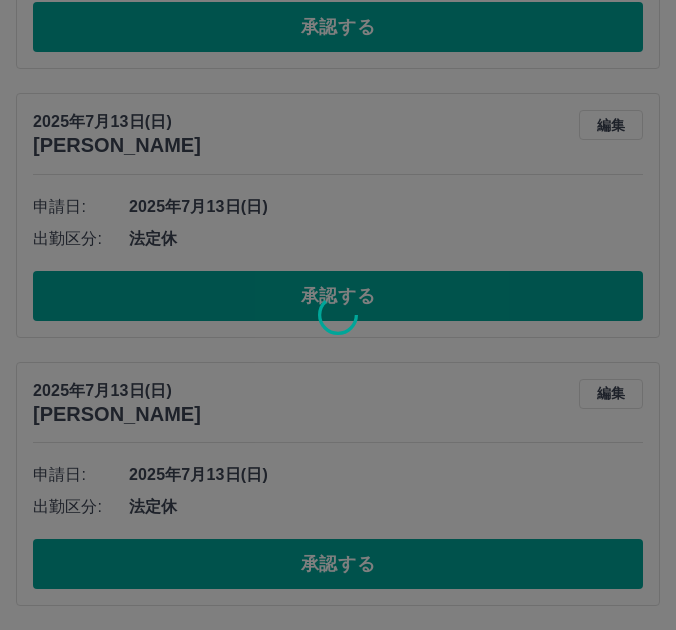 scroll, scrollTop: 2311, scrollLeft: 0, axis: vertical 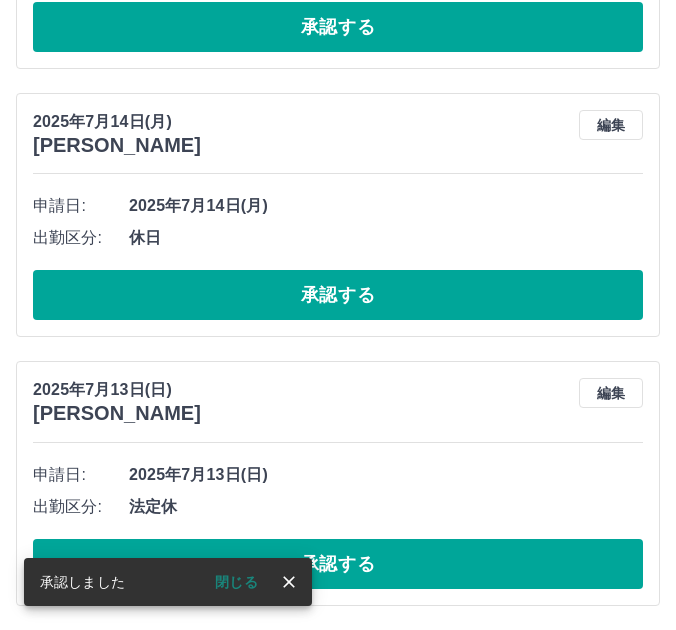 click at bounding box center (338, 315) 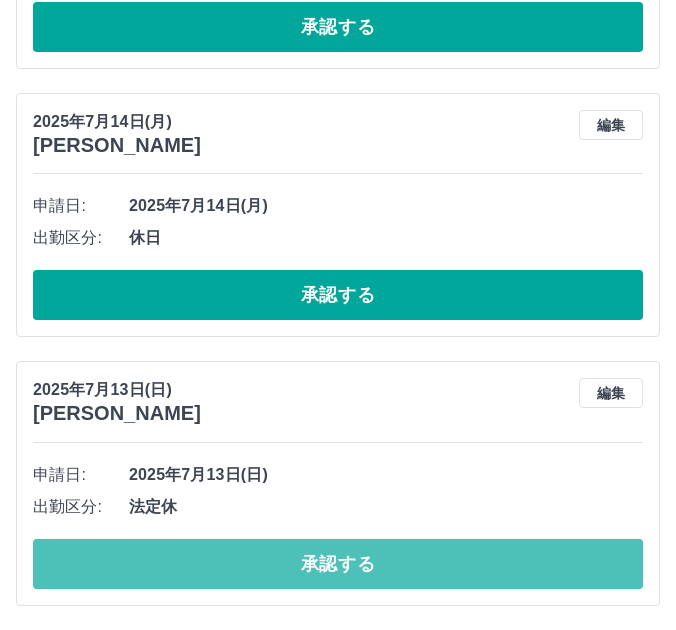 click on "承認する" at bounding box center (338, 564) 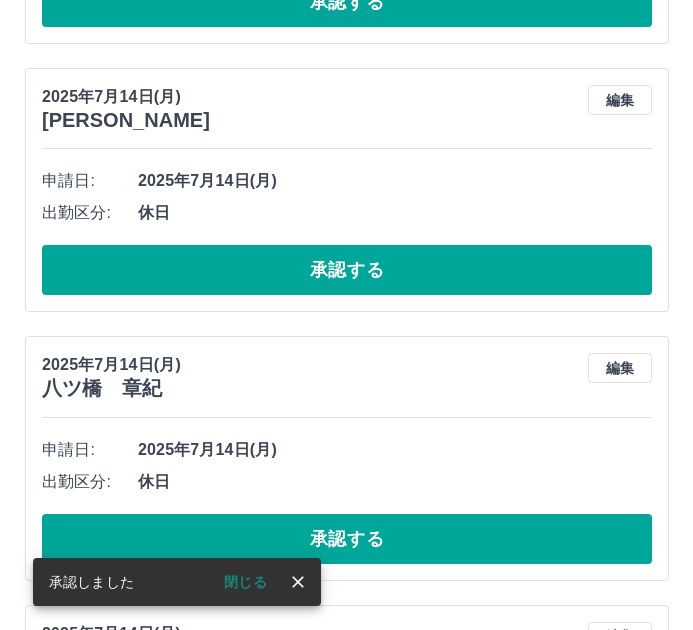 scroll, scrollTop: 0, scrollLeft: 0, axis: both 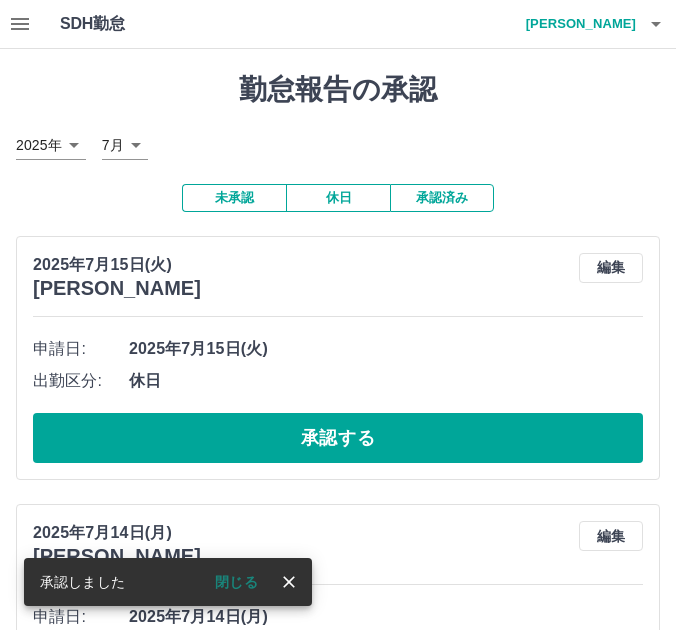click 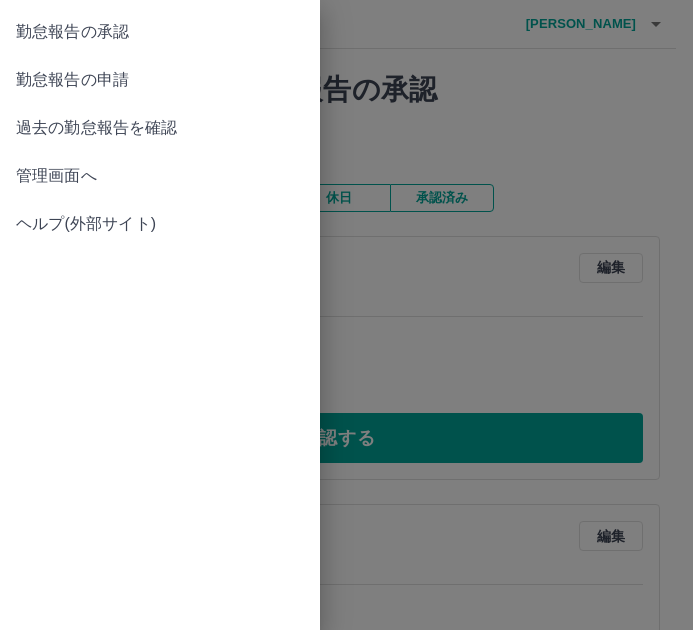 click at bounding box center (346, 315) 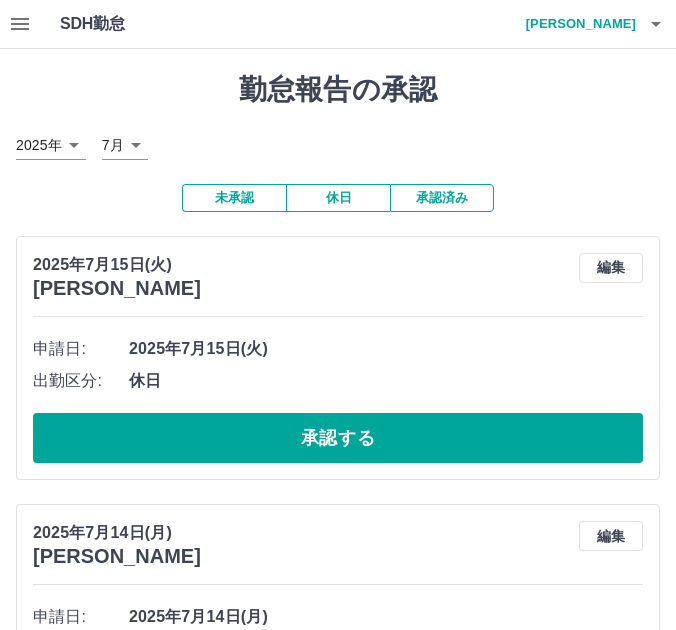 click on "西﨑　莉子" at bounding box center [576, 24] 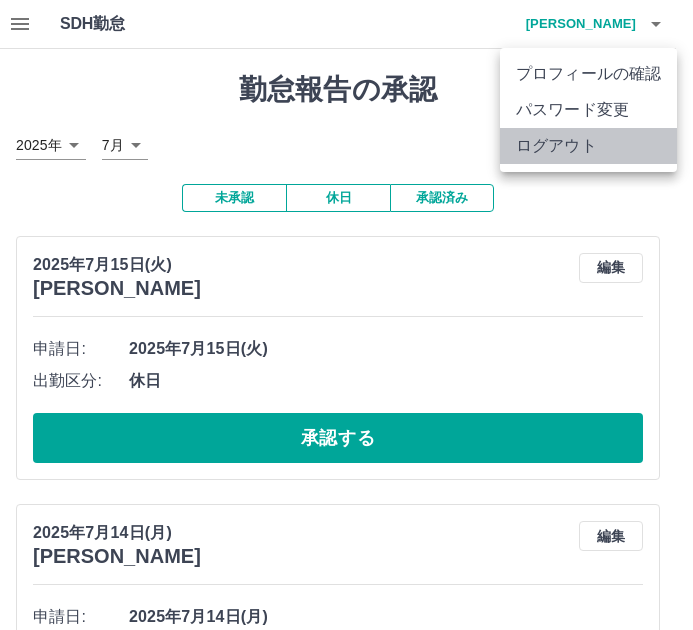 click on "ログアウト" at bounding box center [588, 146] 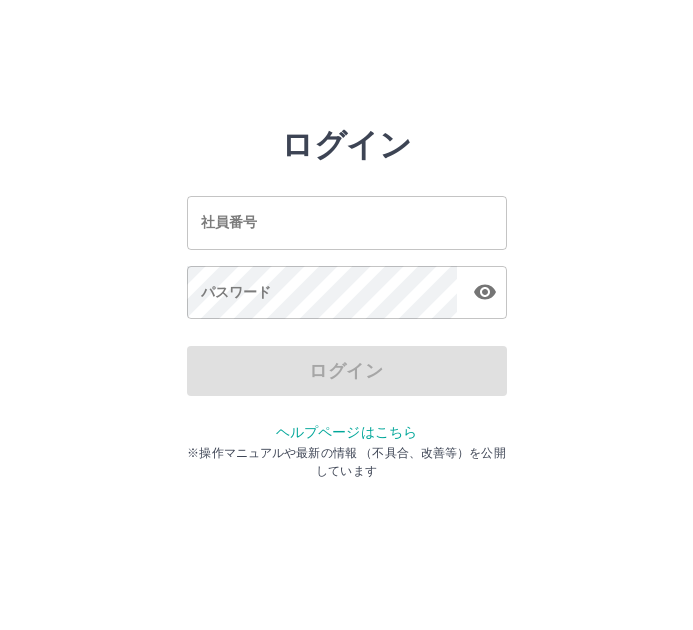 scroll, scrollTop: 0, scrollLeft: 0, axis: both 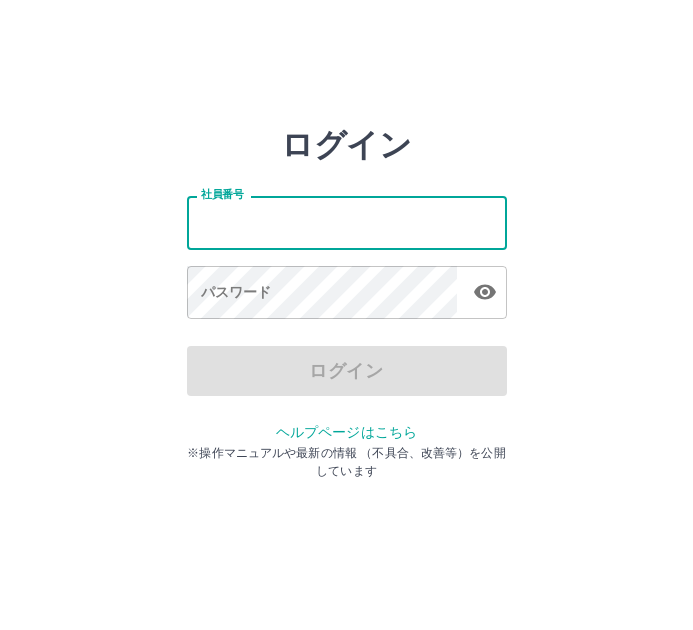 type on "*******" 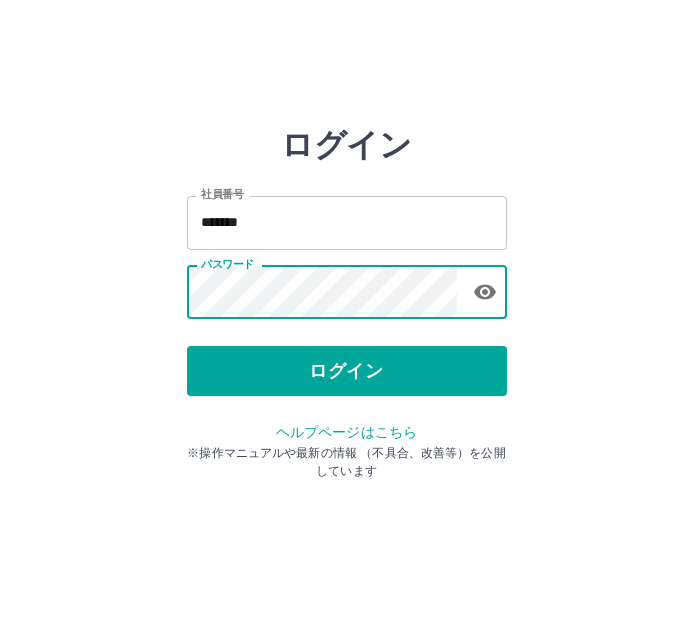 click on "ヘルプページはこちら ※操作マニュアルや最新の情報 （不具合、改善等）を公開しています" at bounding box center [347, 450] 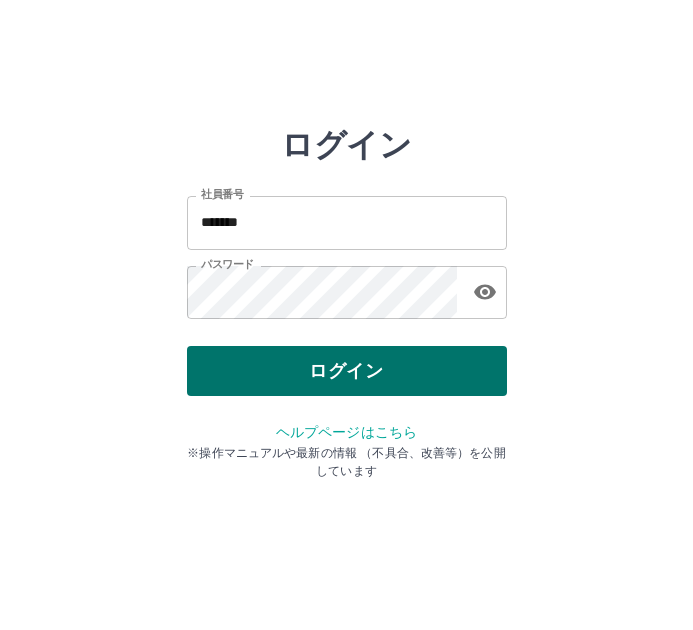 click on "ログイン" at bounding box center (347, 371) 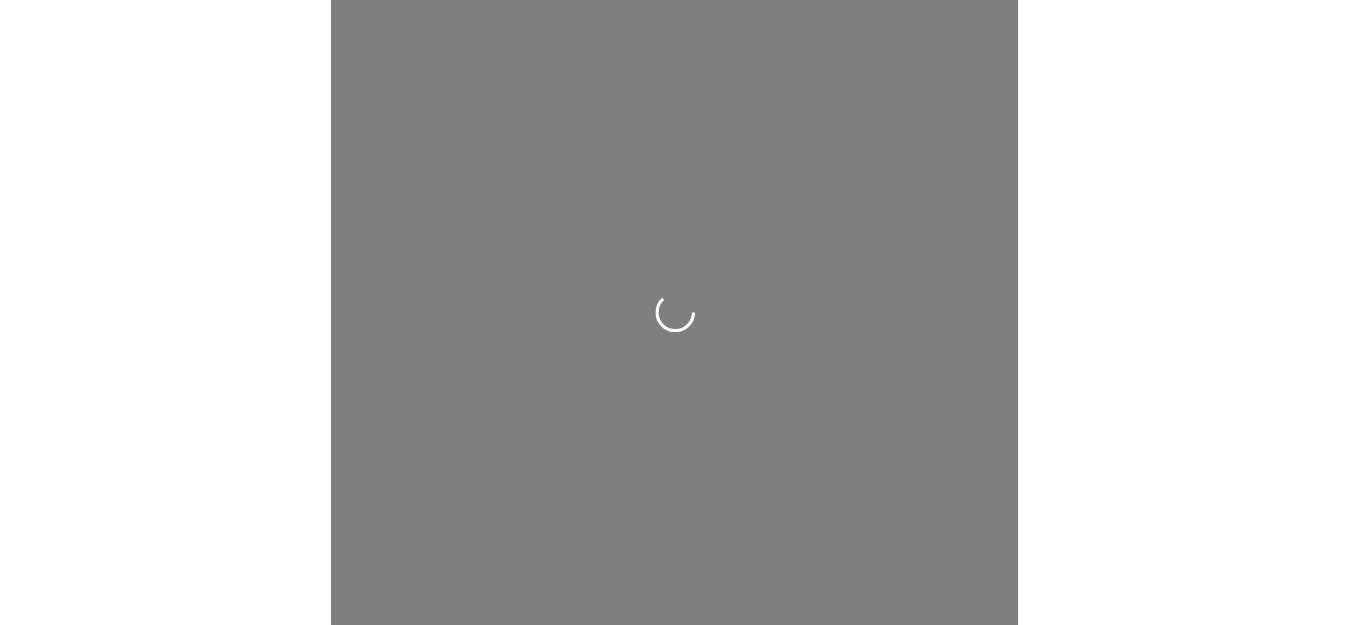 scroll, scrollTop: 0, scrollLeft: 0, axis: both 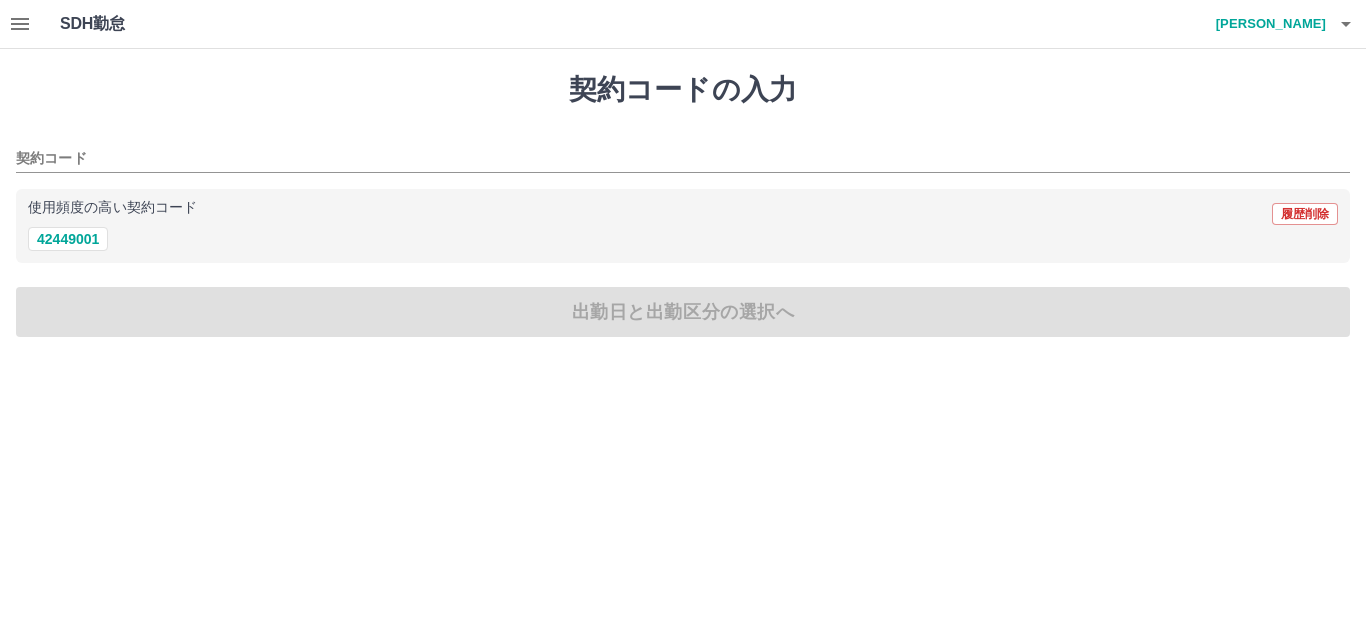 click on "SDH勤怠 [PERSON_NAME]" at bounding box center [683, 24] 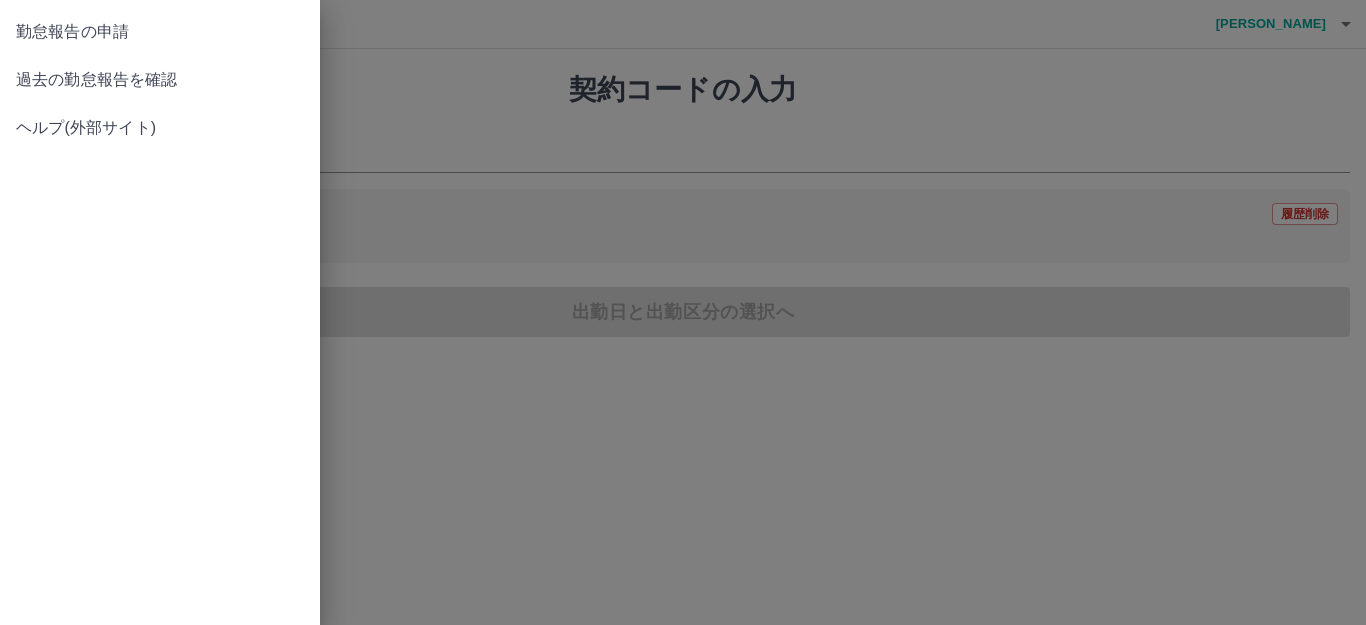 click on "勤怠報告の申請" at bounding box center [160, 32] 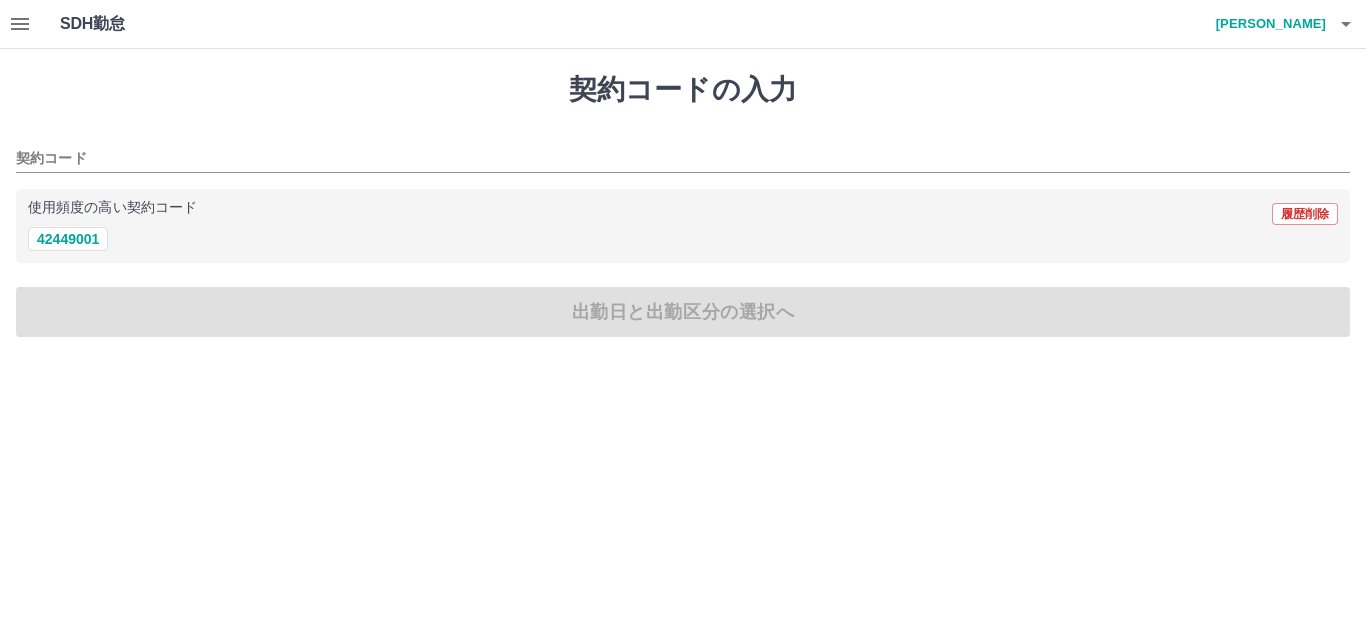 click 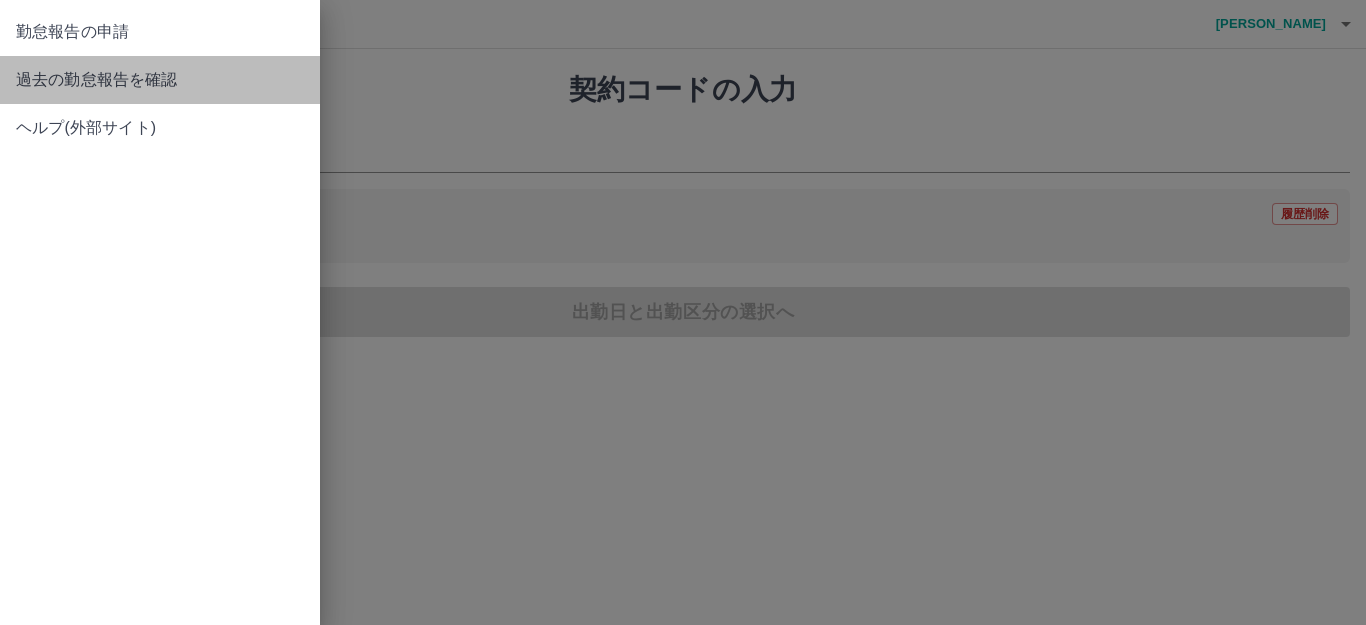 click on "過去の勤怠報告を確認" at bounding box center [160, 80] 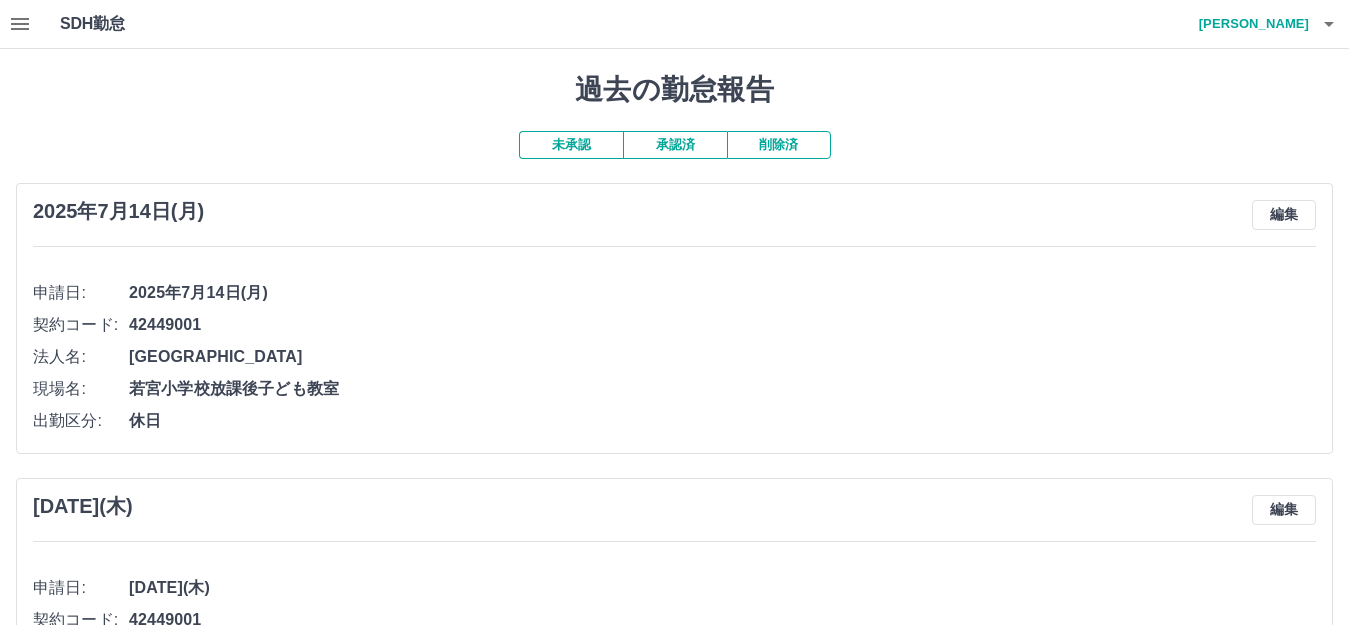 click on "承認済" at bounding box center (675, 145) 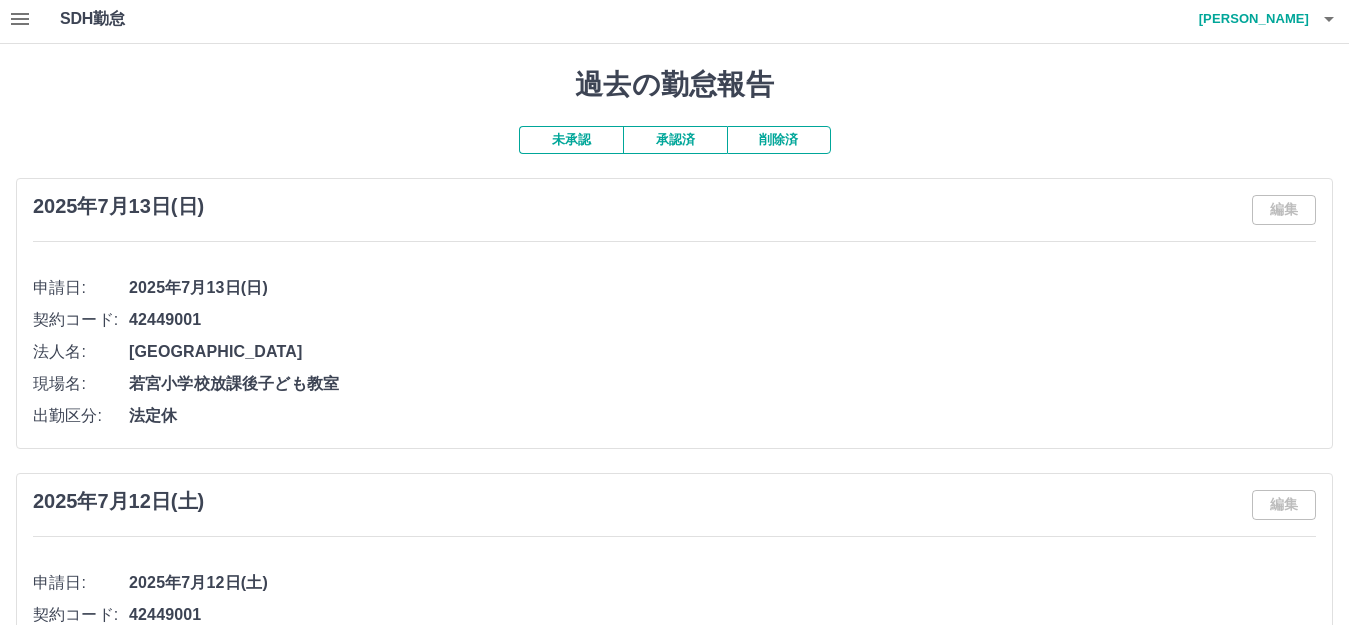 scroll, scrollTop: 0, scrollLeft: 0, axis: both 